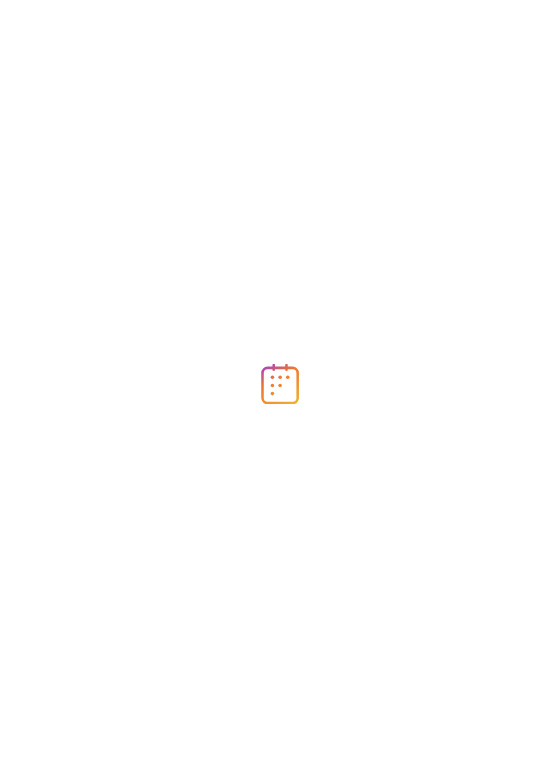 scroll, scrollTop: 0, scrollLeft: 0, axis: both 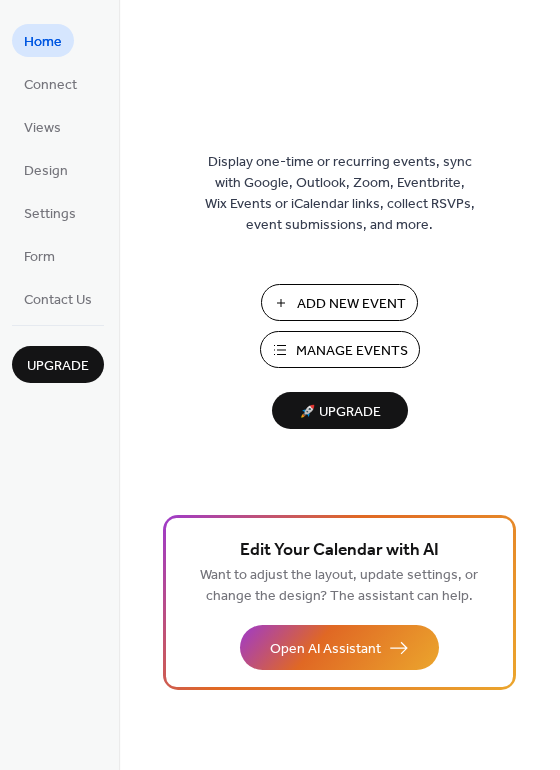 click on "Manage Events" at bounding box center [352, 351] 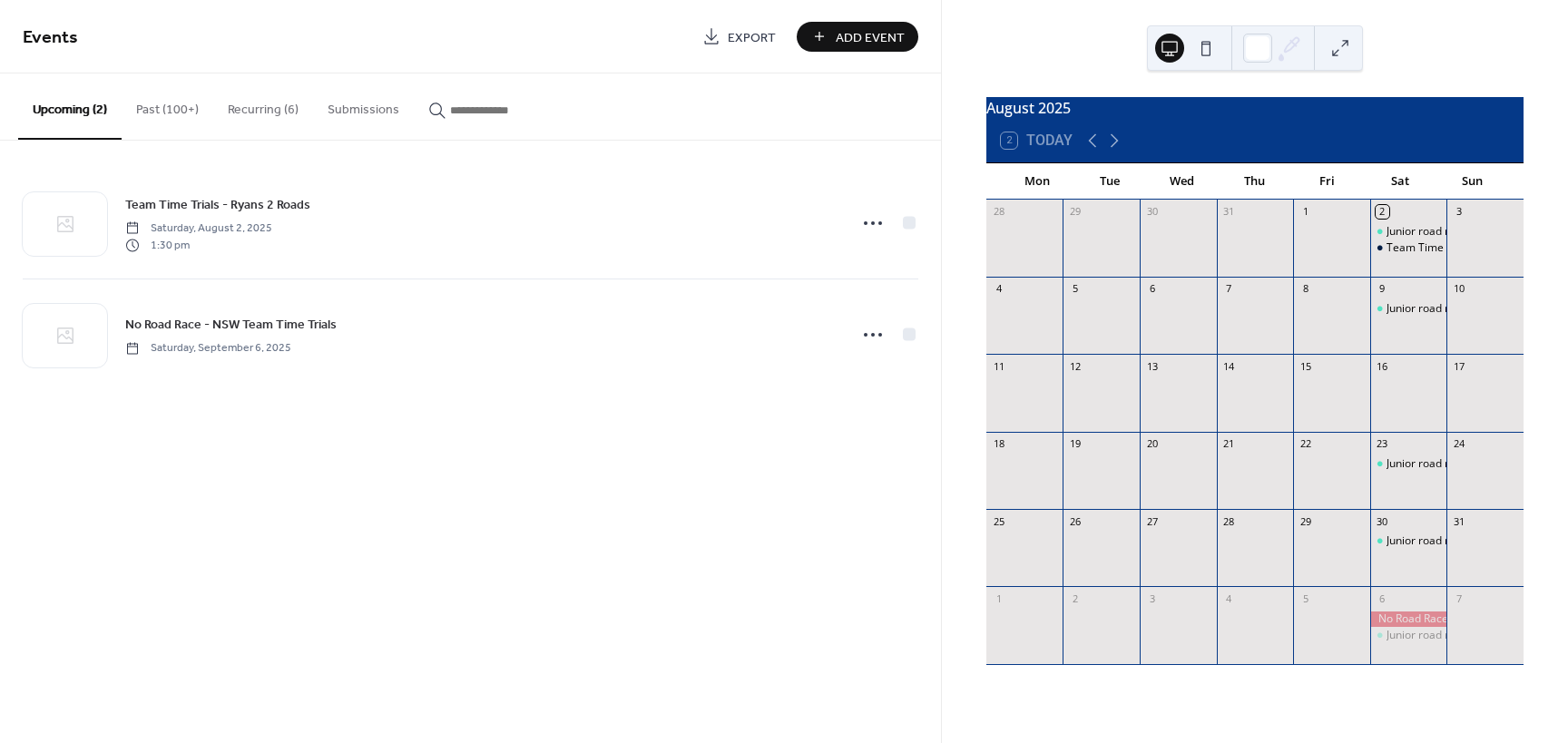 scroll, scrollTop: 0, scrollLeft: 0, axis: both 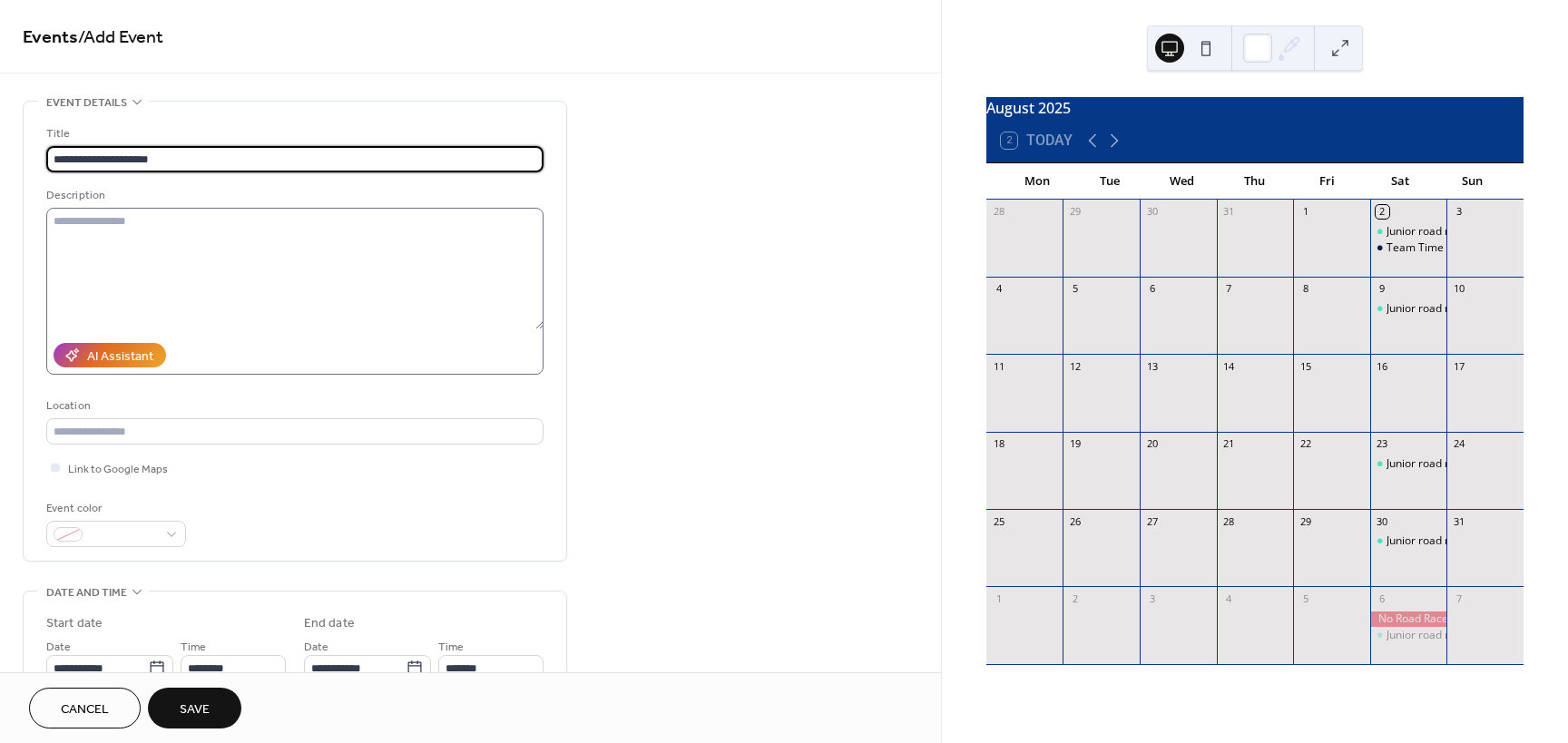 type on "**********" 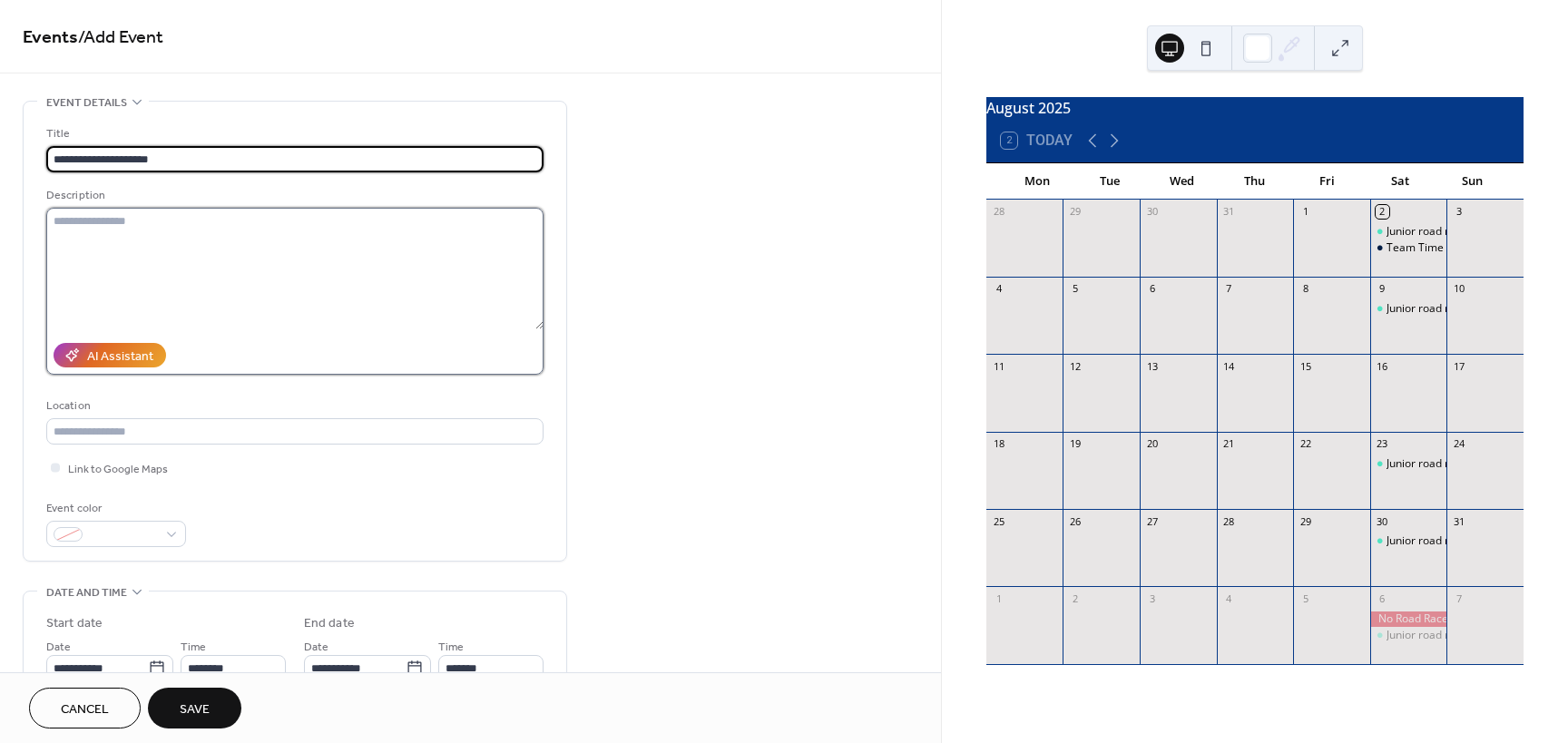 click at bounding box center [295, 269] 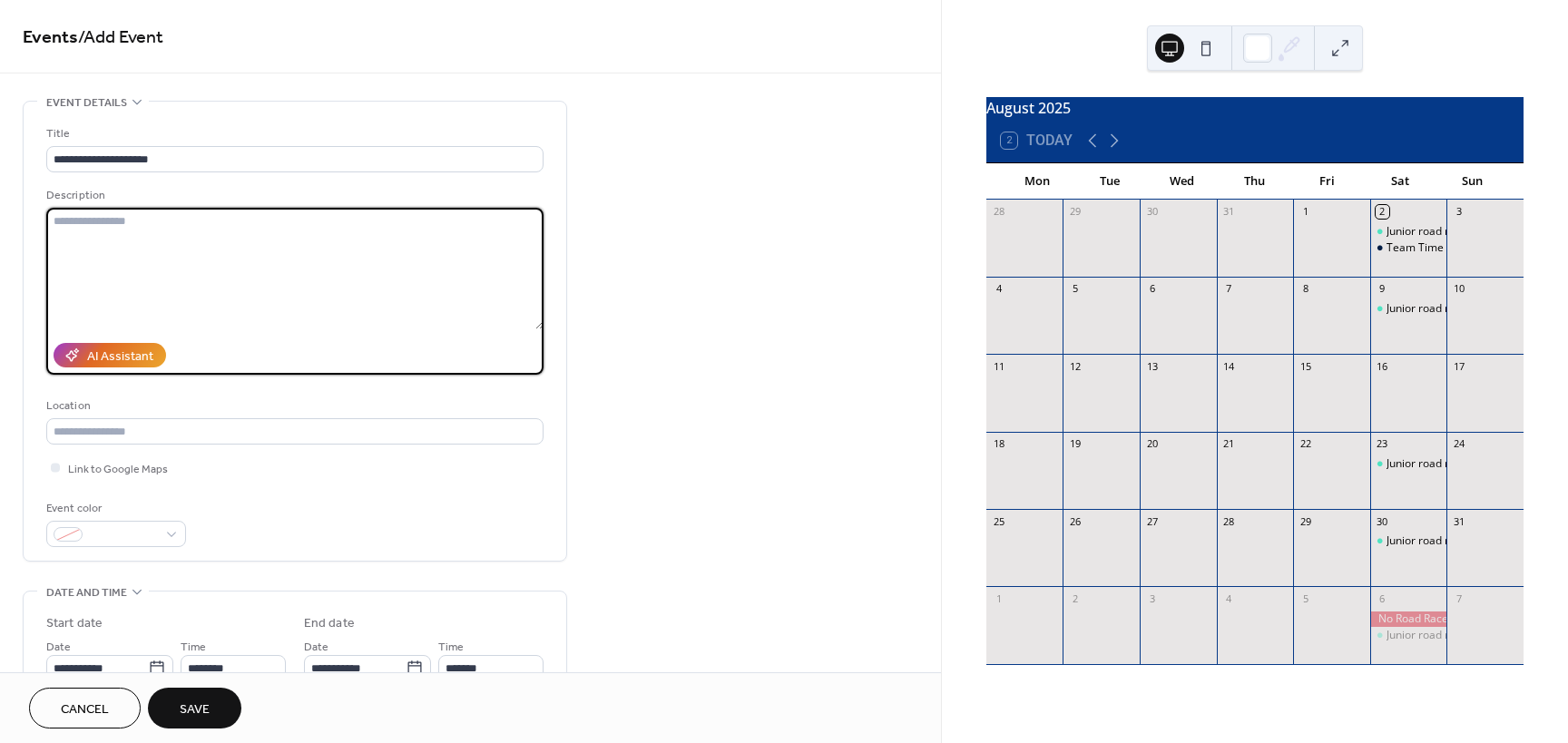 click at bounding box center (295, 269) 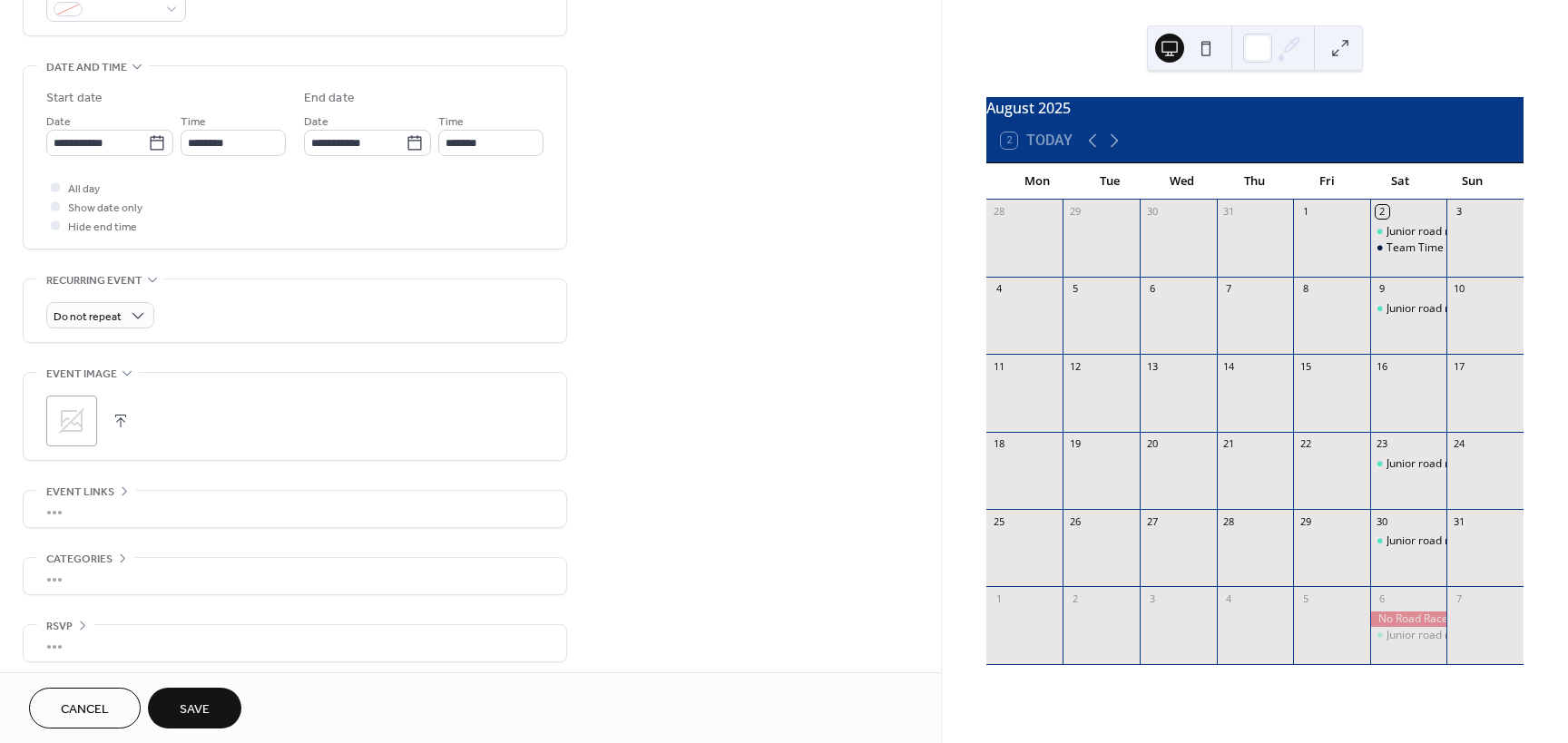 scroll, scrollTop: 533, scrollLeft: 0, axis: vertical 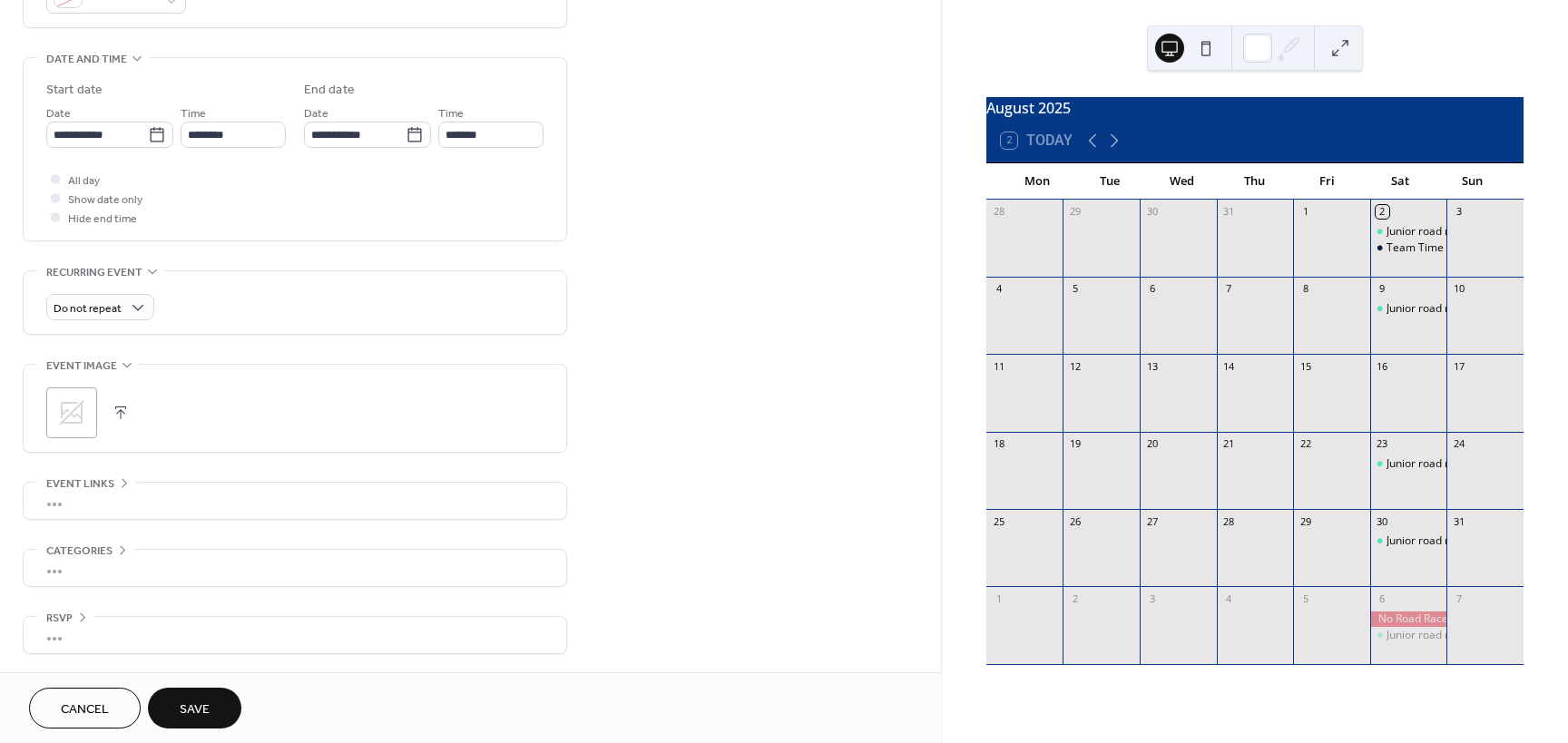 click on "•••" at bounding box center [295, 501] 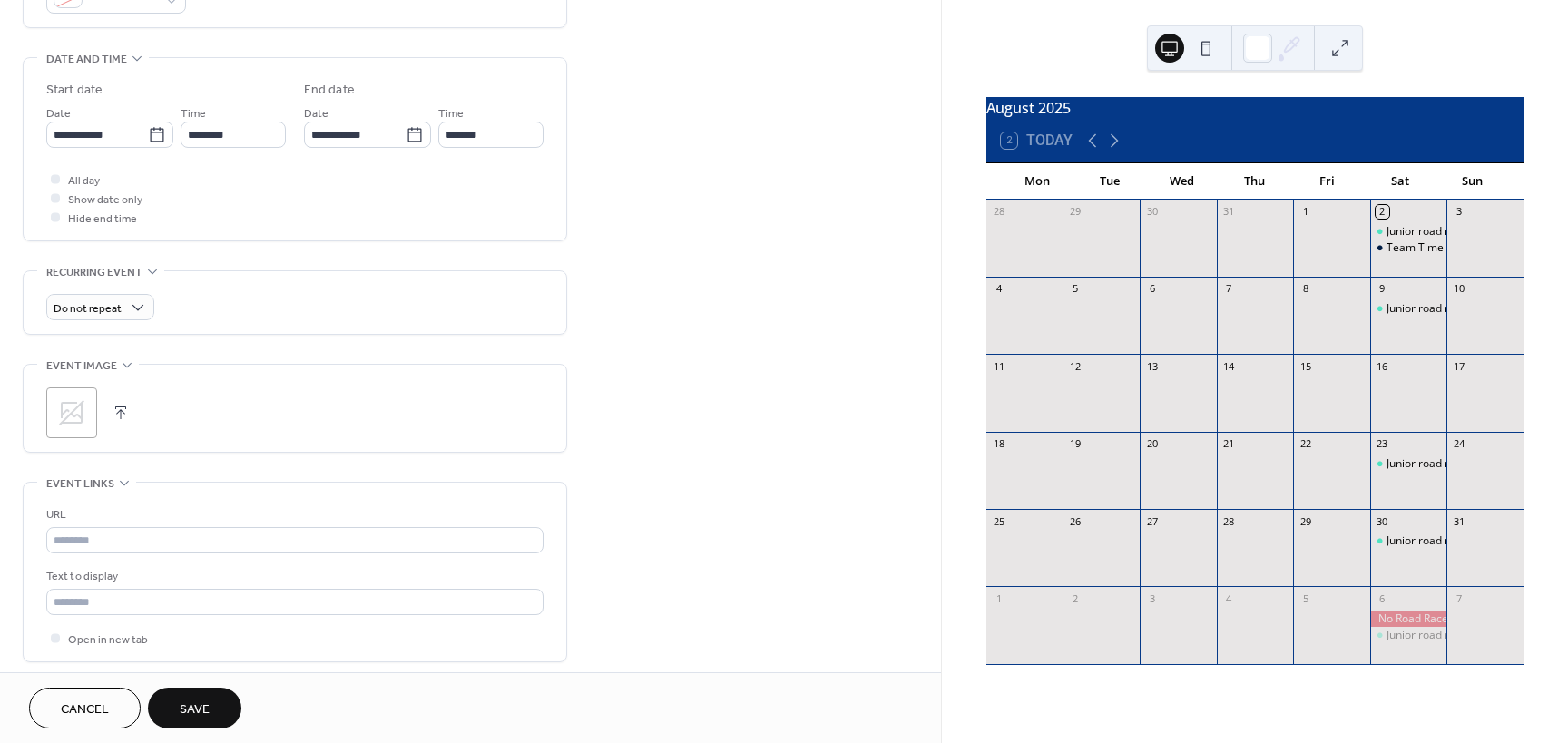 scroll, scrollTop: 533, scrollLeft: 0, axis: vertical 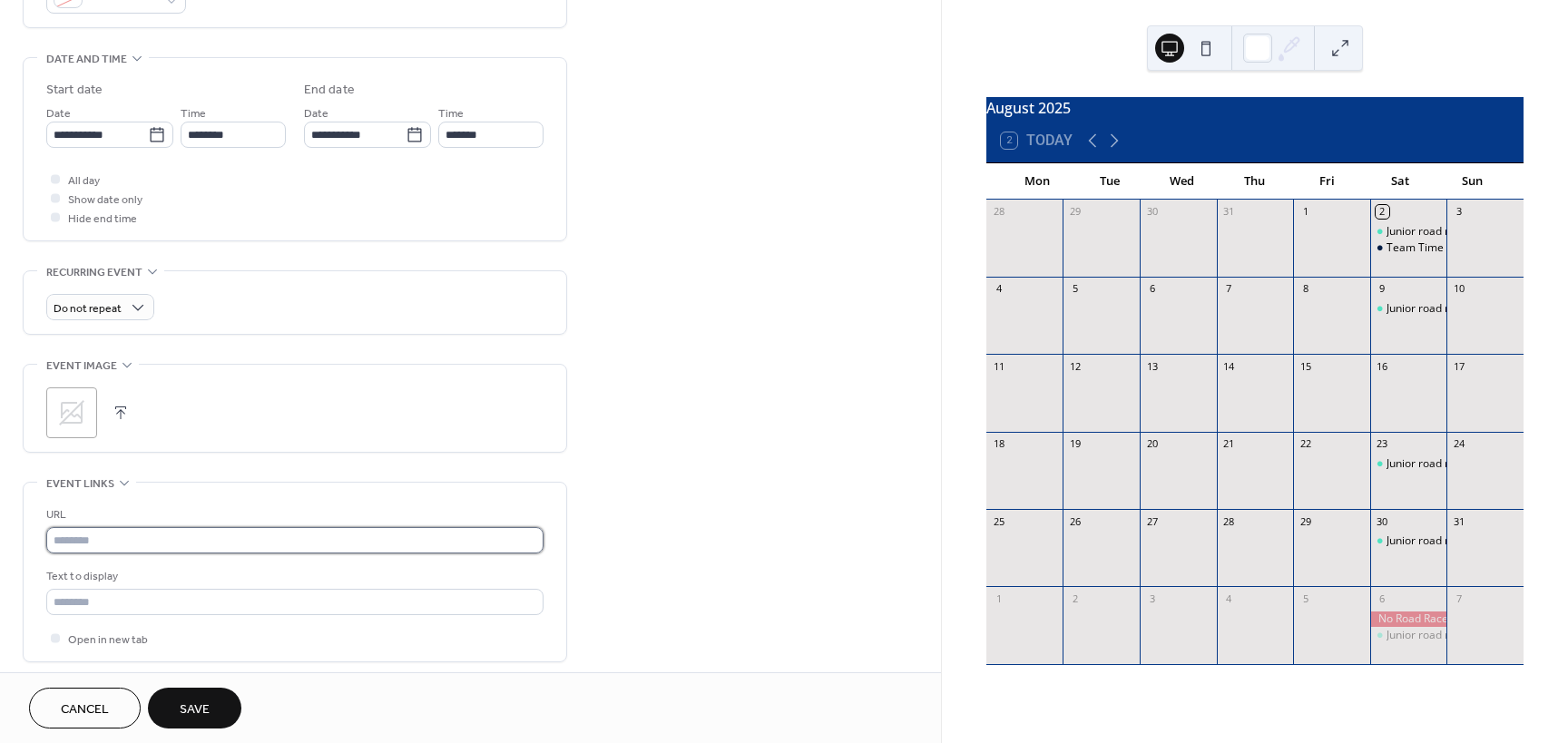 click at bounding box center (295, 540) 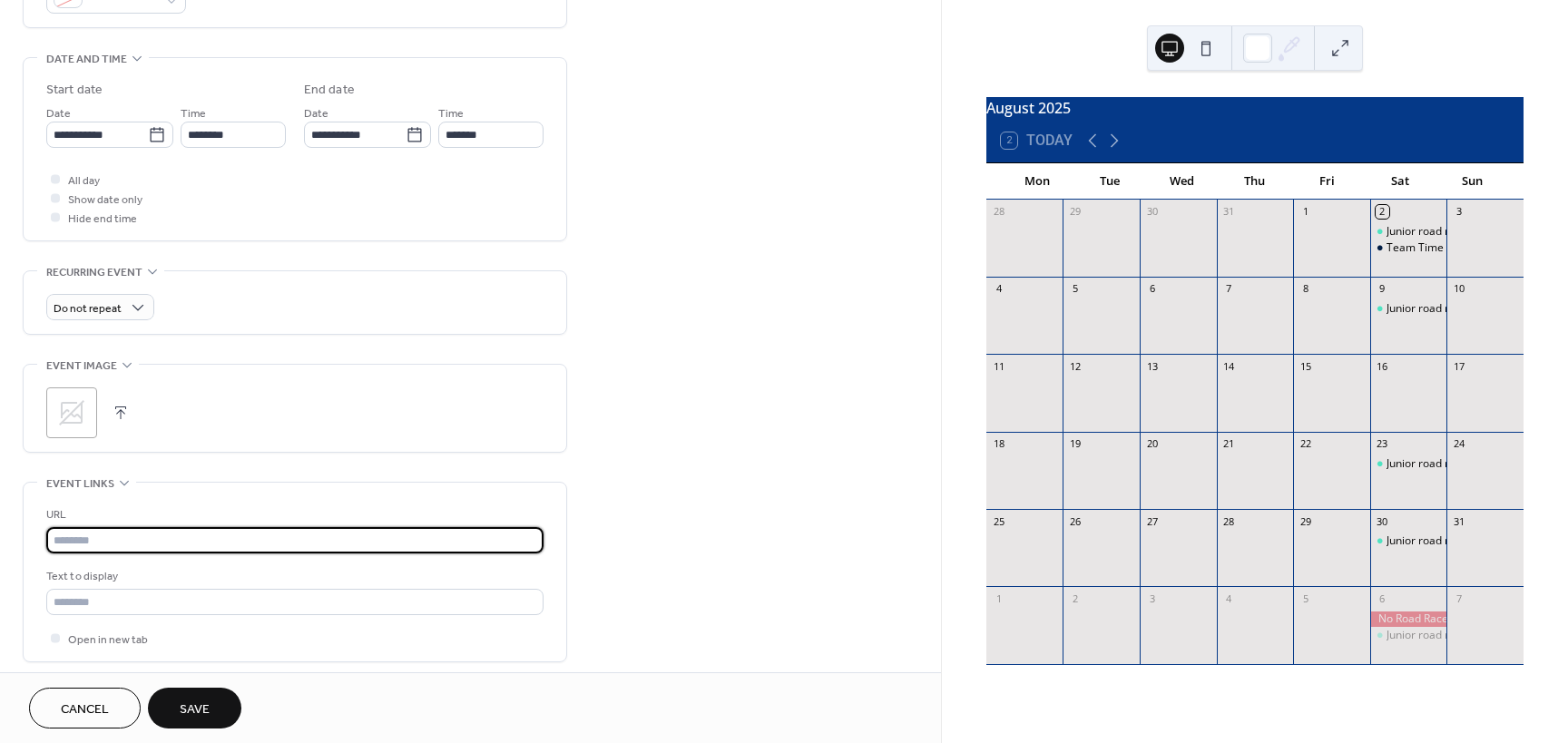 paste on "**********" 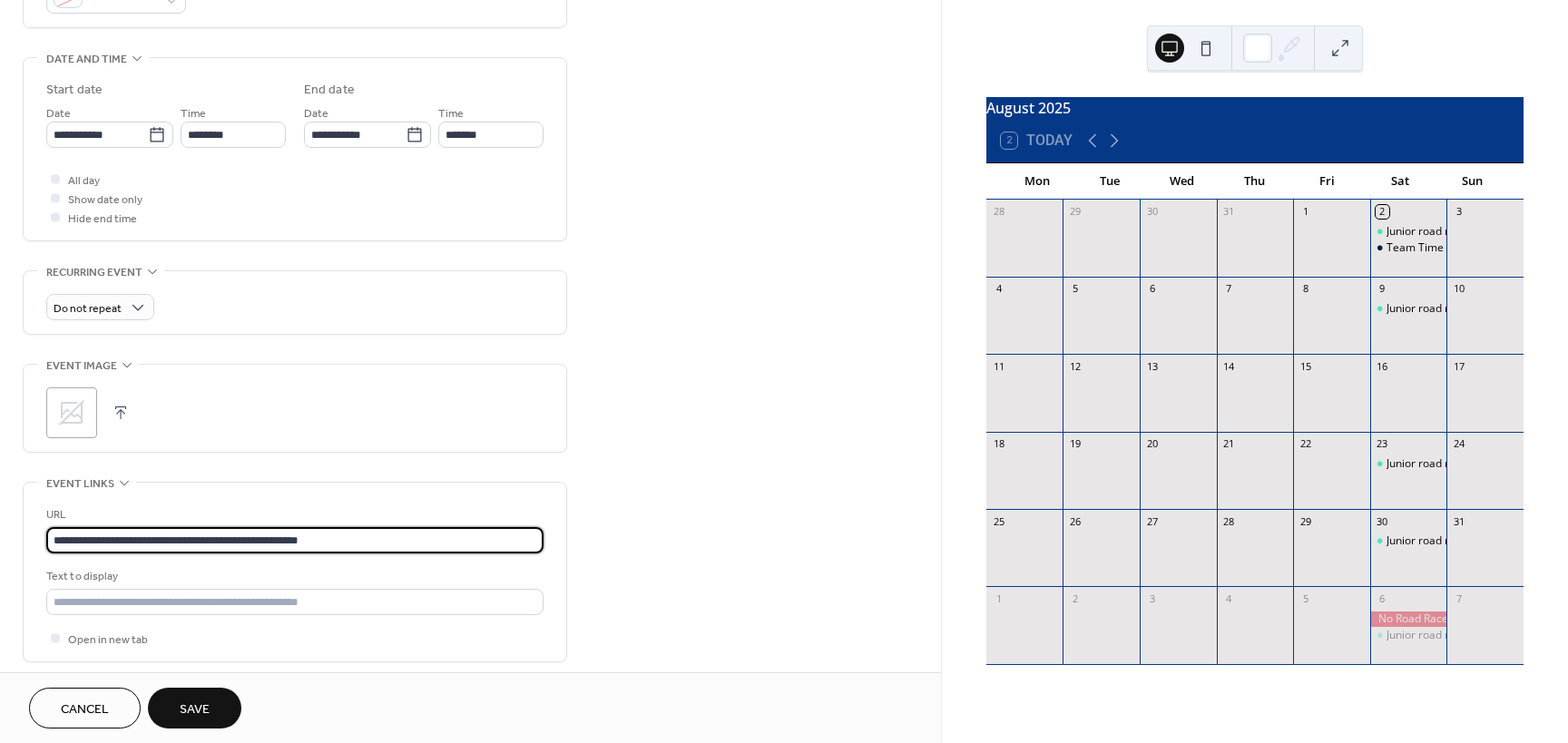 type on "**********" 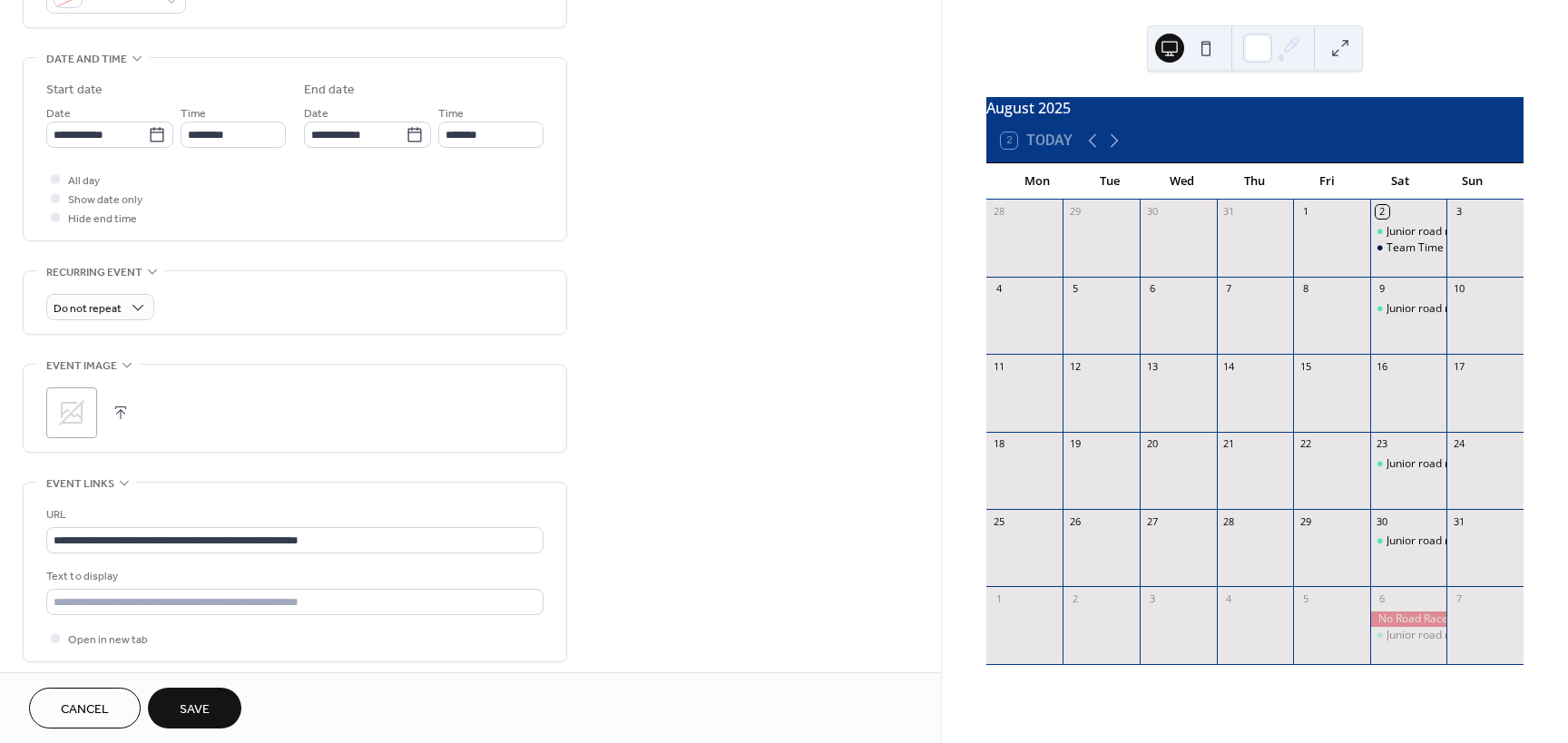 click on "**********" at bounding box center [470, 191] 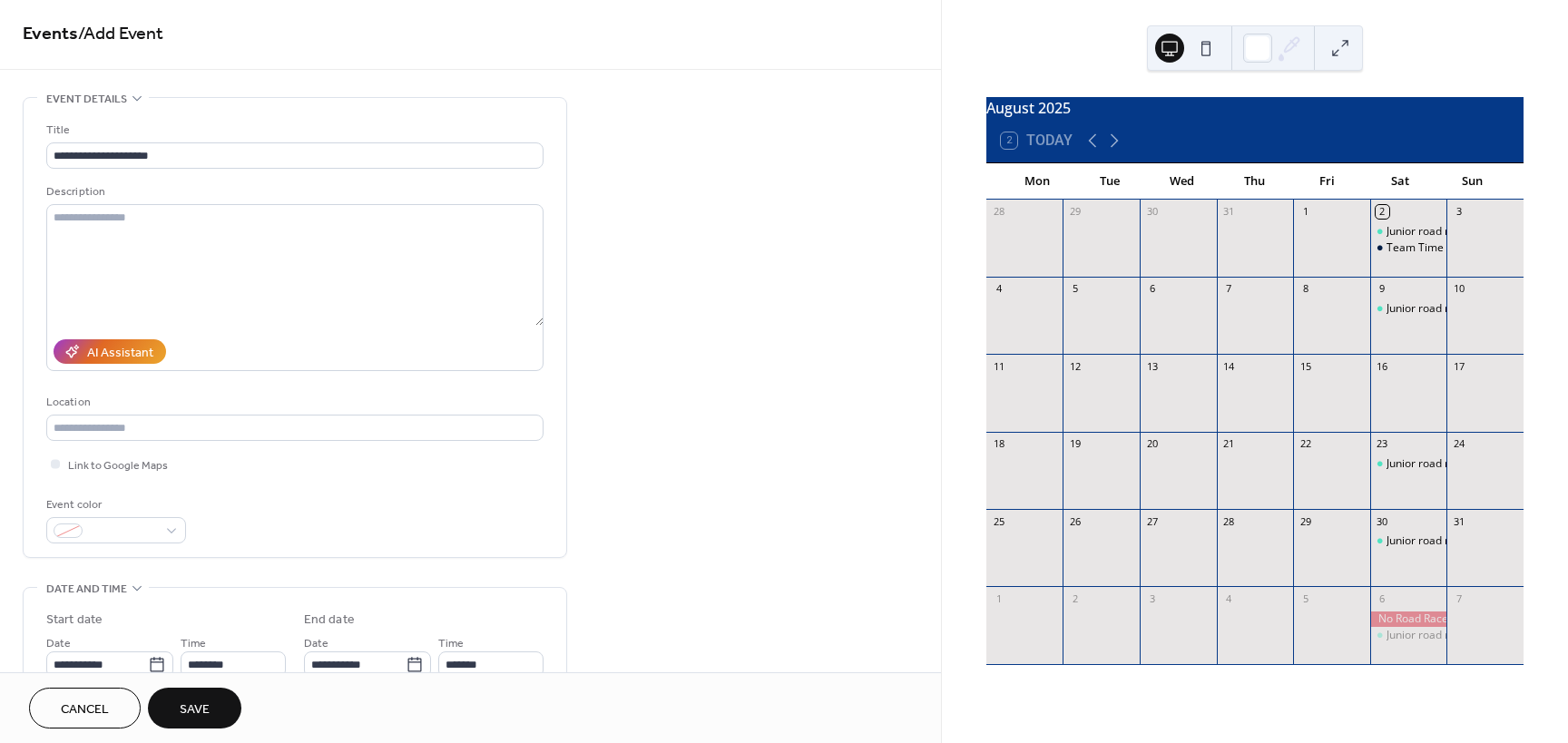 scroll, scrollTop: 0, scrollLeft: 0, axis: both 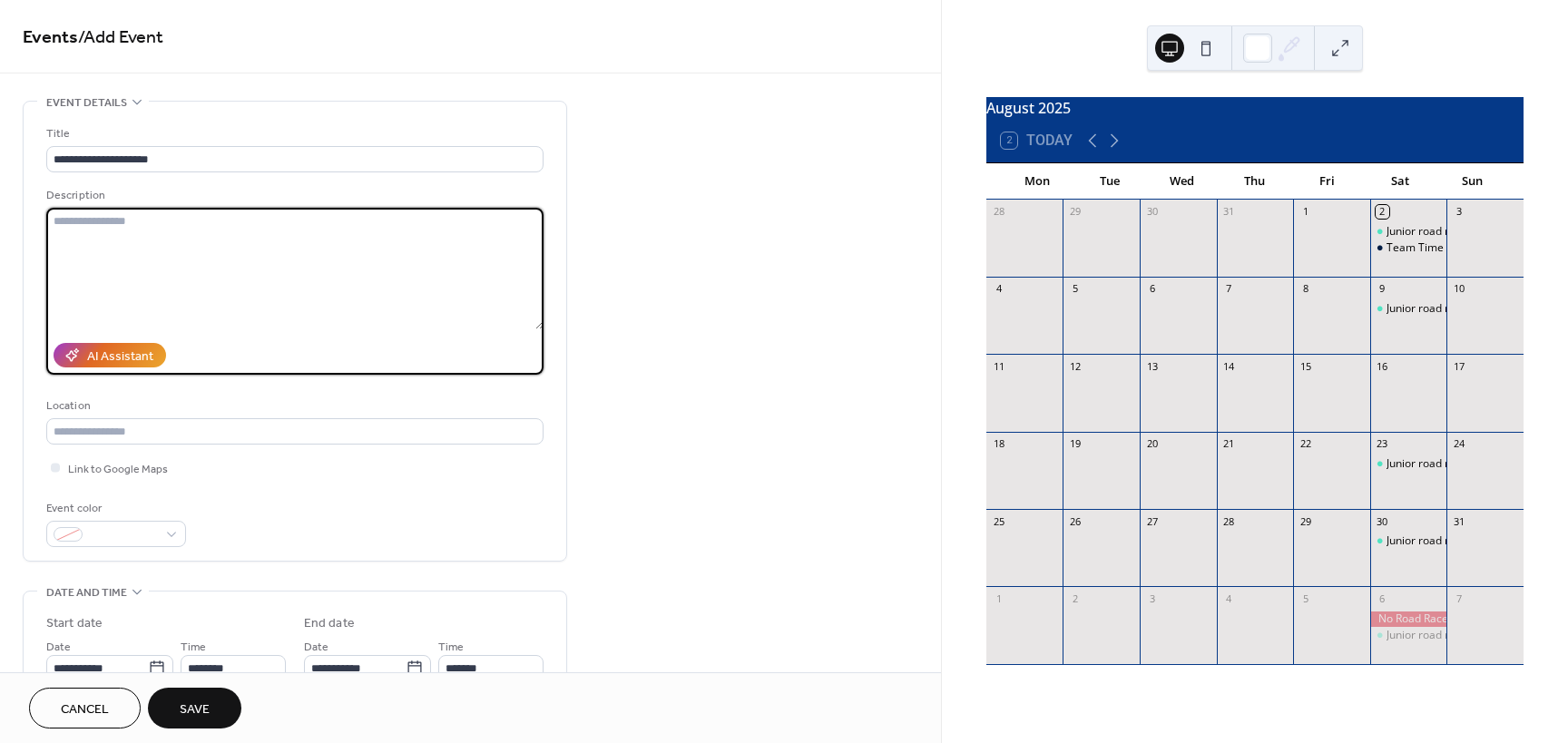 click at bounding box center (295, 269) 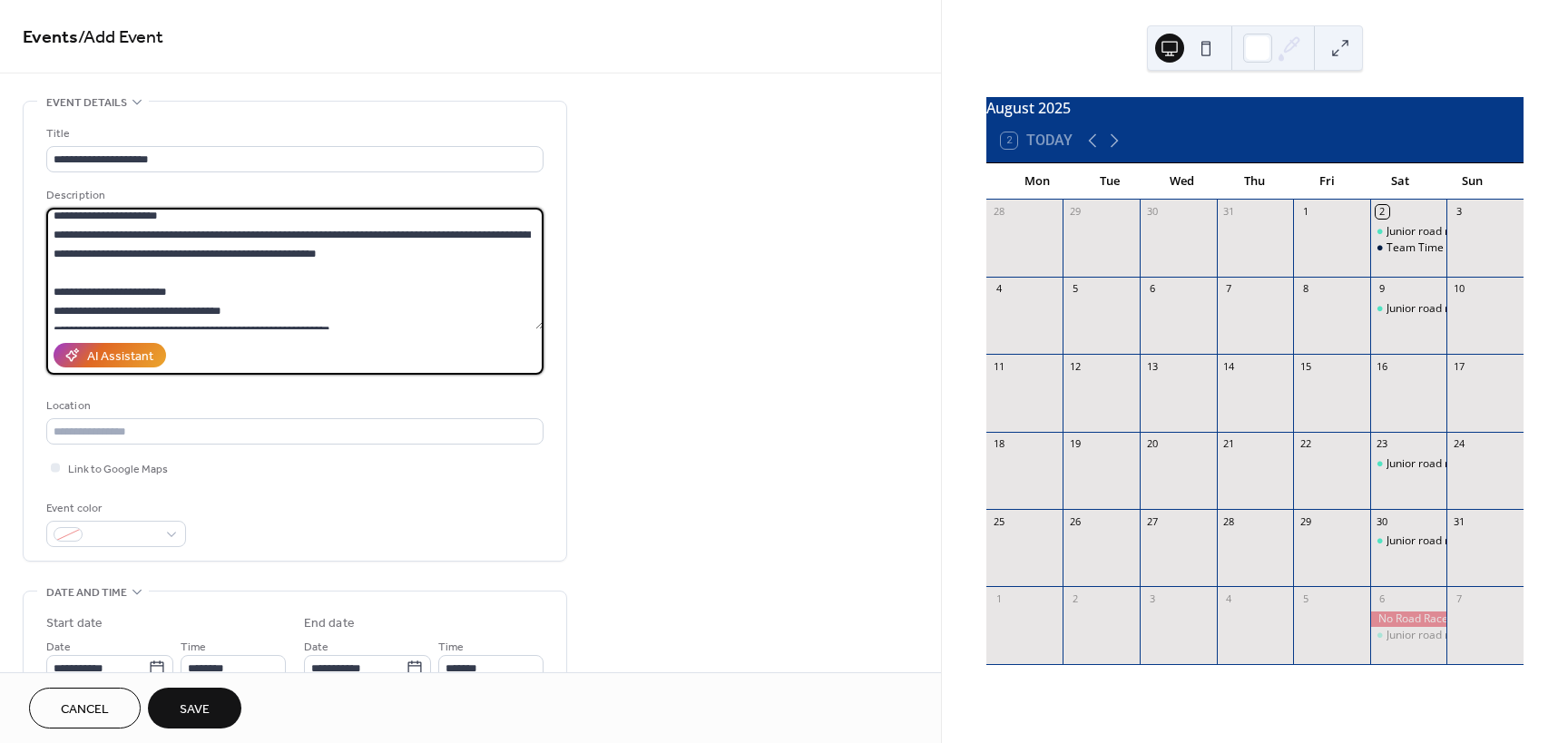 scroll, scrollTop: 0, scrollLeft: 0, axis: both 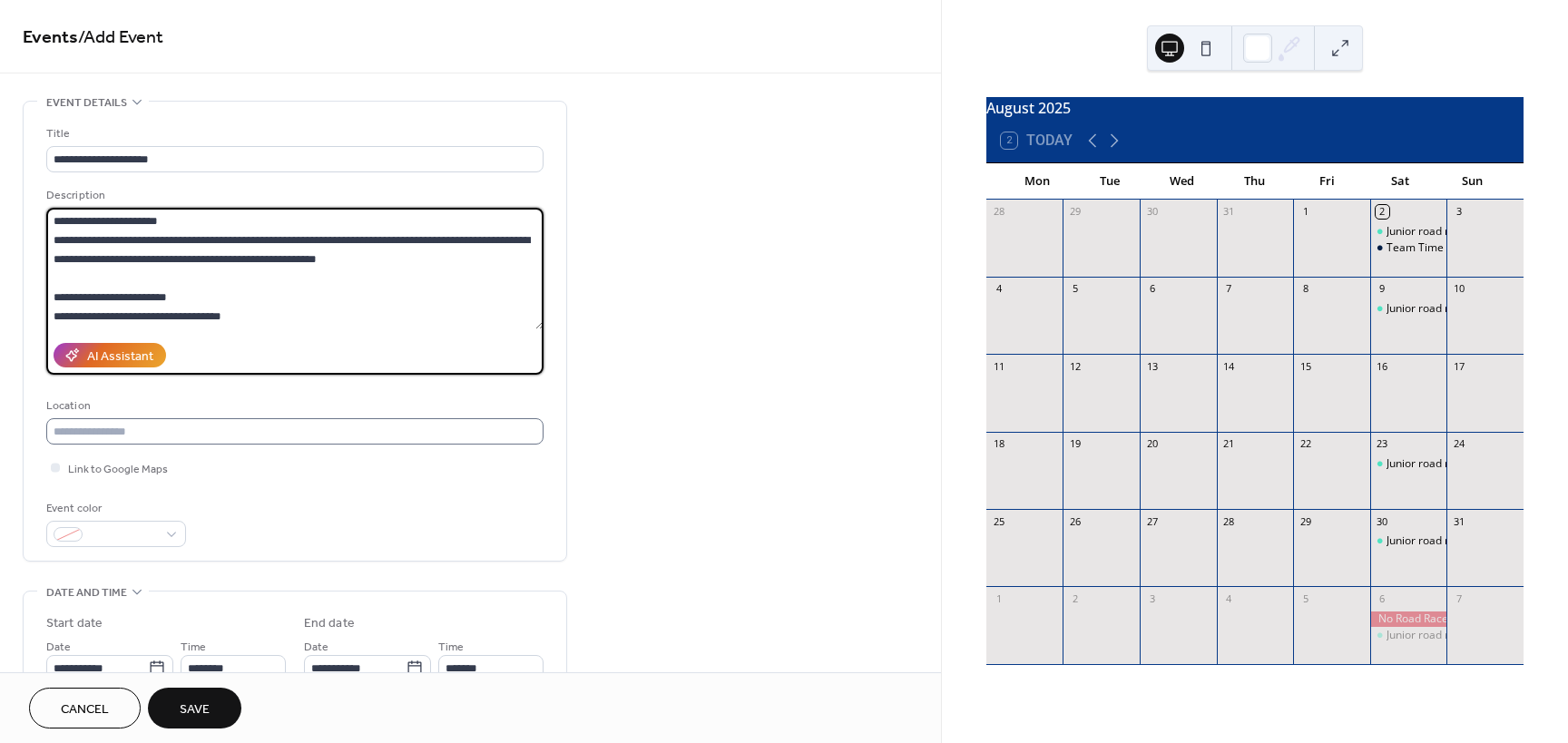 type on "**********" 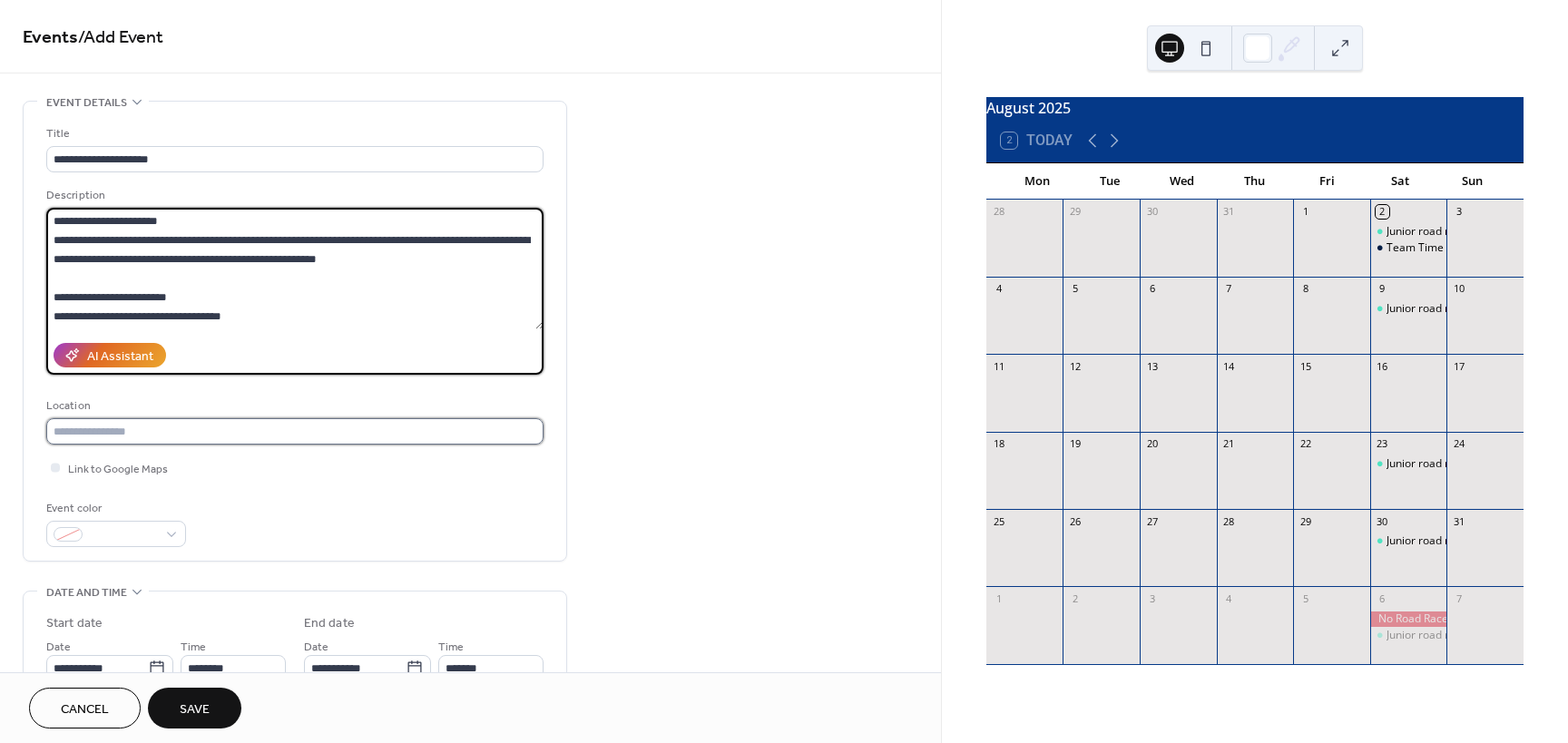 click at bounding box center (295, 431) 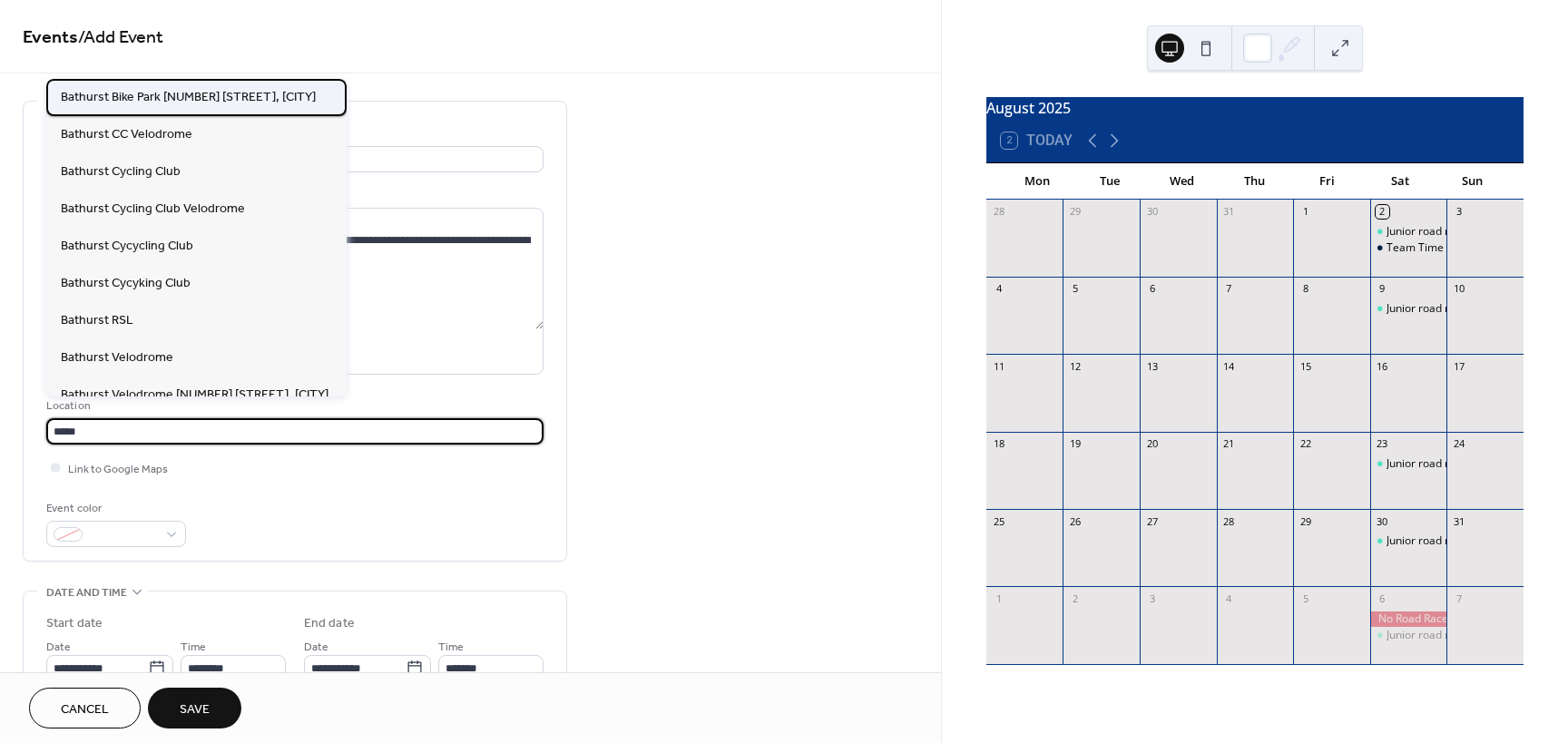 click on "Bathurst Bike Park 624 Vale Rd Orton Park" at bounding box center (188, 97) 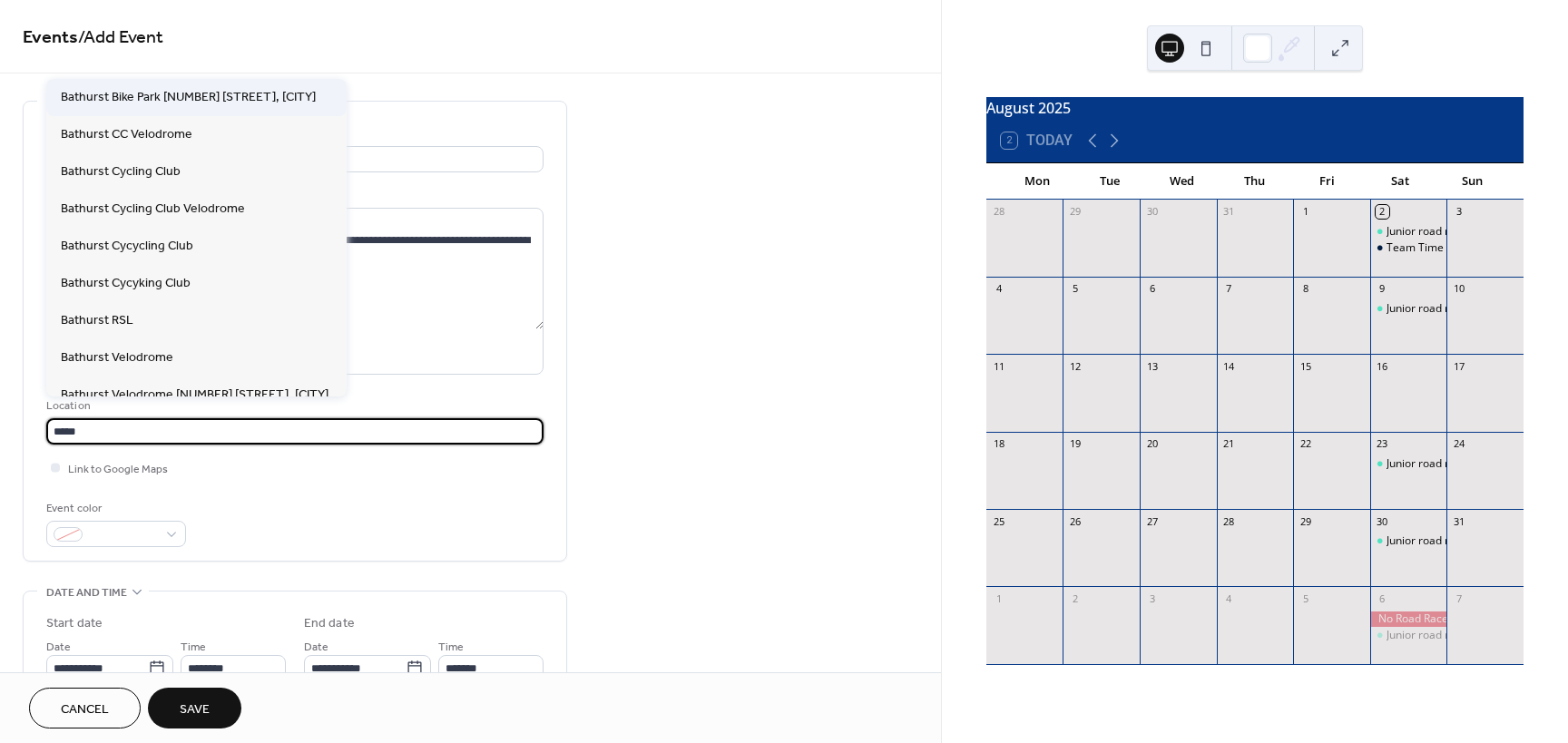 type on "**********" 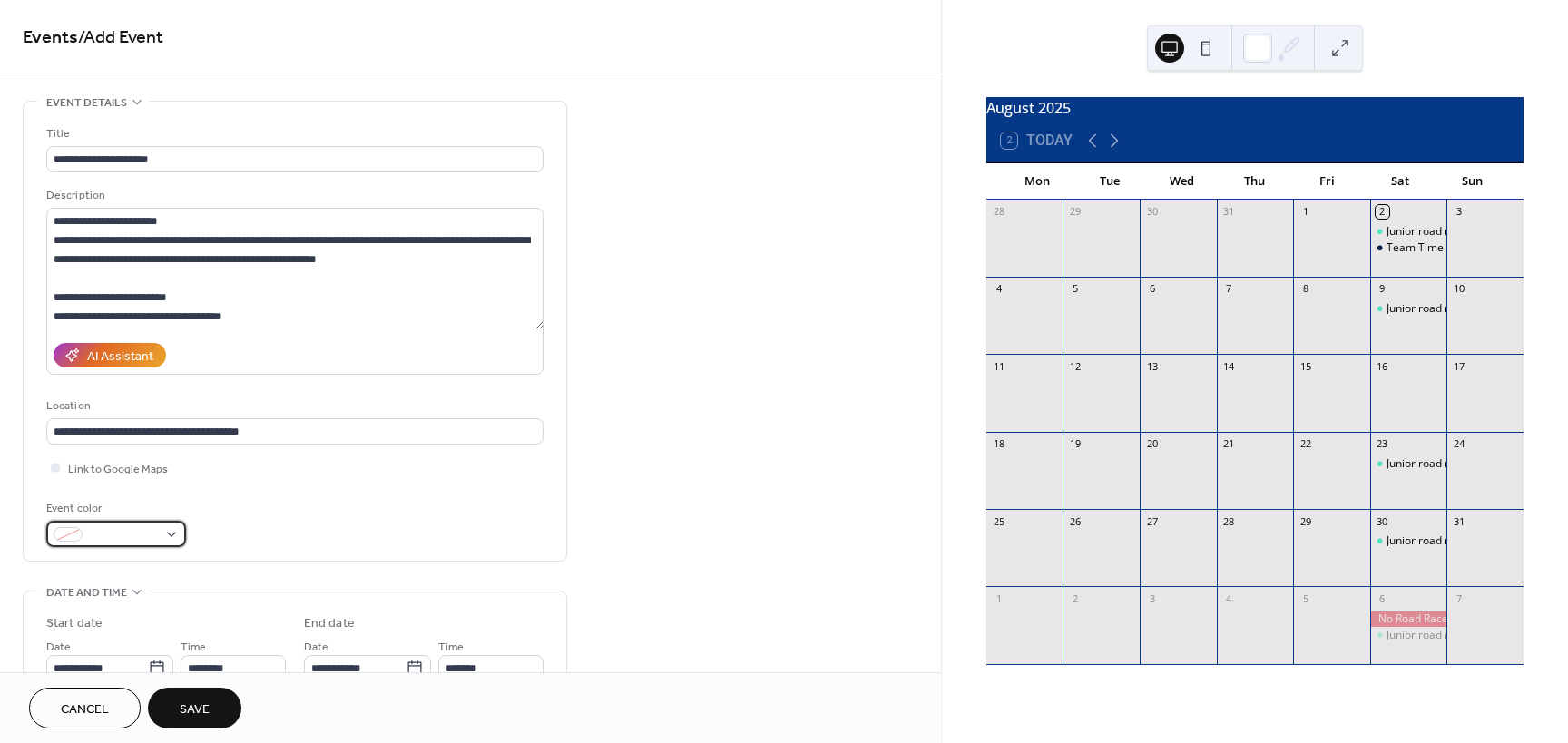 click at bounding box center (116, 533) 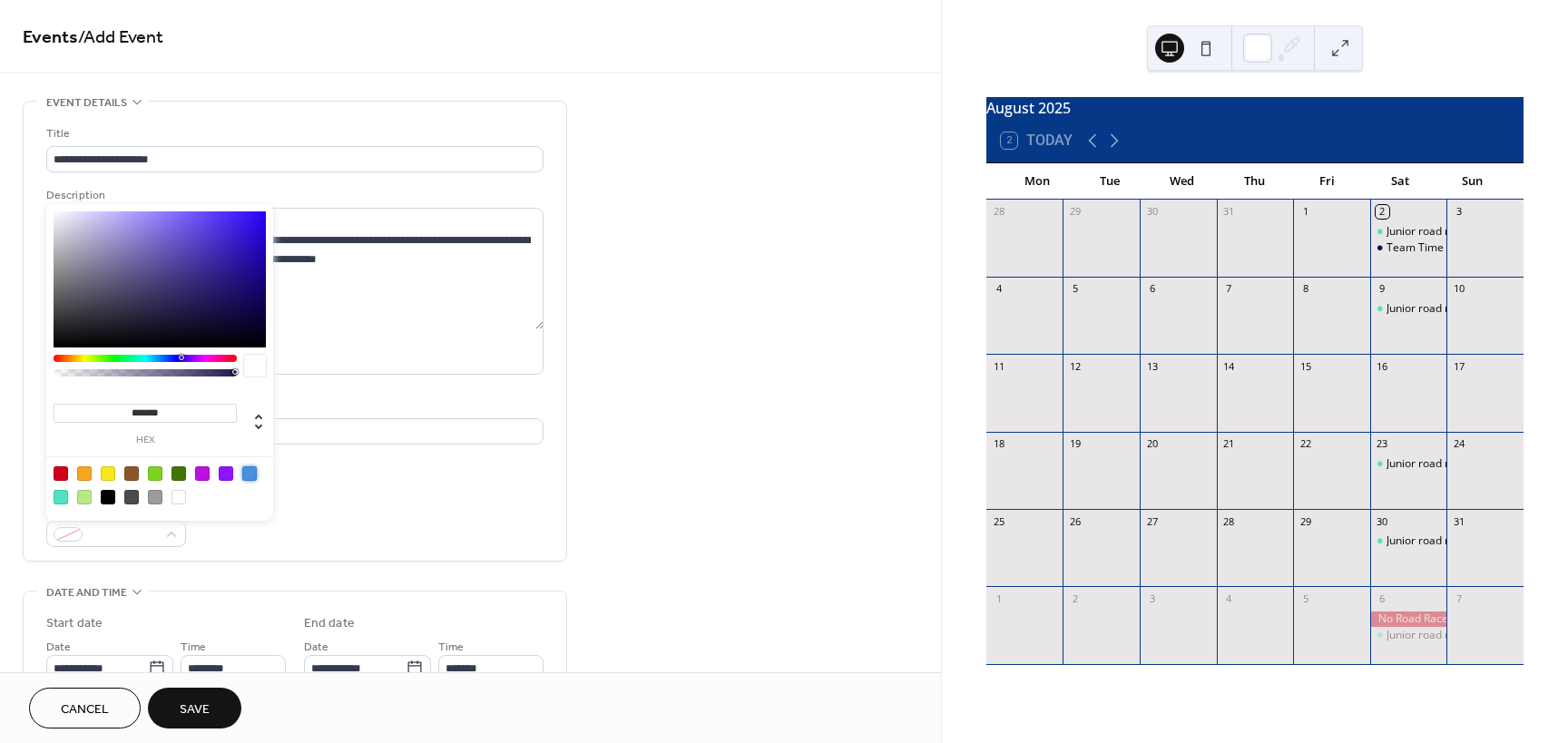 click at bounding box center (250, 474) 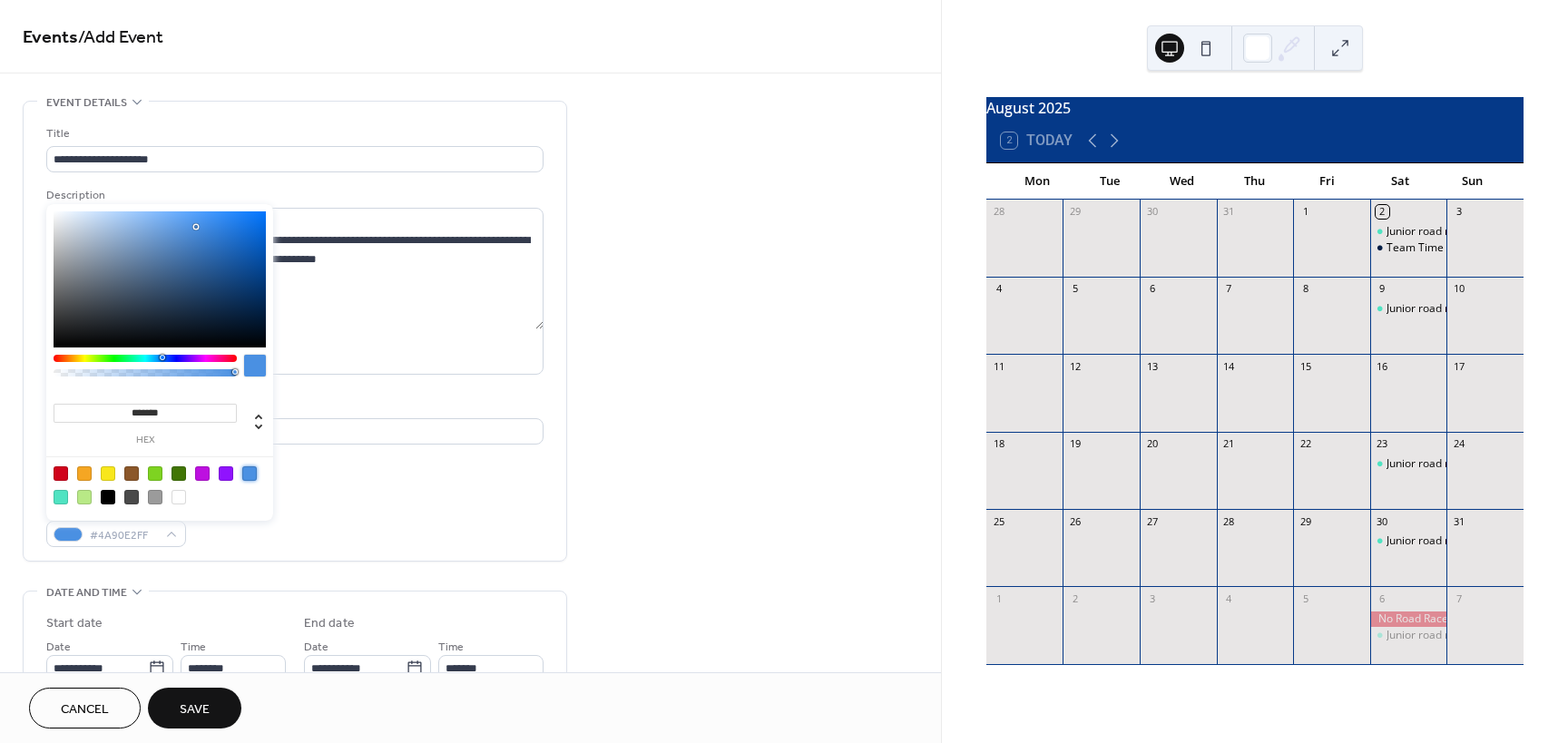 click on "Event color #4A90E2FF" at bounding box center [295, 523] 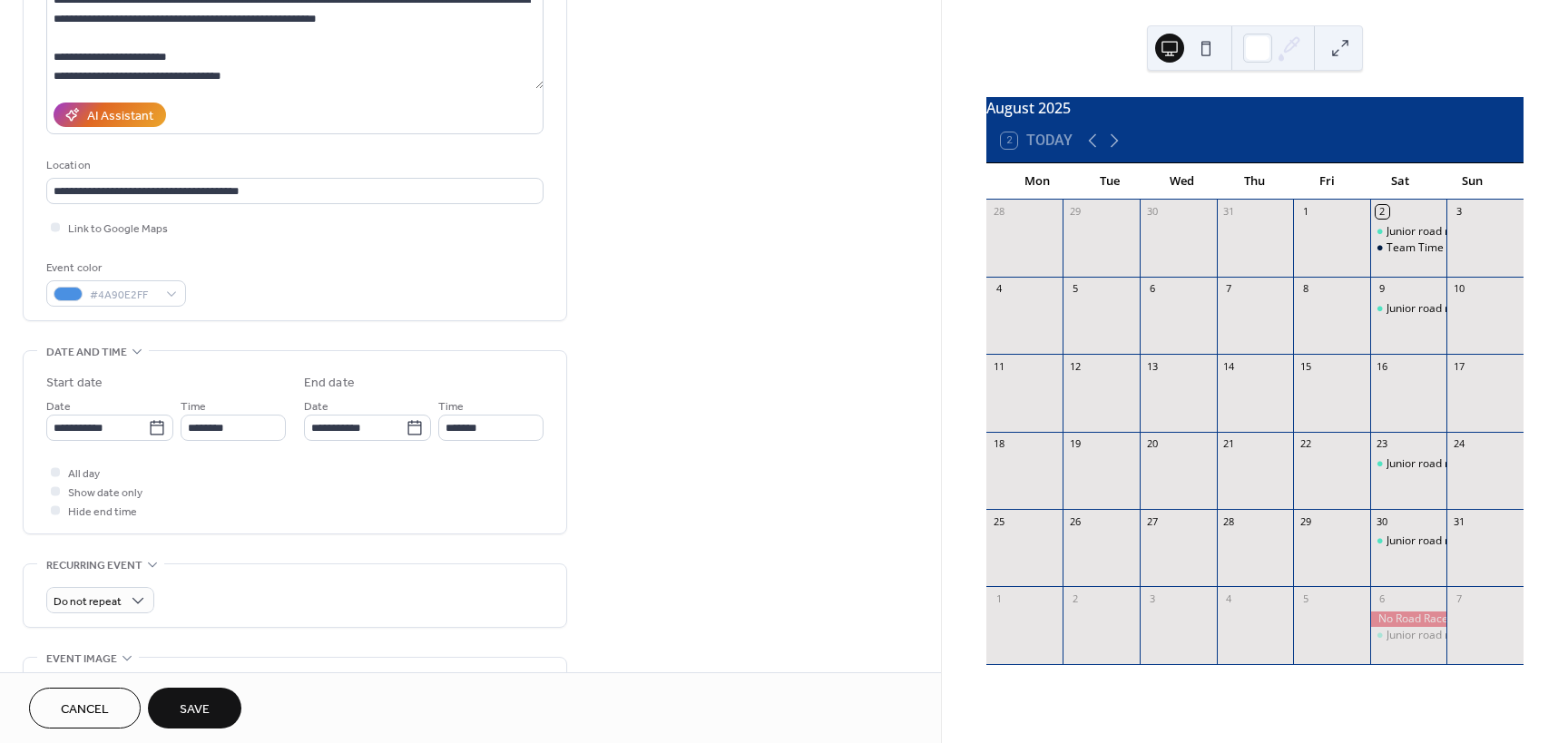scroll, scrollTop: 272, scrollLeft: 0, axis: vertical 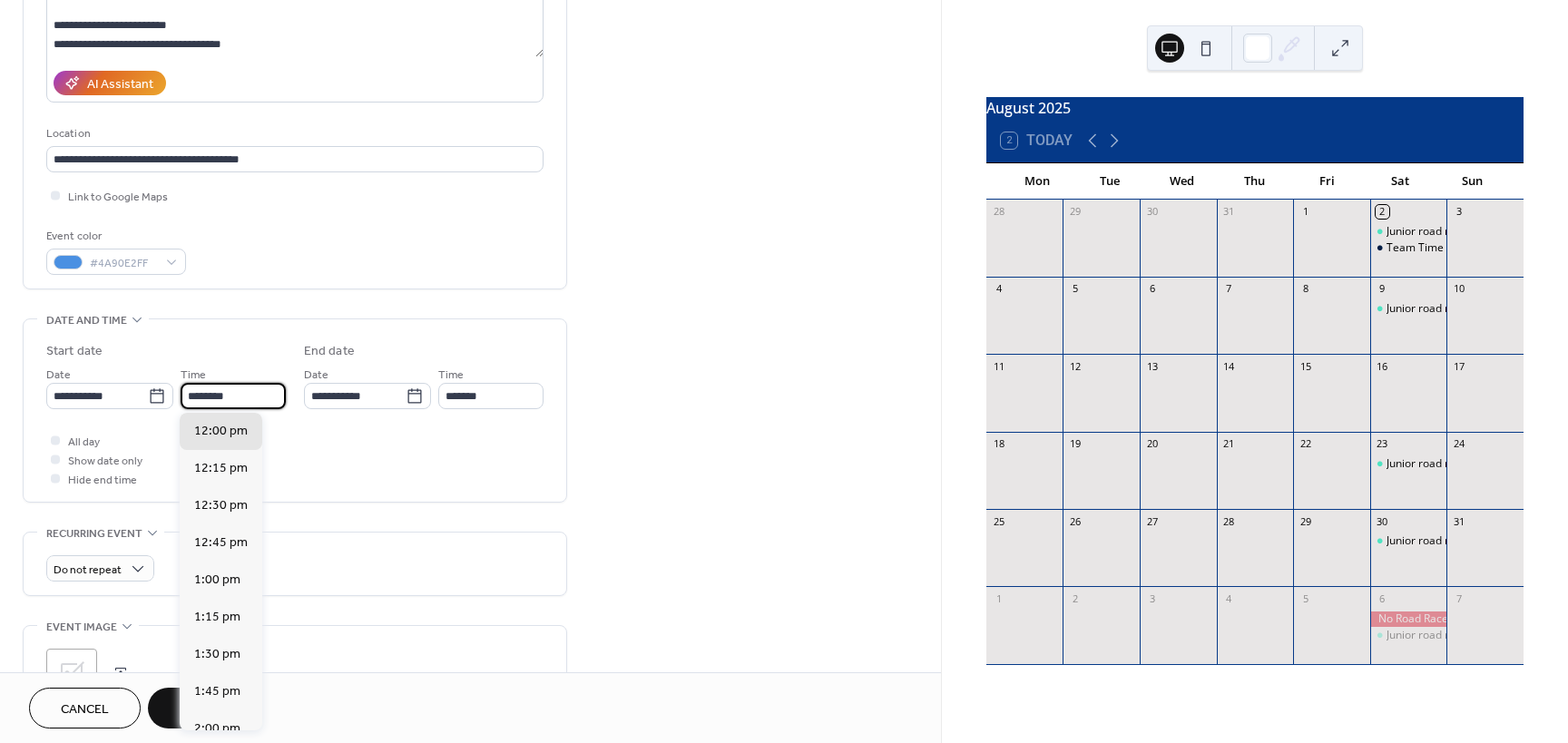 drag, startPoint x: 237, startPoint y: 397, endPoint x: 181, endPoint y: 400, distance: 56.0803 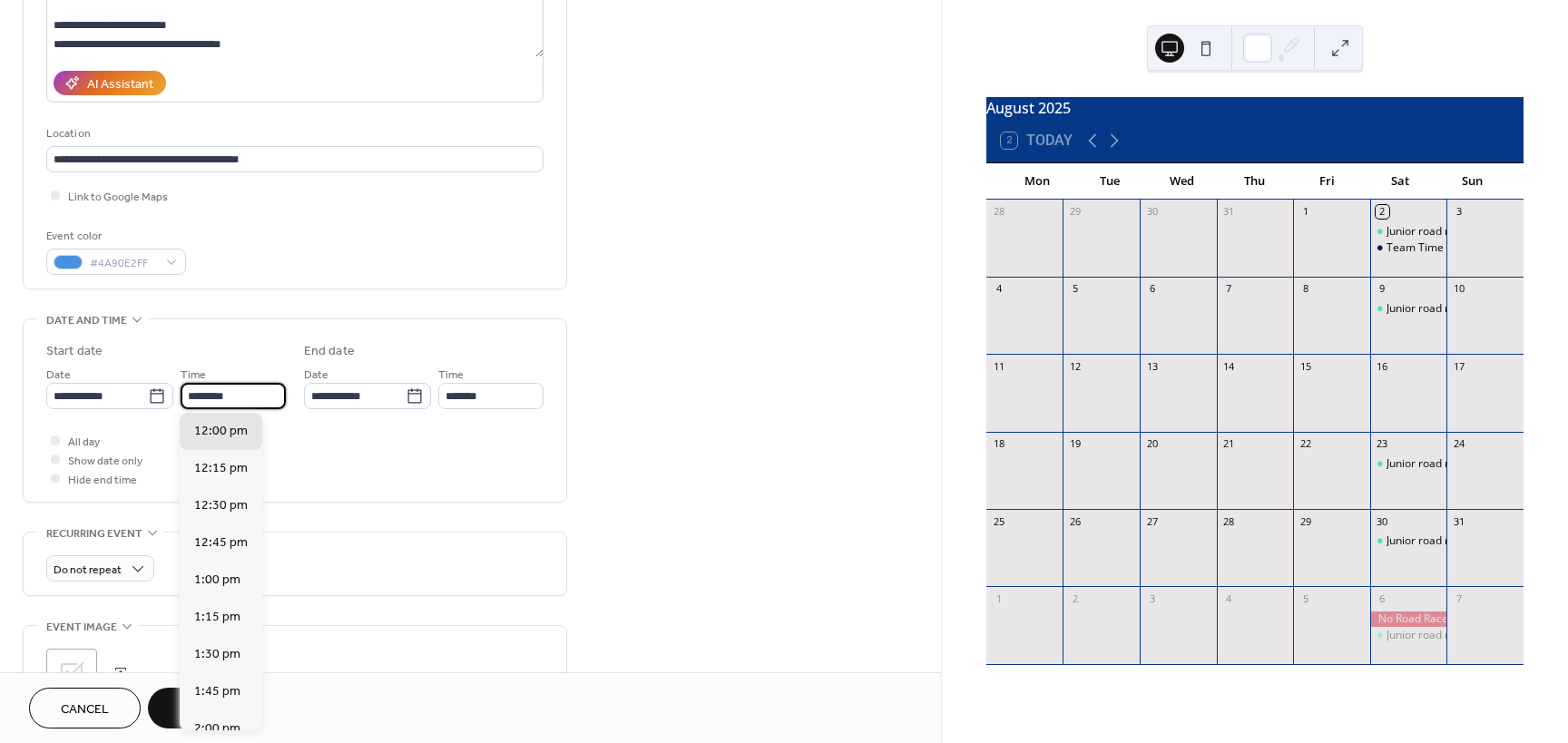 click on "********" at bounding box center [233, 396] 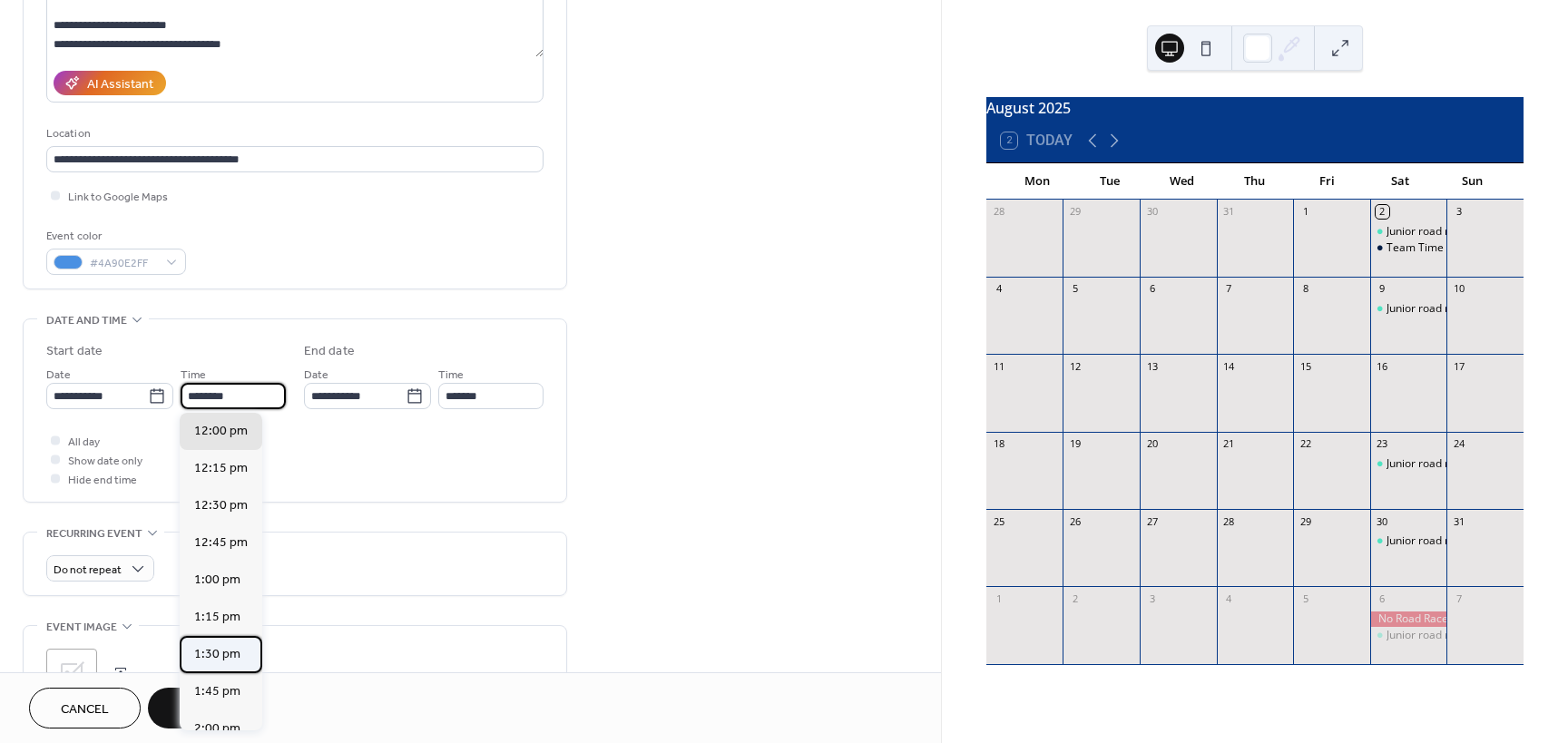 click on "1:30 pm" at bounding box center [217, 654] 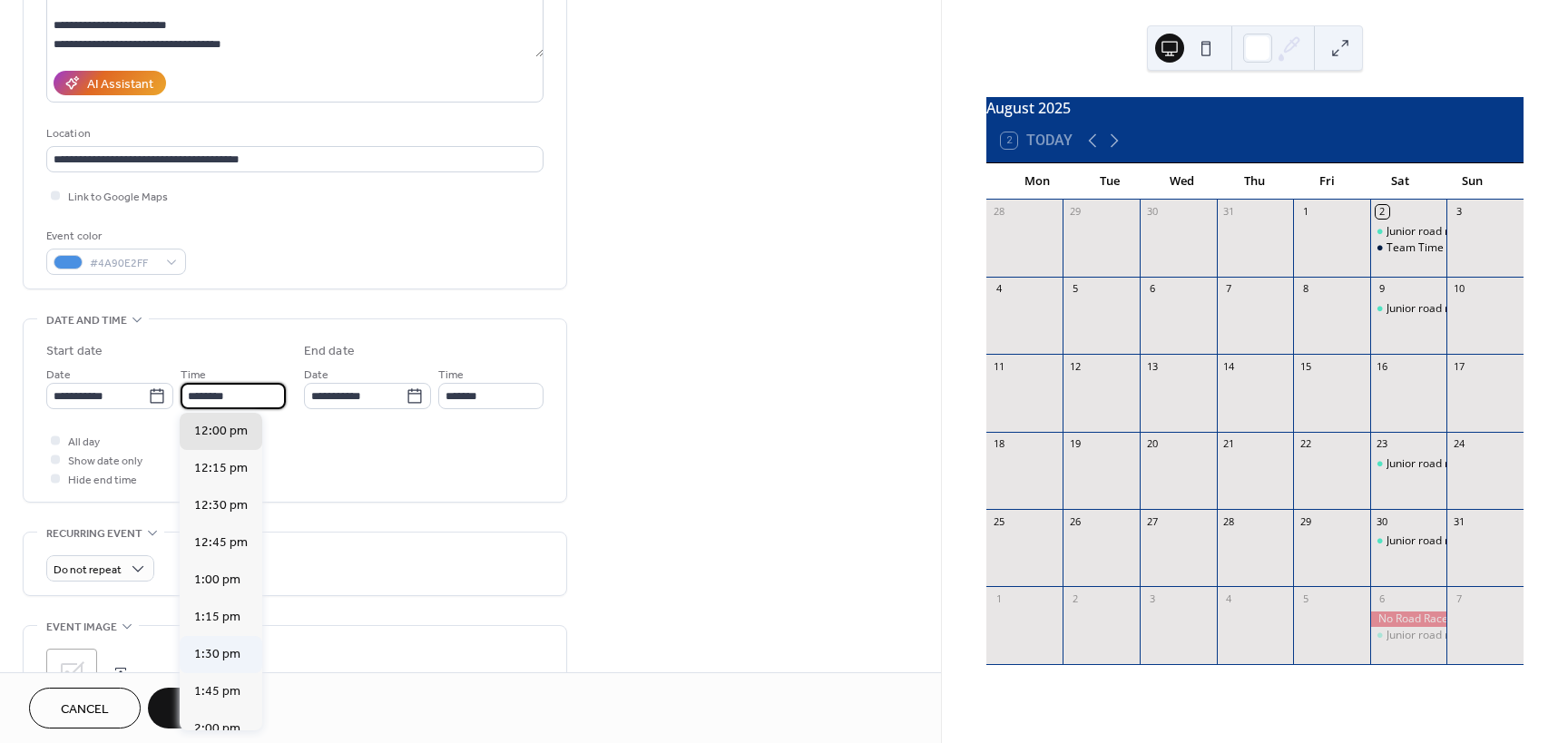 type on "*******" 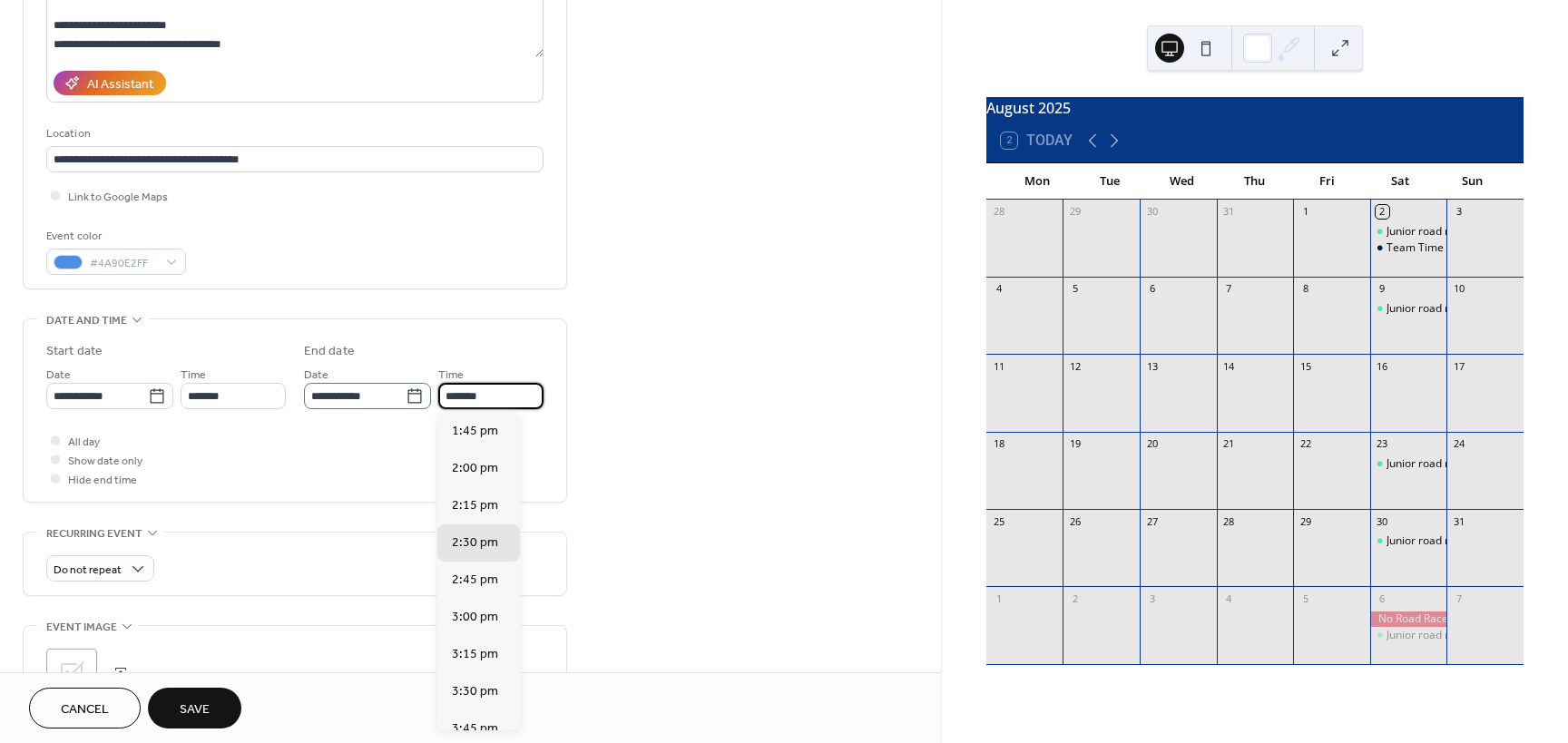 drag, startPoint x: 495, startPoint y: 394, endPoint x: 418, endPoint y: 394, distance: 77 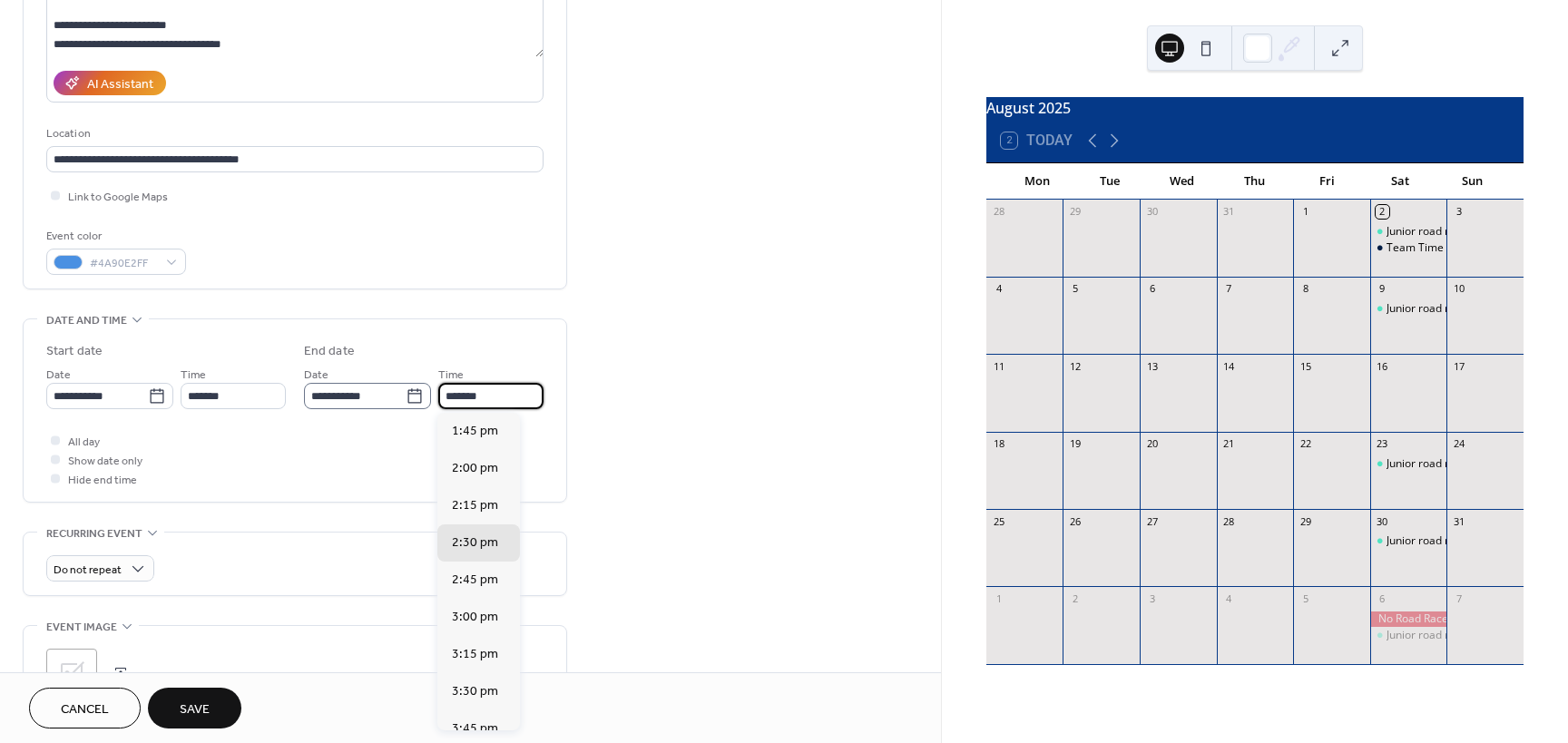 click on "**********" at bounding box center [424, 386] 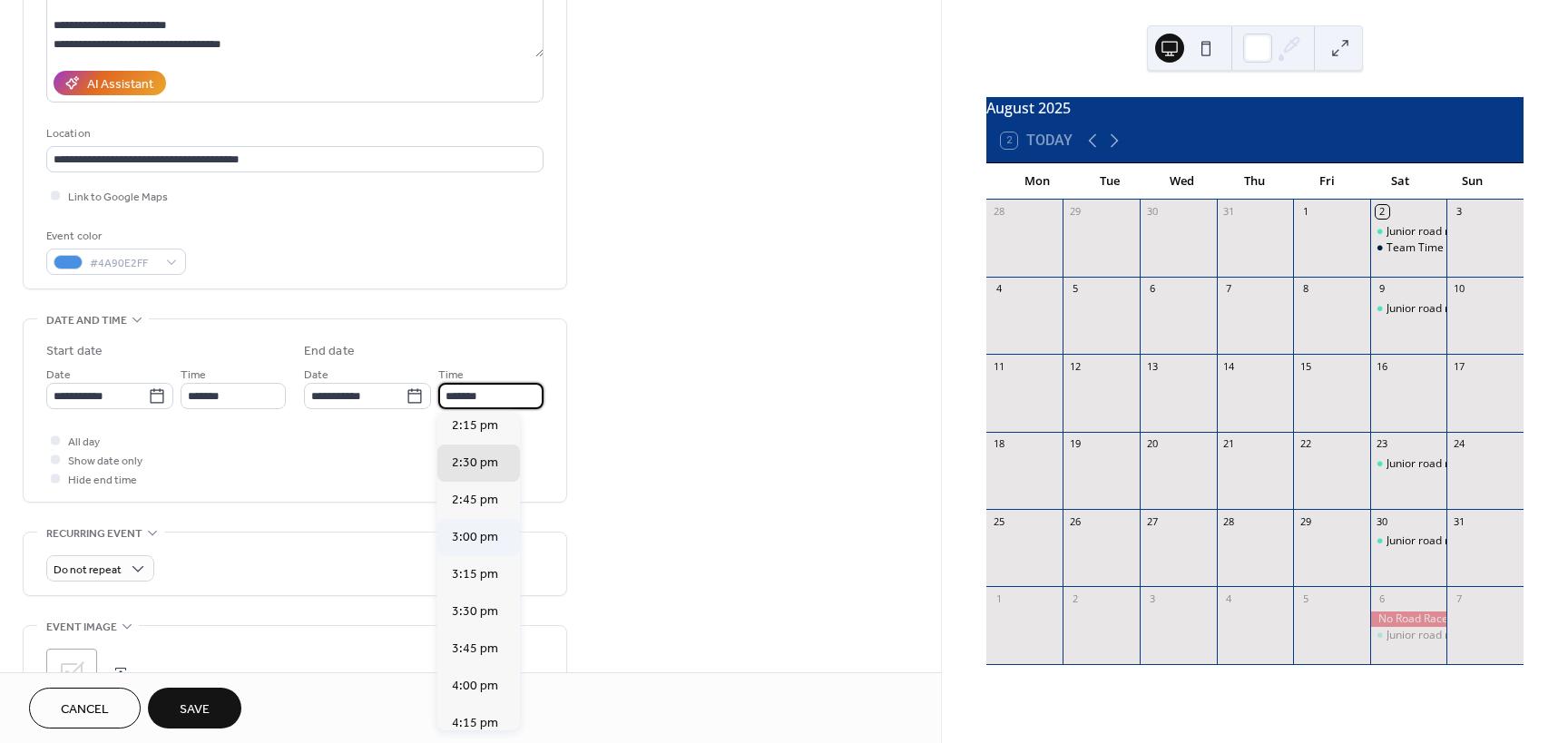 scroll, scrollTop: 91, scrollLeft: 0, axis: vertical 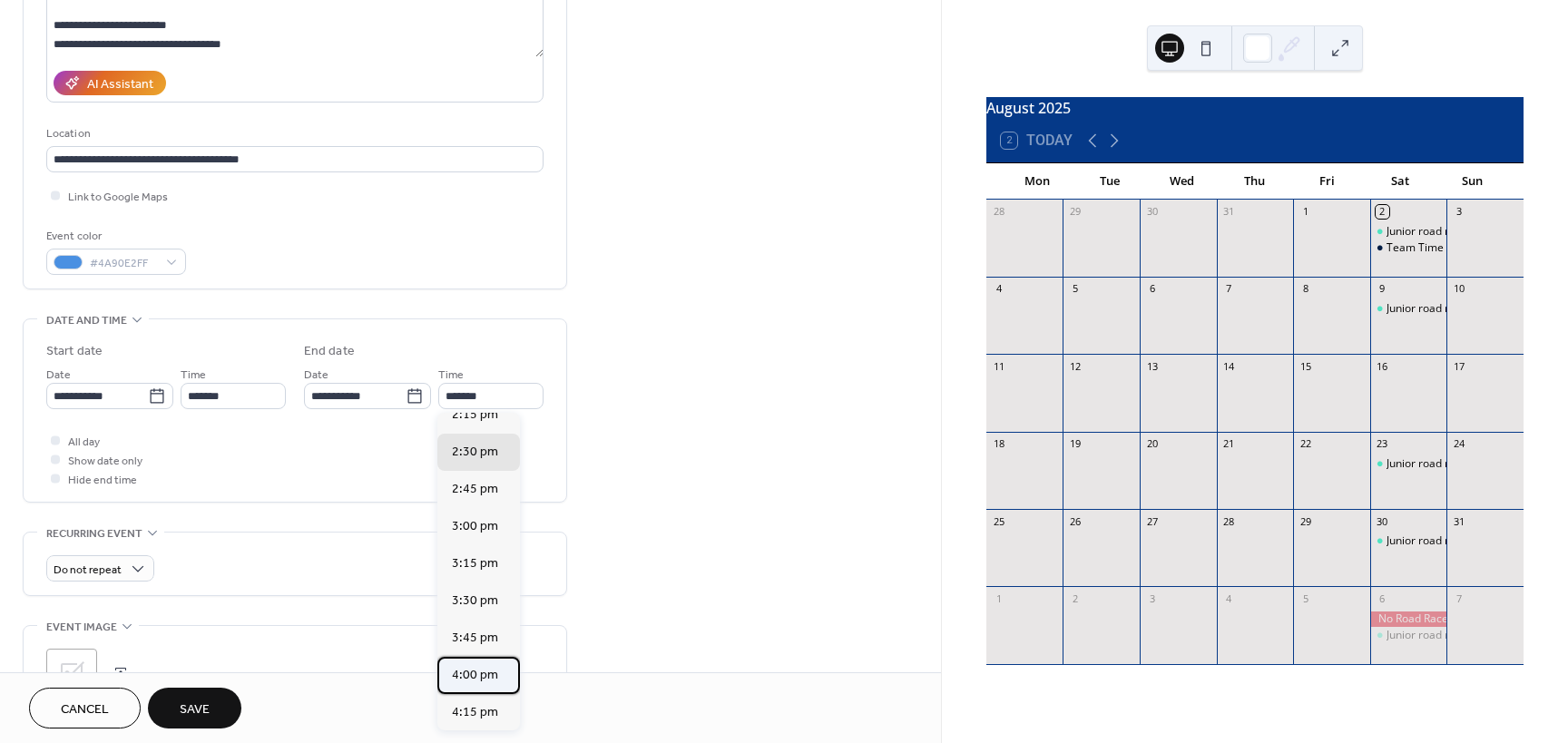 click on "4:00 pm" at bounding box center (475, 675) 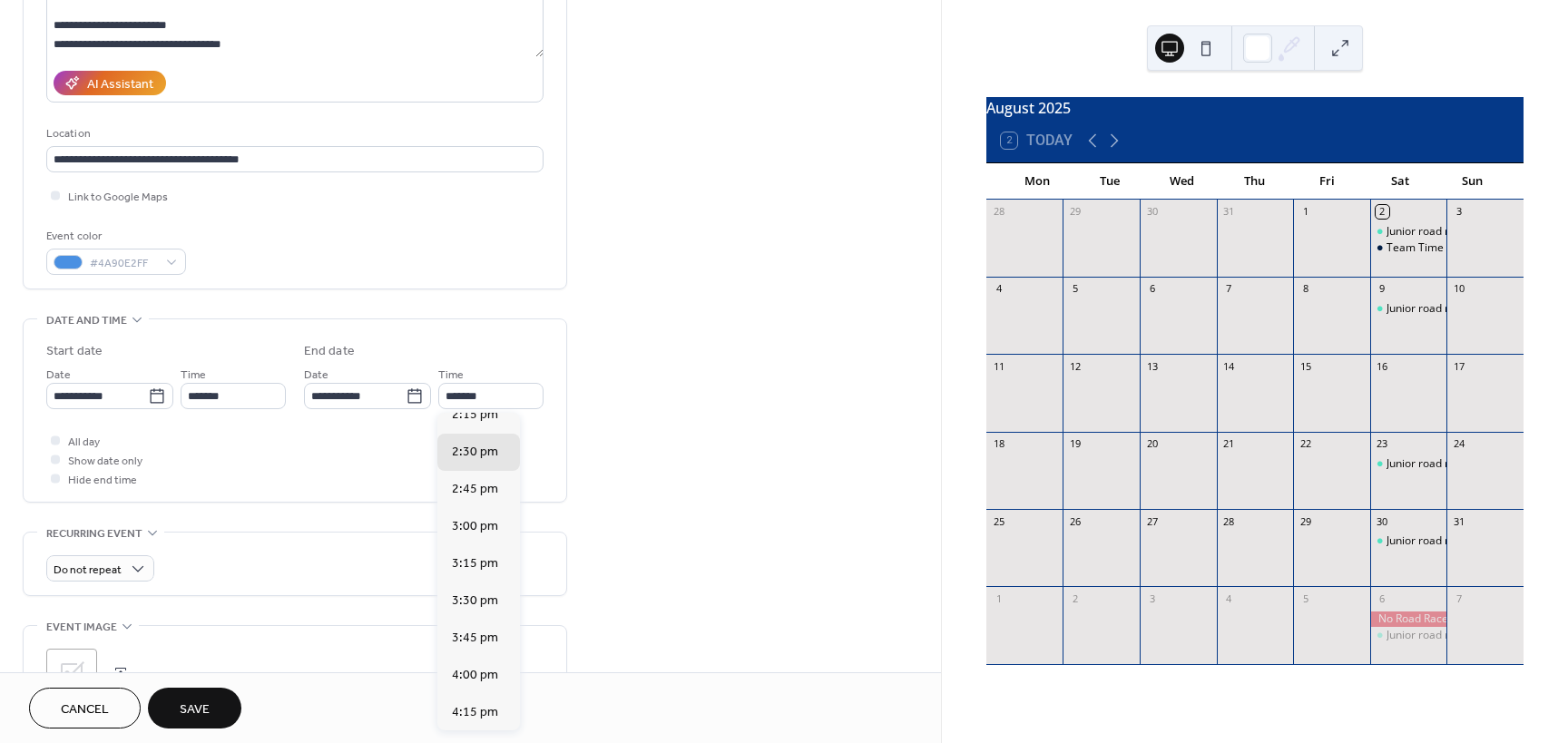 type on "*******" 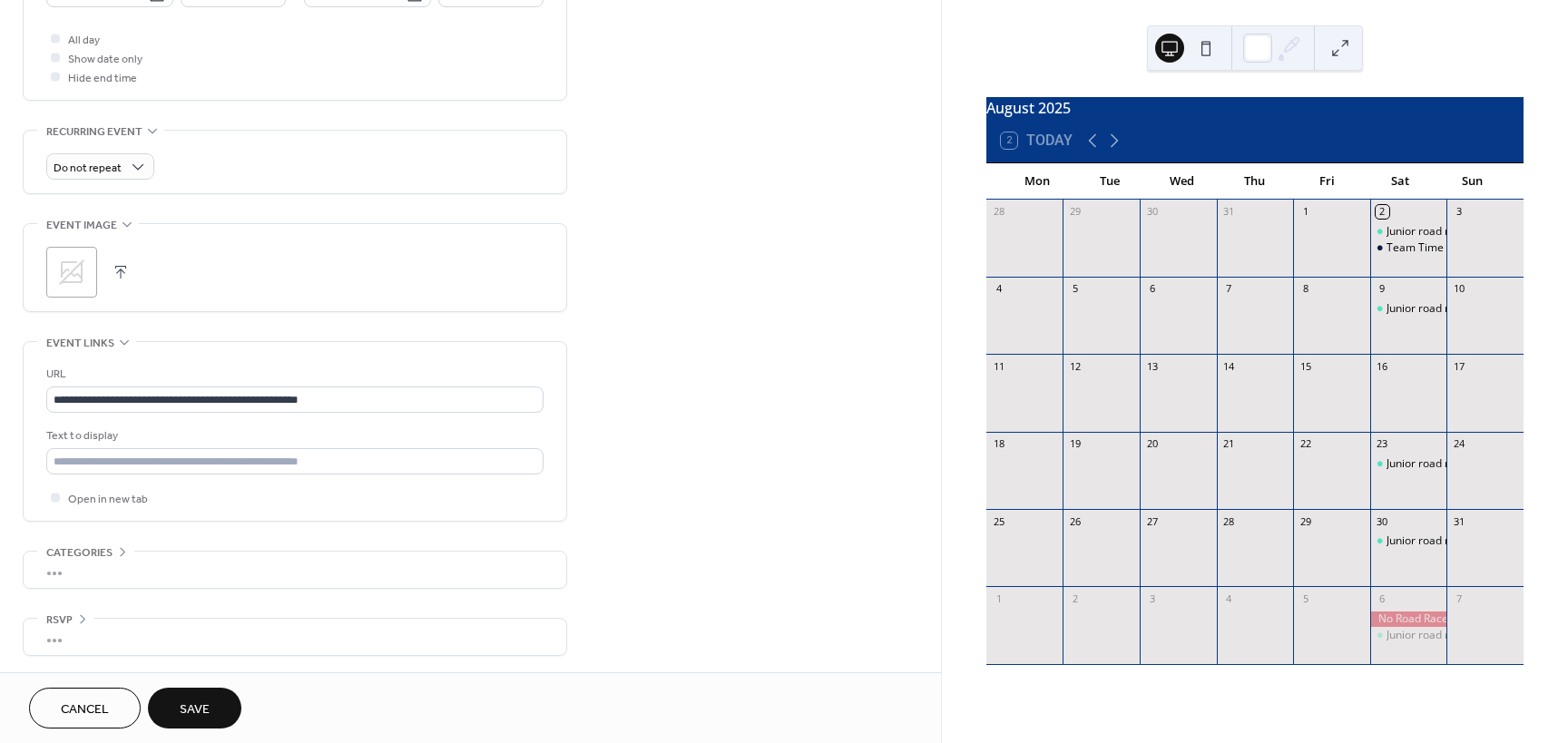scroll, scrollTop: 676, scrollLeft: 0, axis: vertical 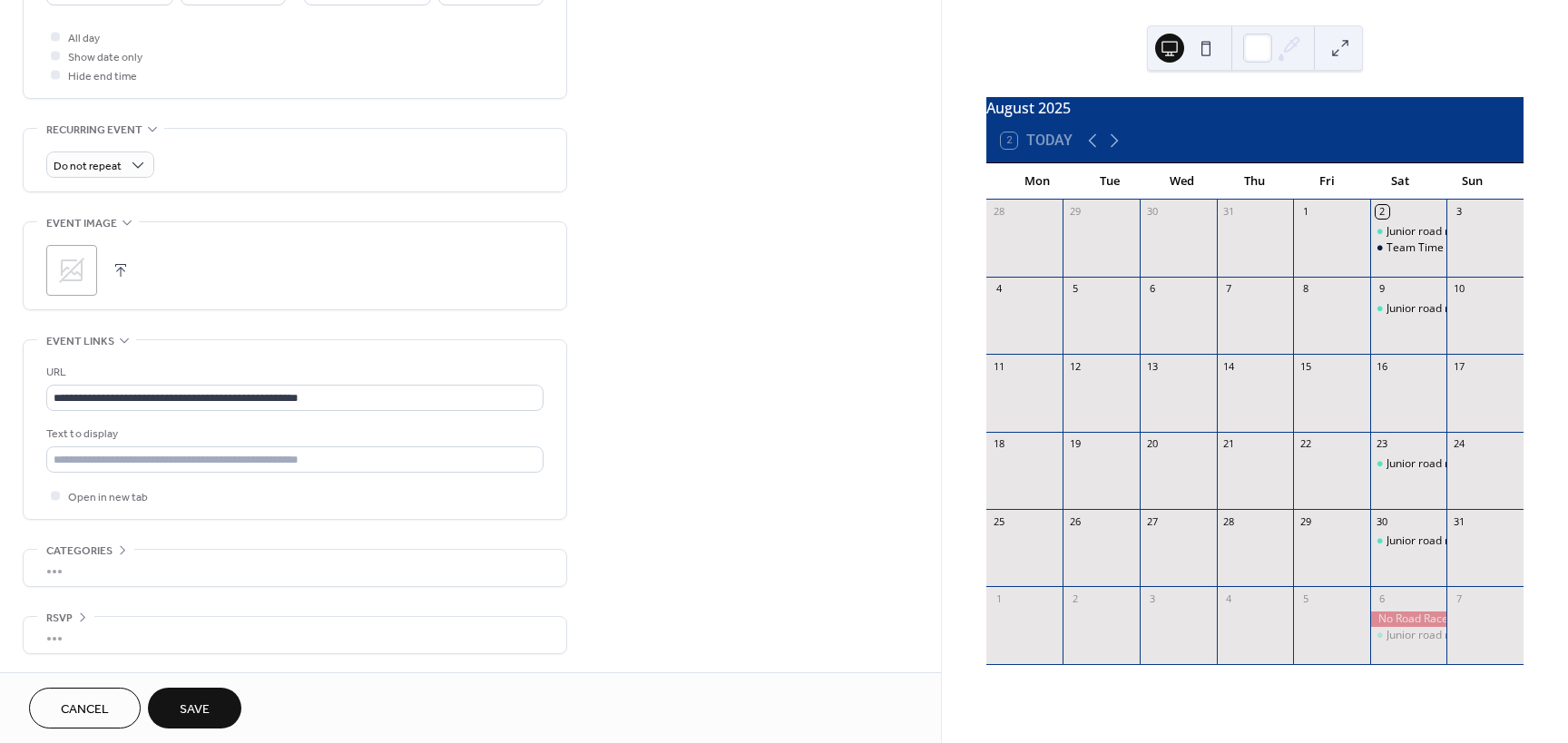 click on "•••" at bounding box center [295, 568] 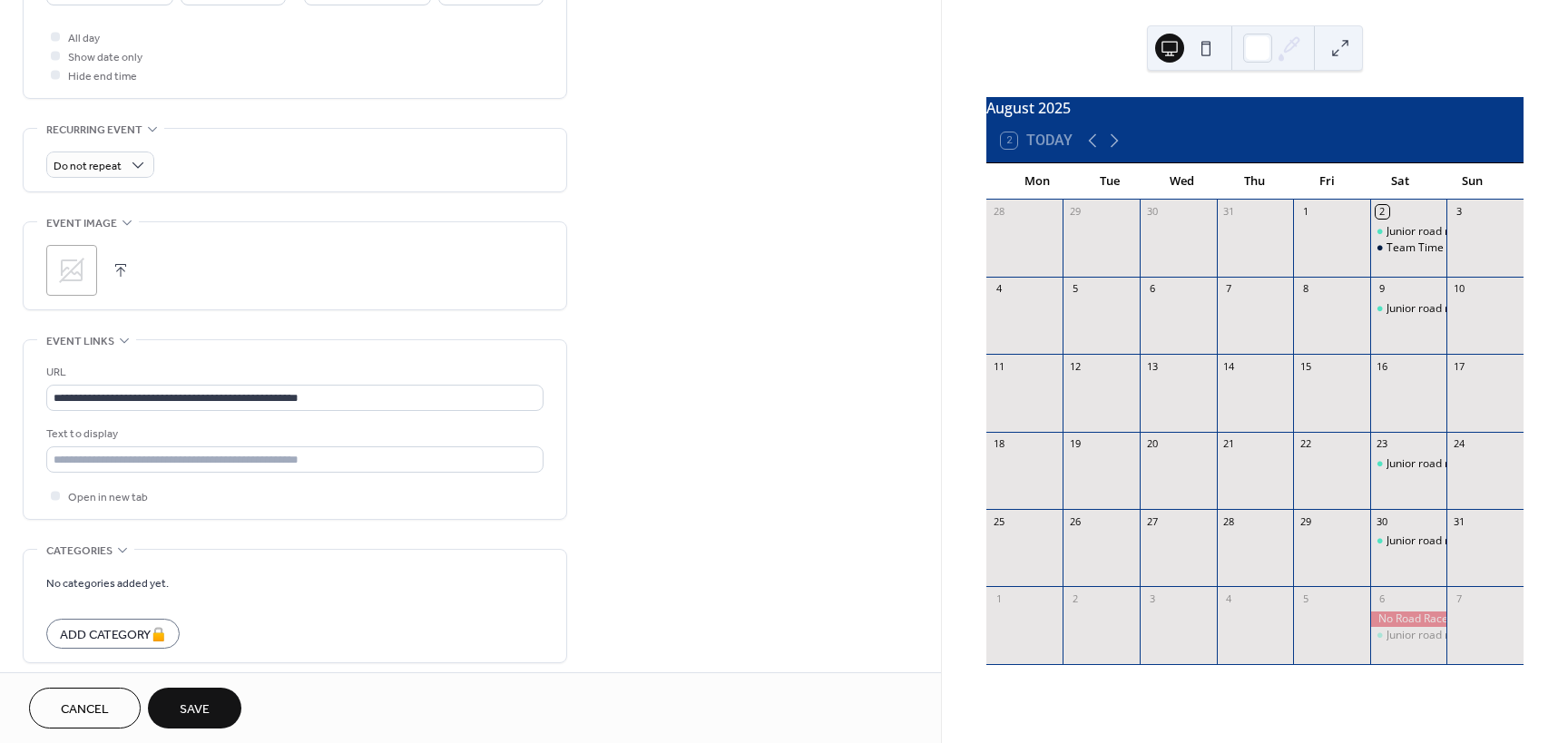 click 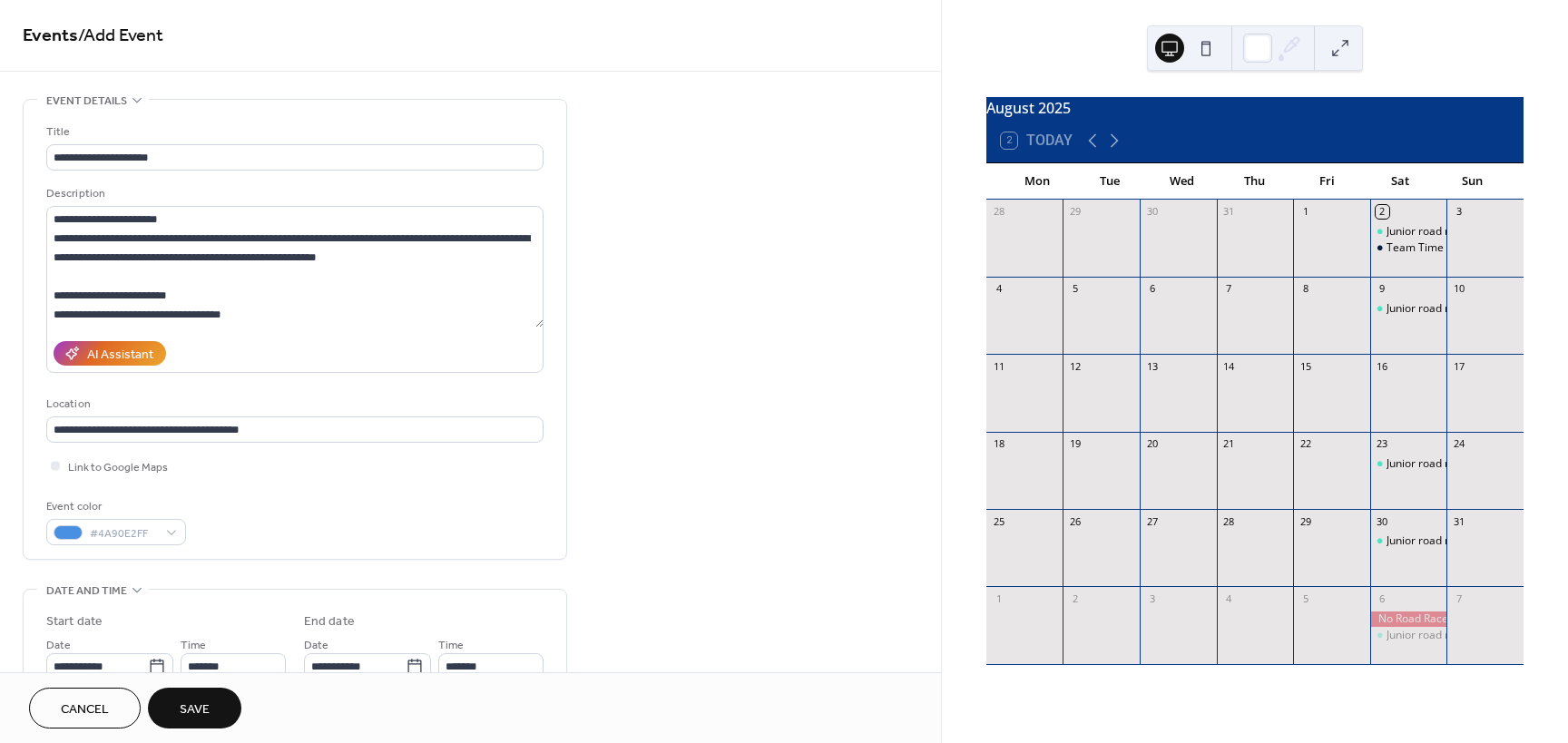 scroll, scrollTop: 0, scrollLeft: 0, axis: both 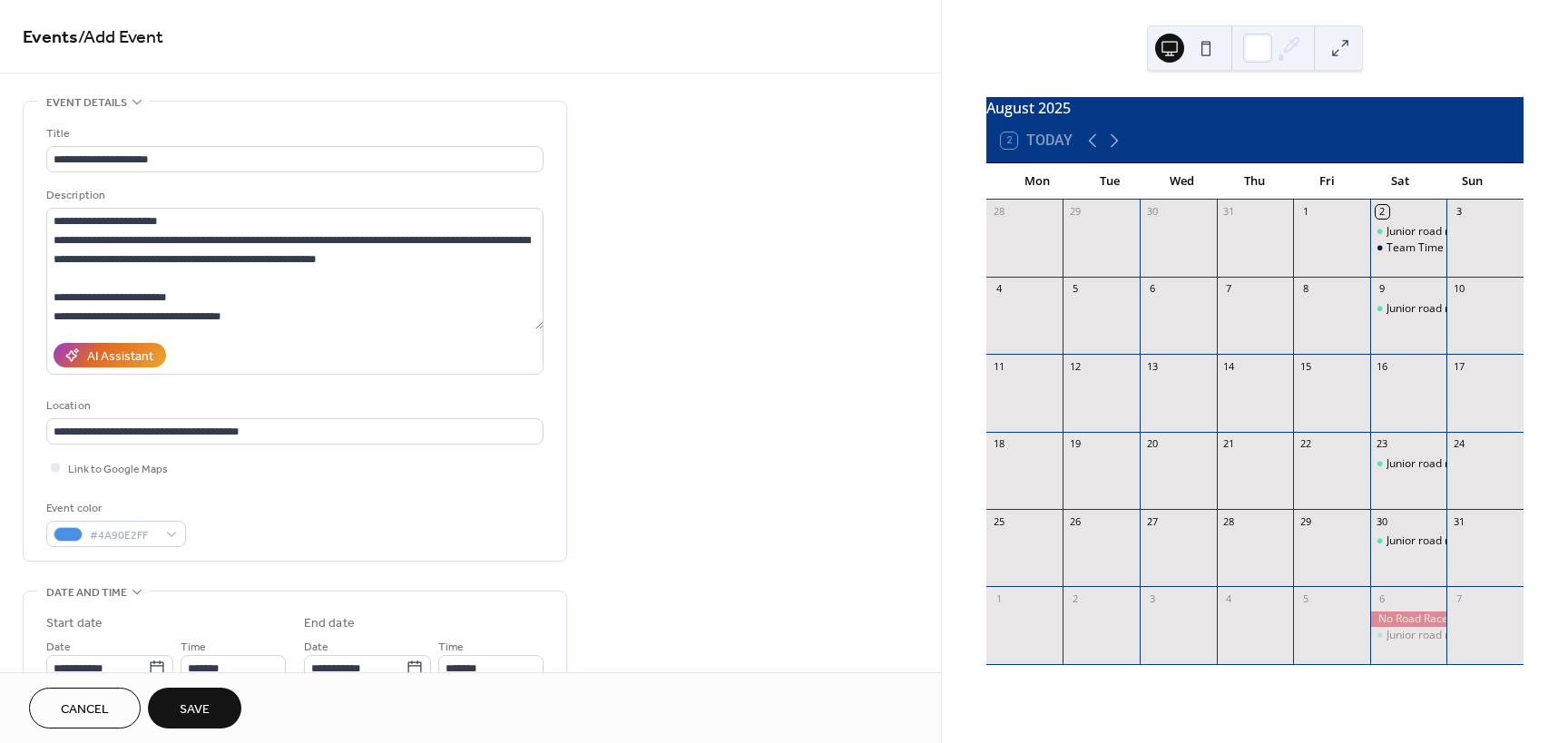 click on "Save" at bounding box center (194, 709) 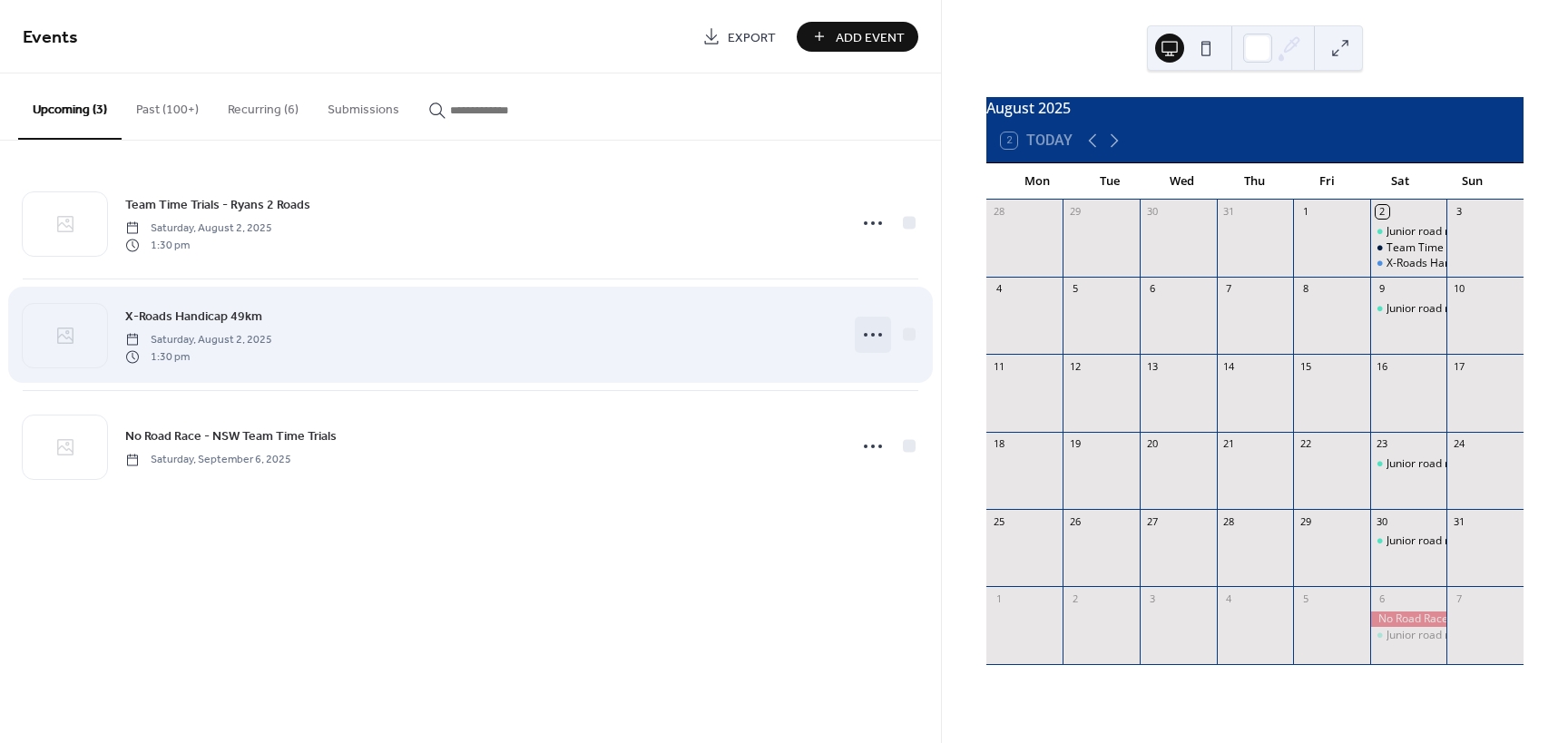 click 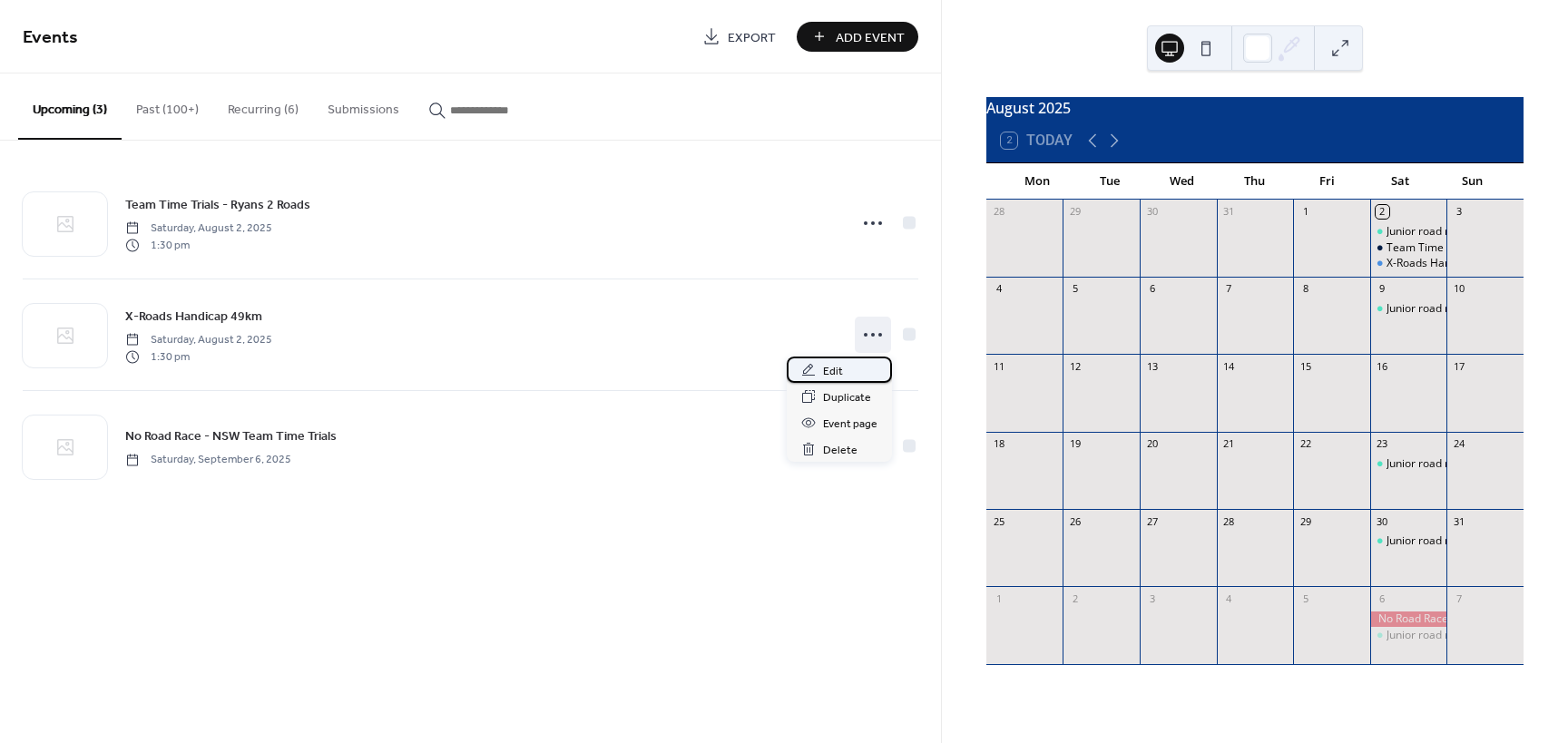 click on "Edit" at bounding box center [839, 369] 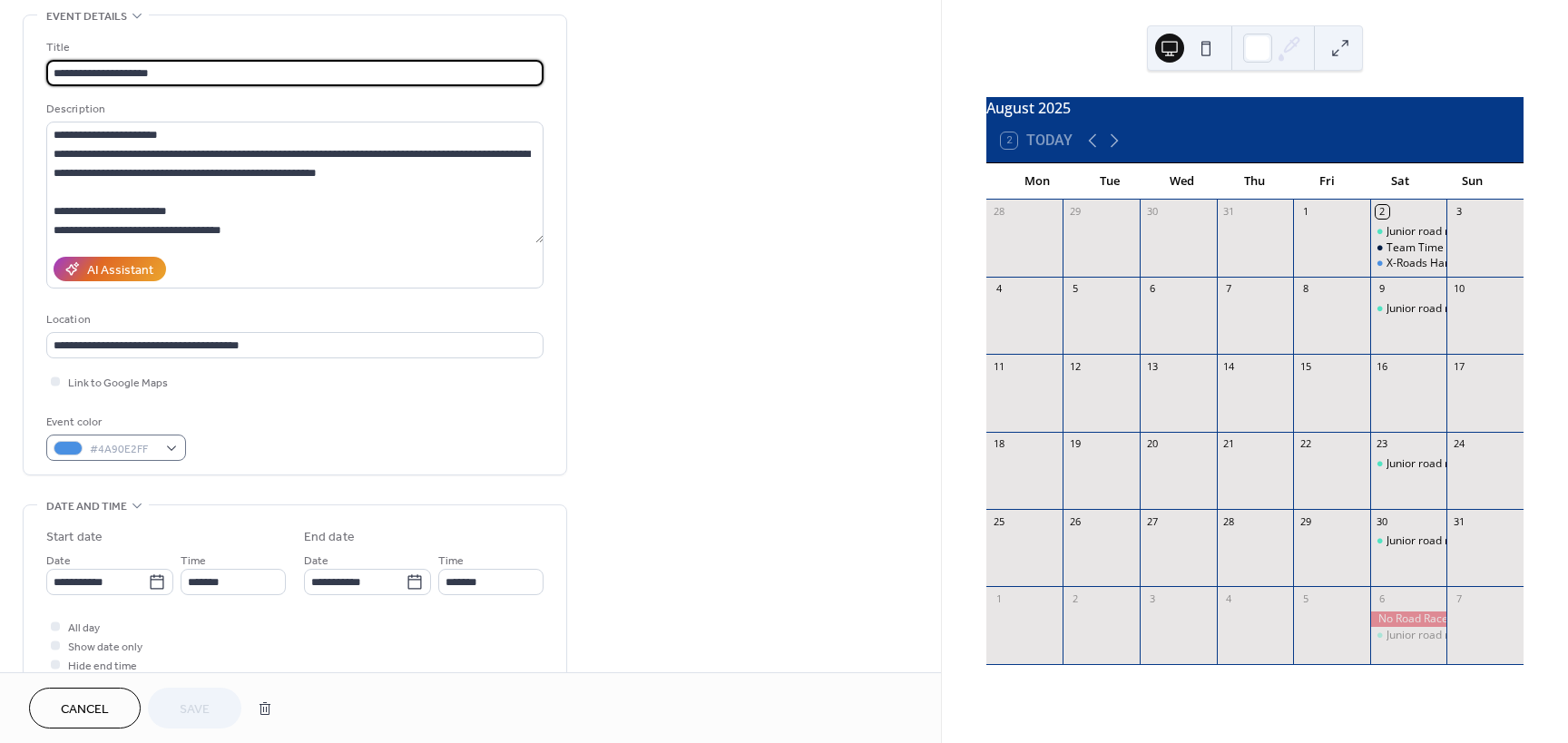 scroll, scrollTop: 91, scrollLeft: 0, axis: vertical 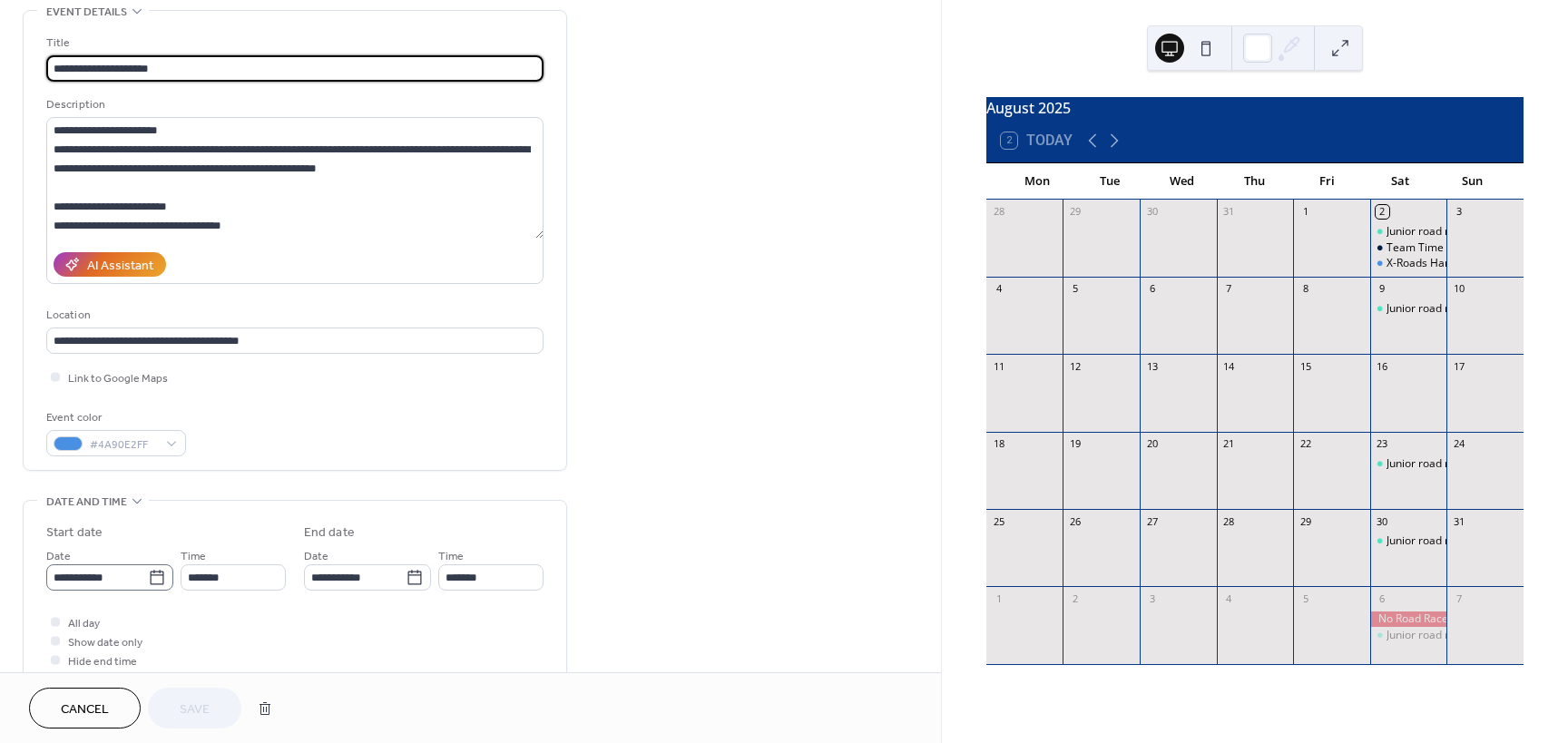 click 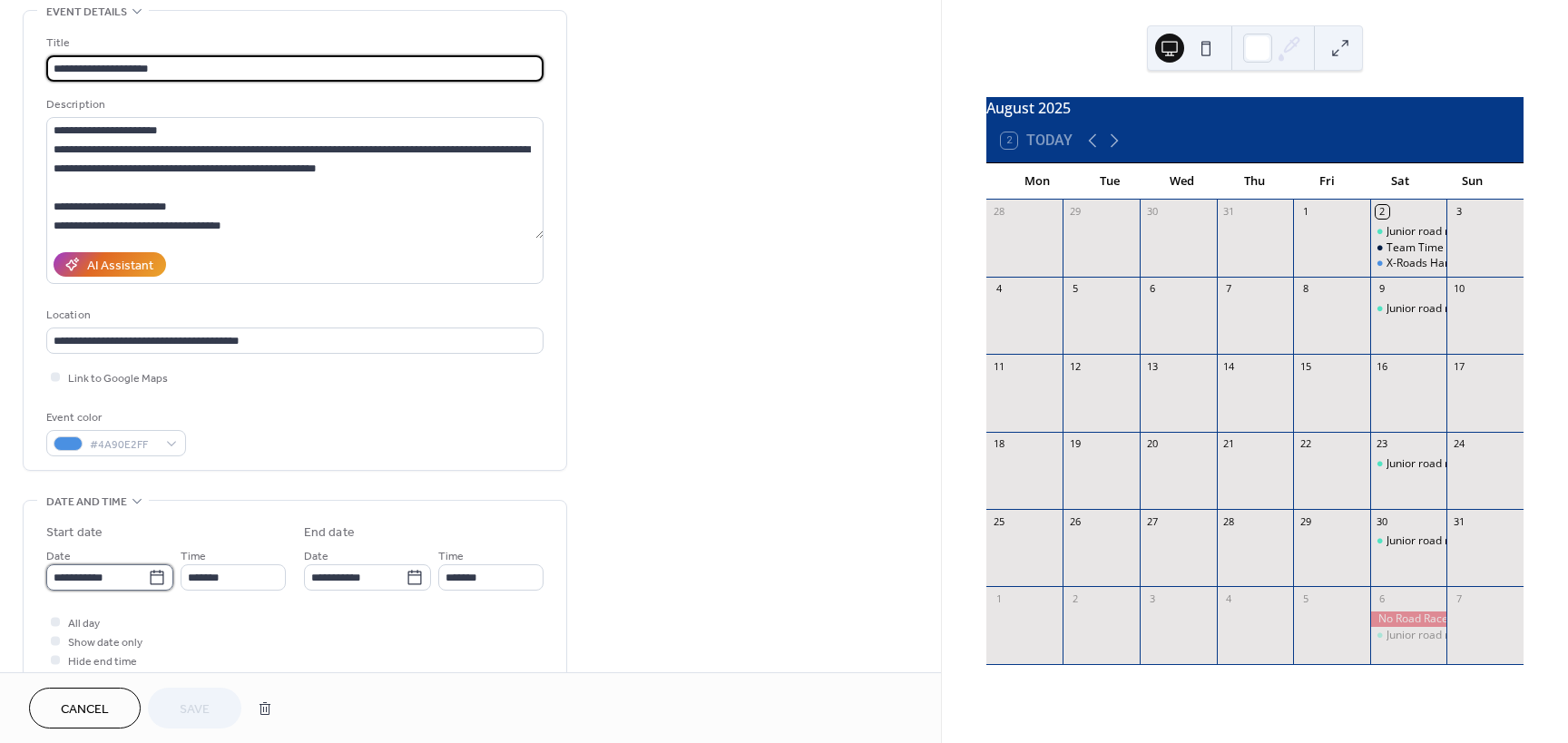 click on "**********" at bounding box center (97, 577) 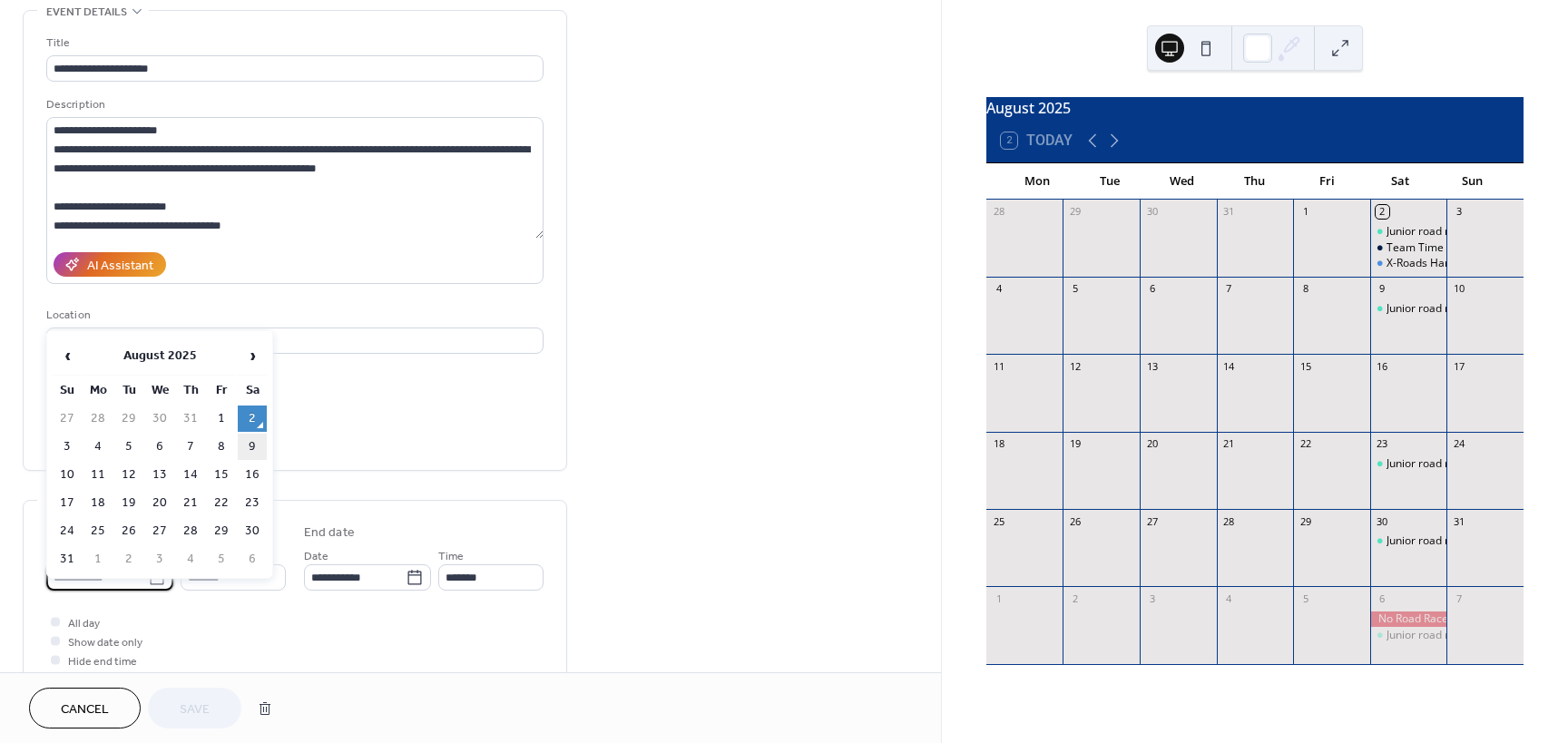 click on "9" at bounding box center (252, 446) 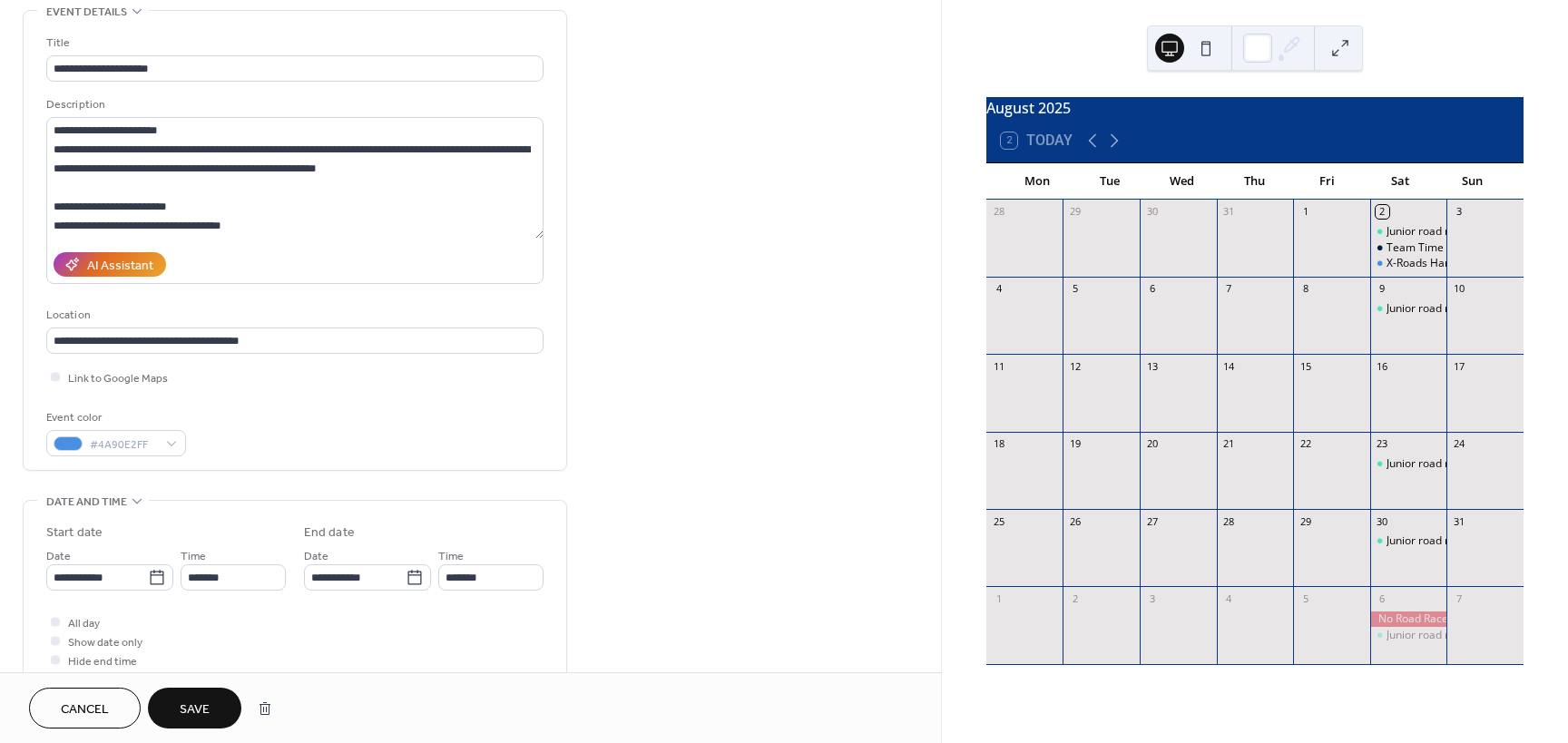 click on "Save" at bounding box center [194, 709] 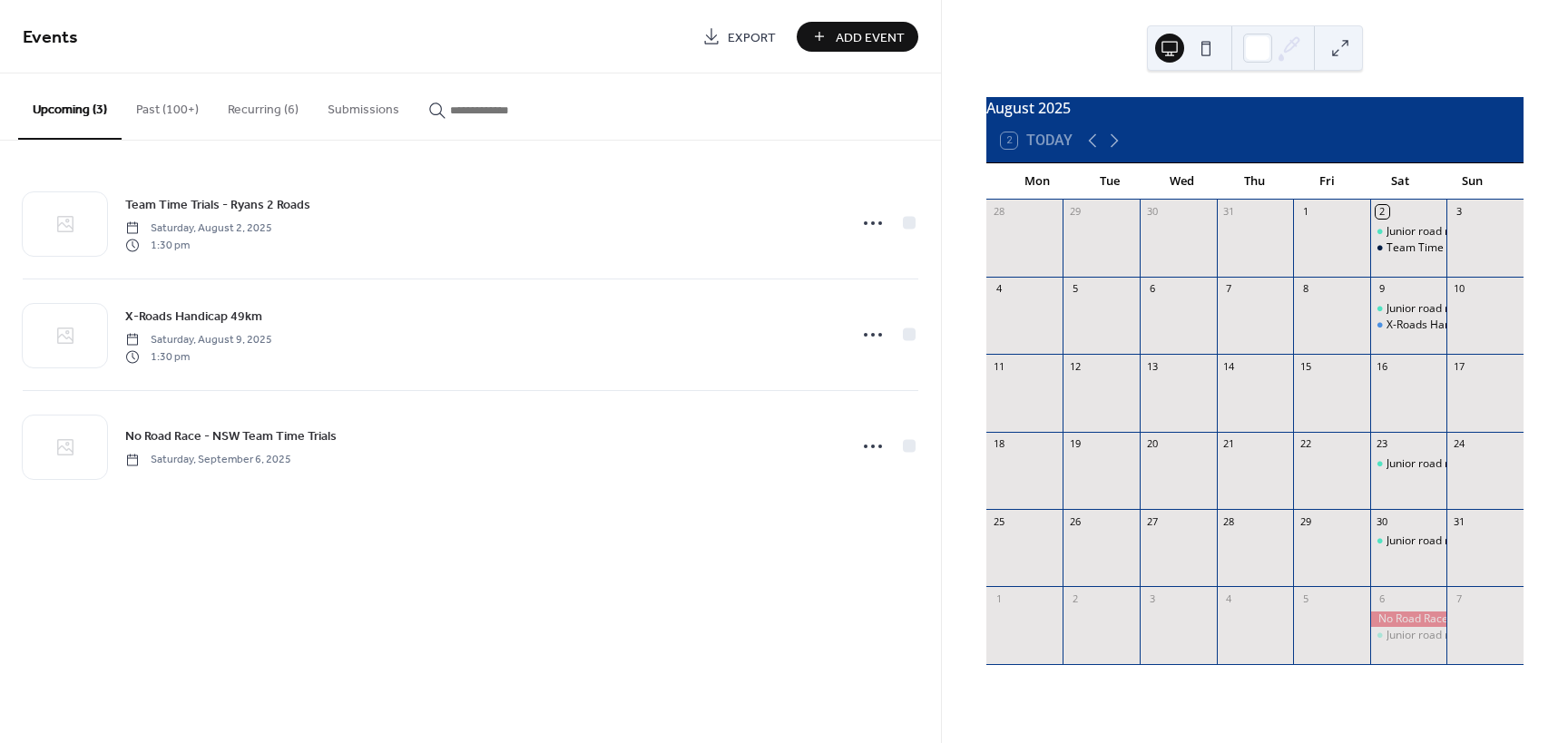 click on "Past (100+)" at bounding box center [167, 105] 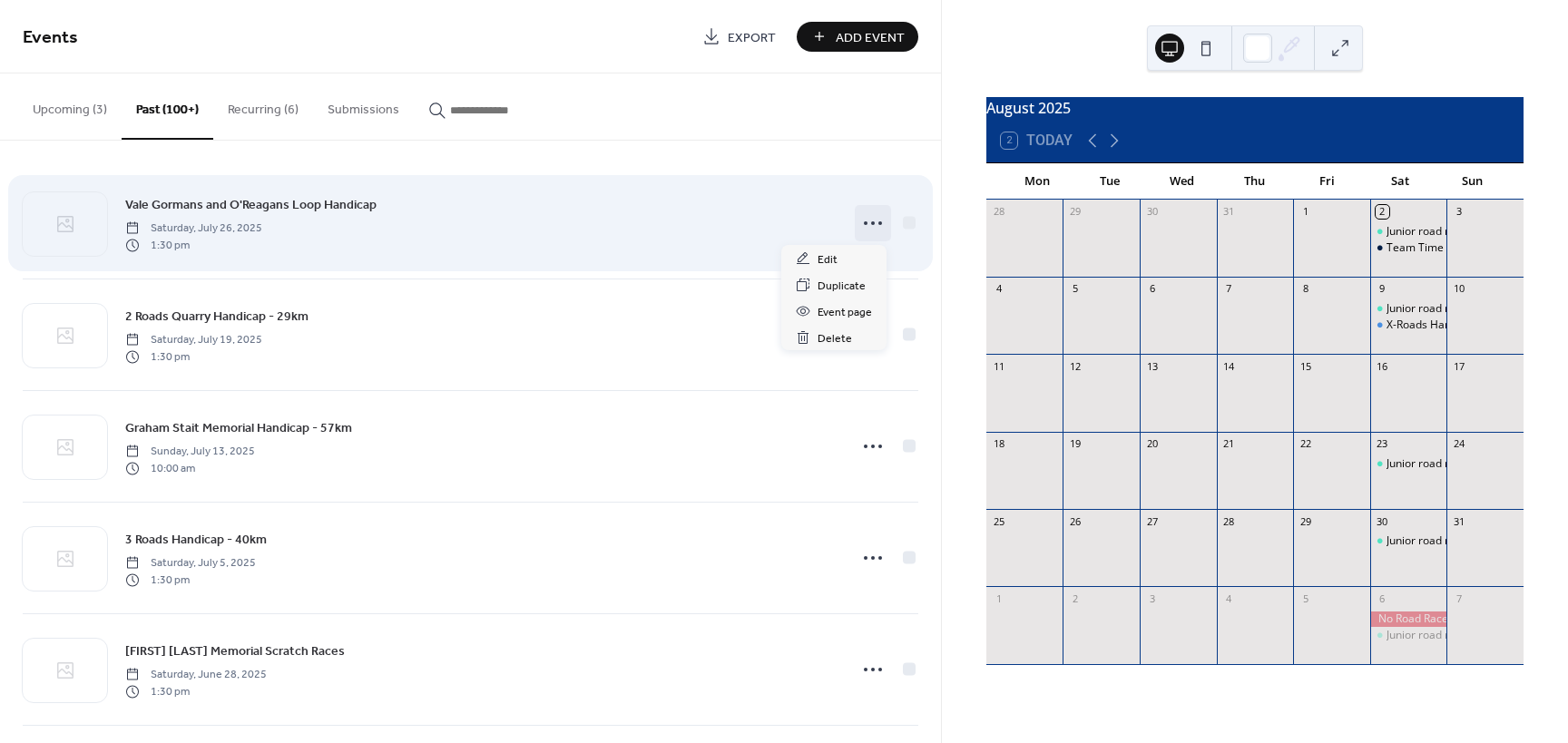 click 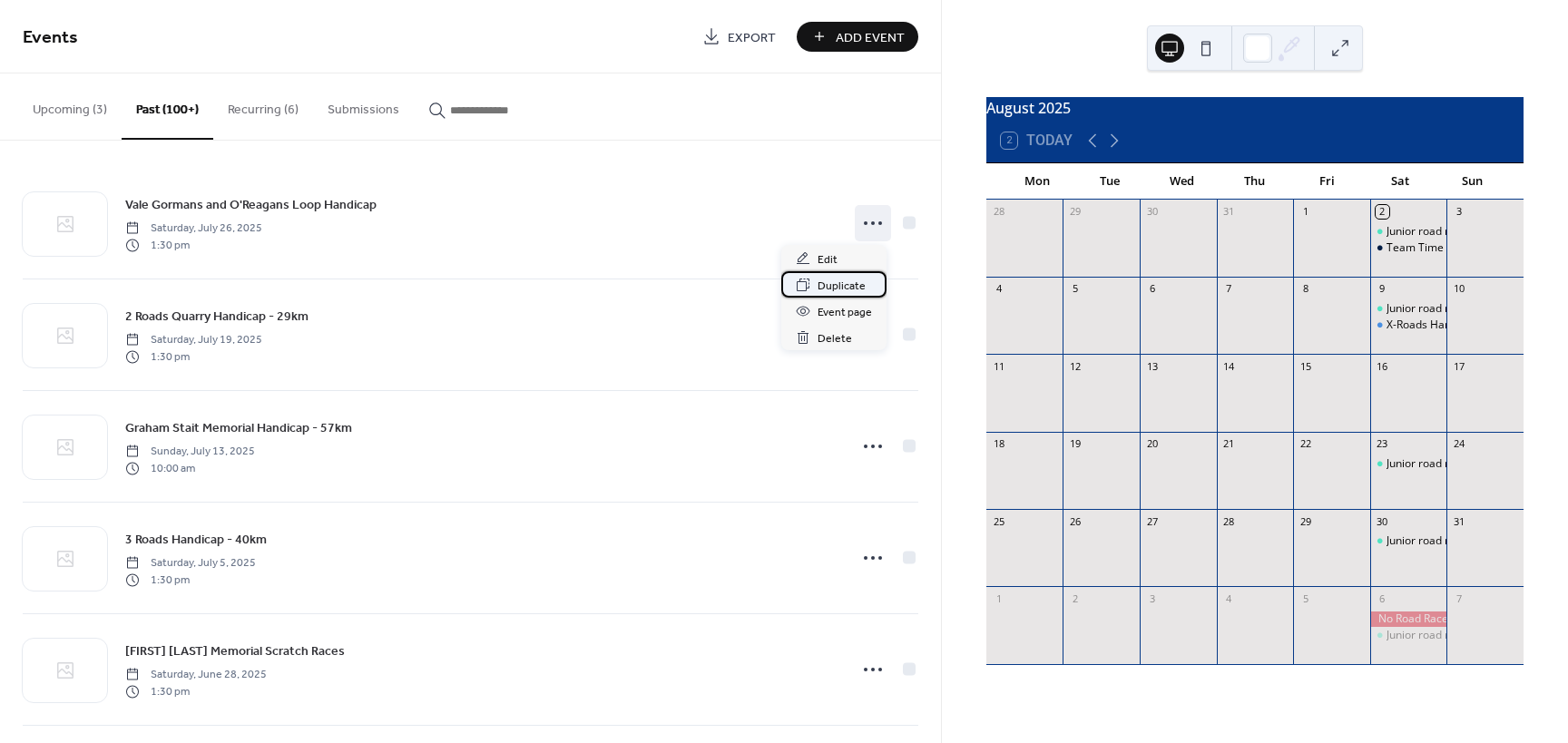 click on "Duplicate" at bounding box center (841, 286) 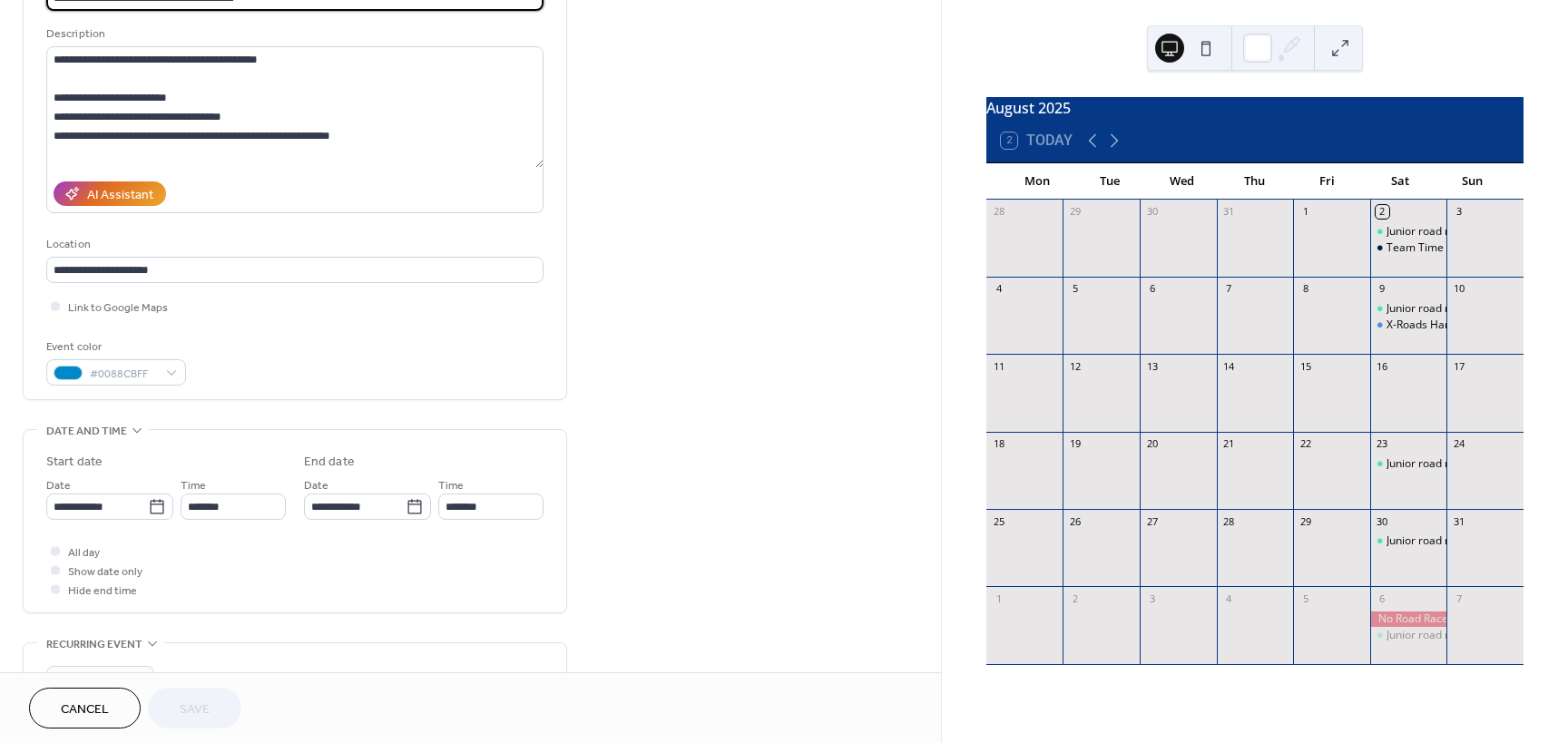 scroll, scrollTop: 181, scrollLeft: 0, axis: vertical 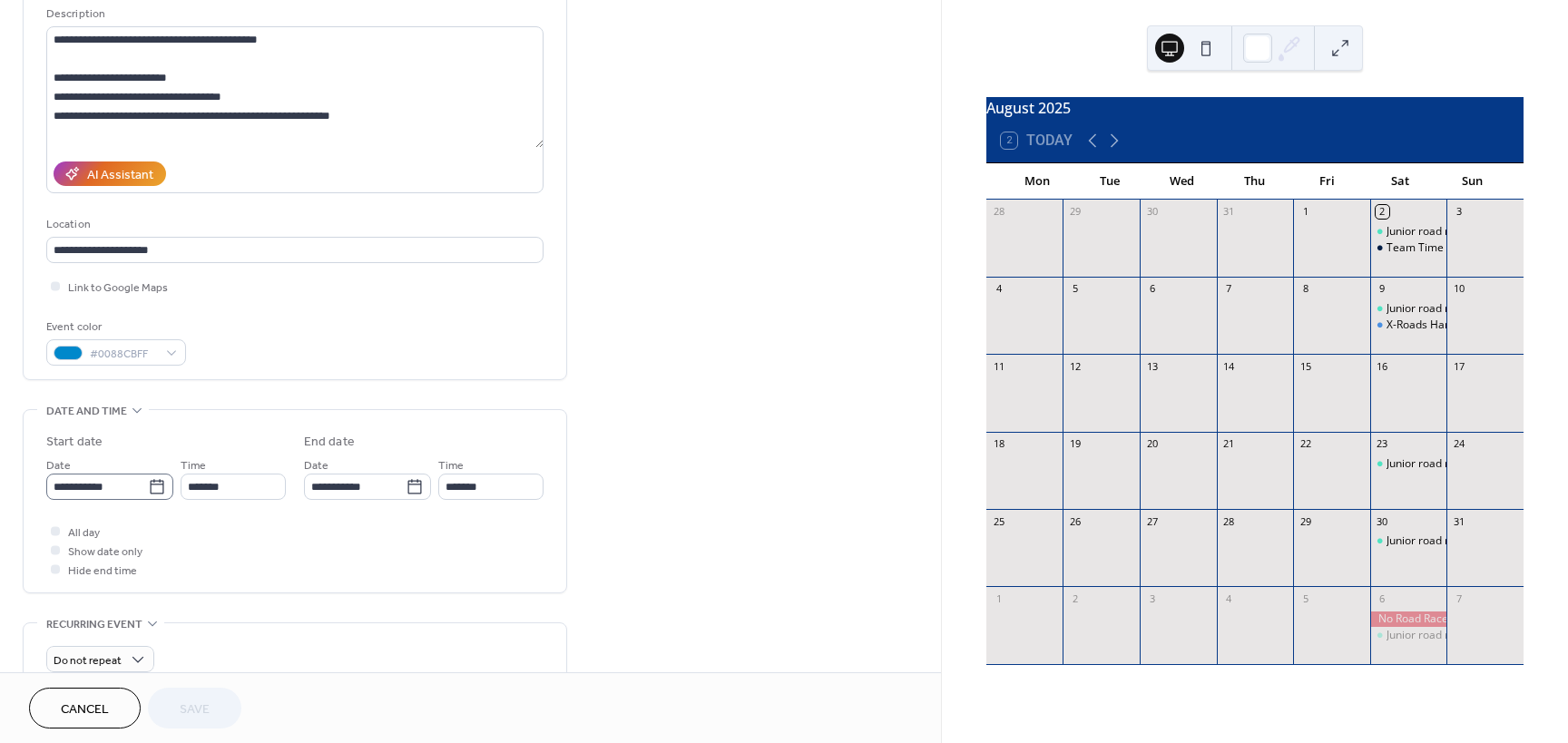 click 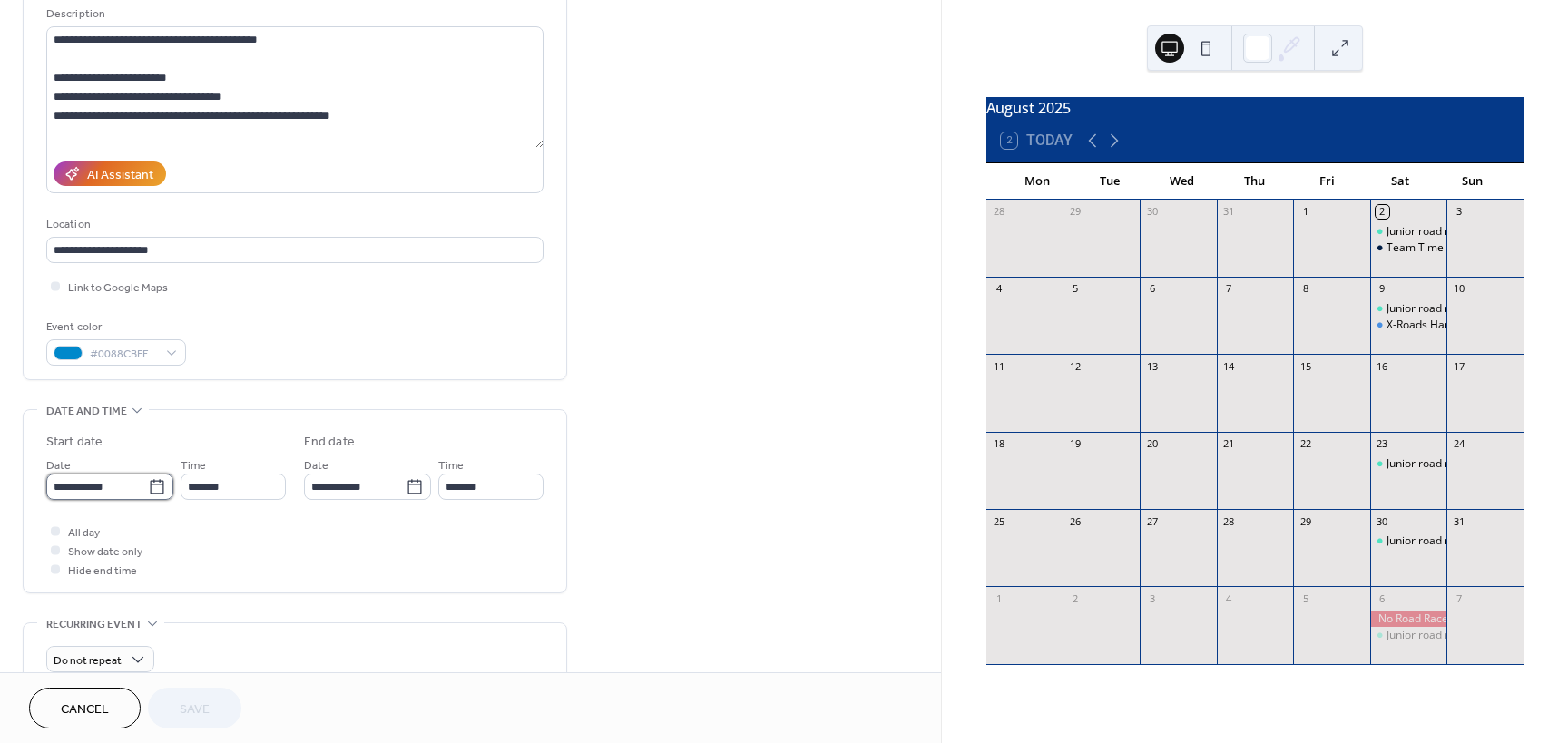 click on "**********" at bounding box center [97, 486] 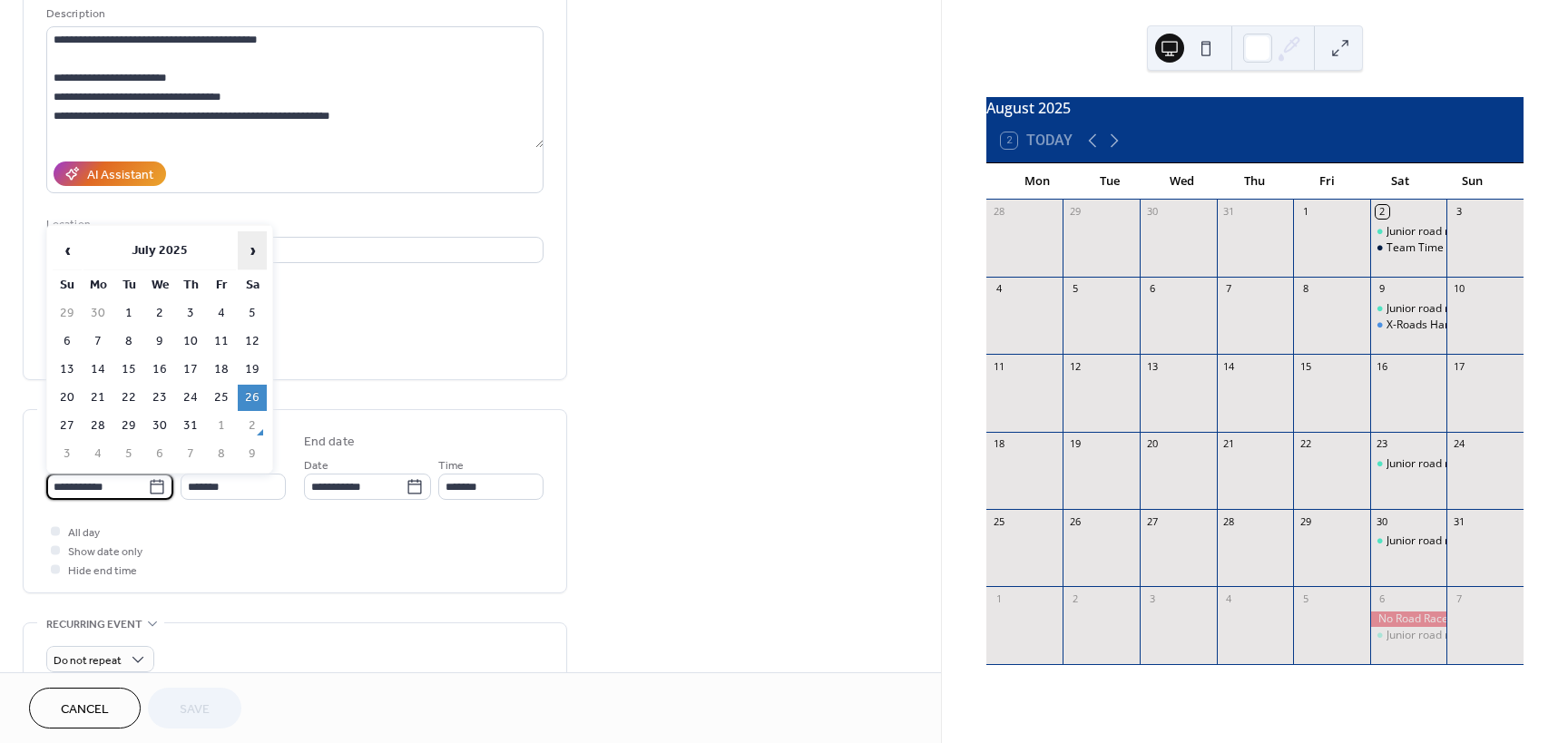 click on "›" at bounding box center (252, 250) 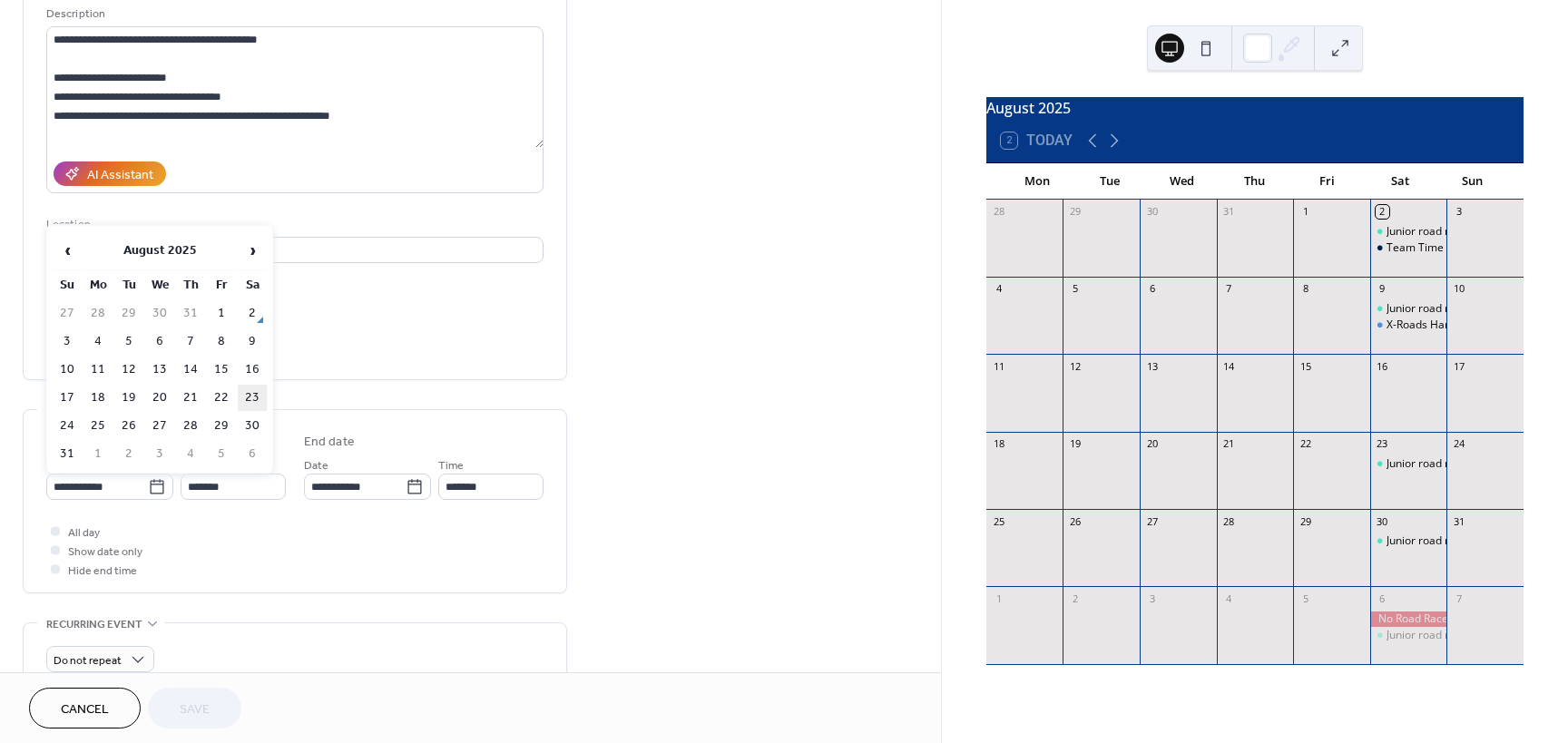 click on "23" at bounding box center [252, 397] 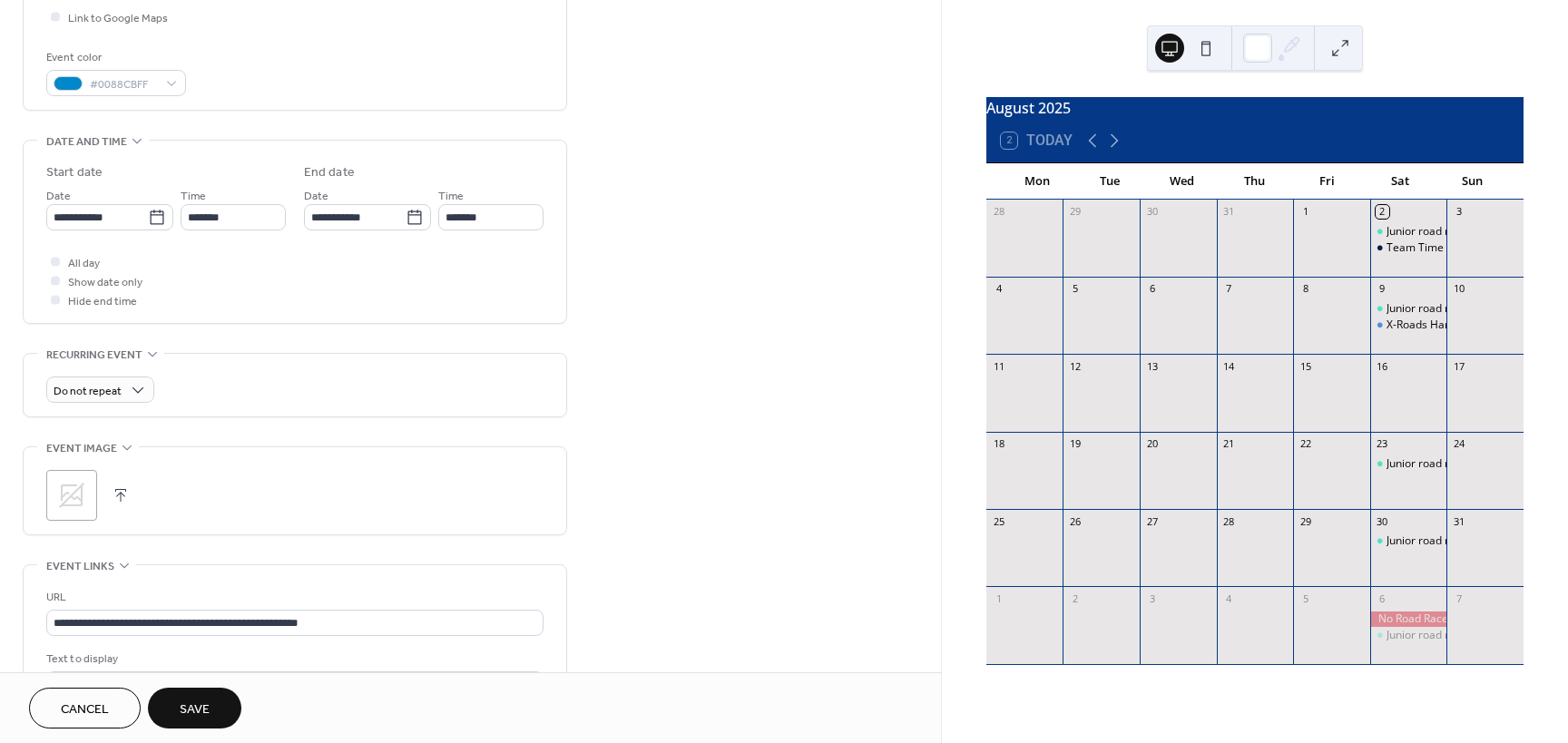 scroll, scrollTop: 454, scrollLeft: 0, axis: vertical 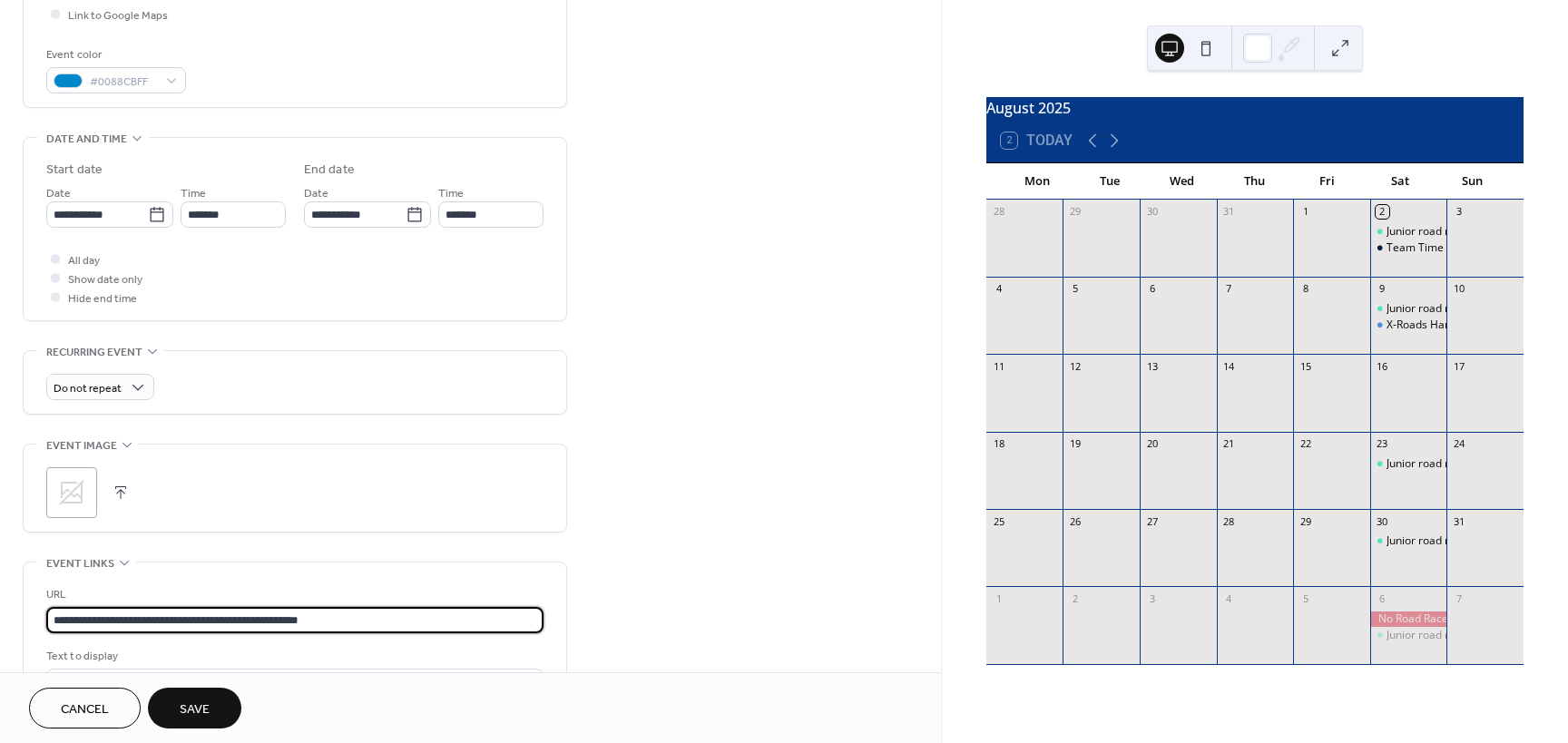 drag, startPoint x: 338, startPoint y: 624, endPoint x: 16, endPoint y: 622, distance: 322.00621 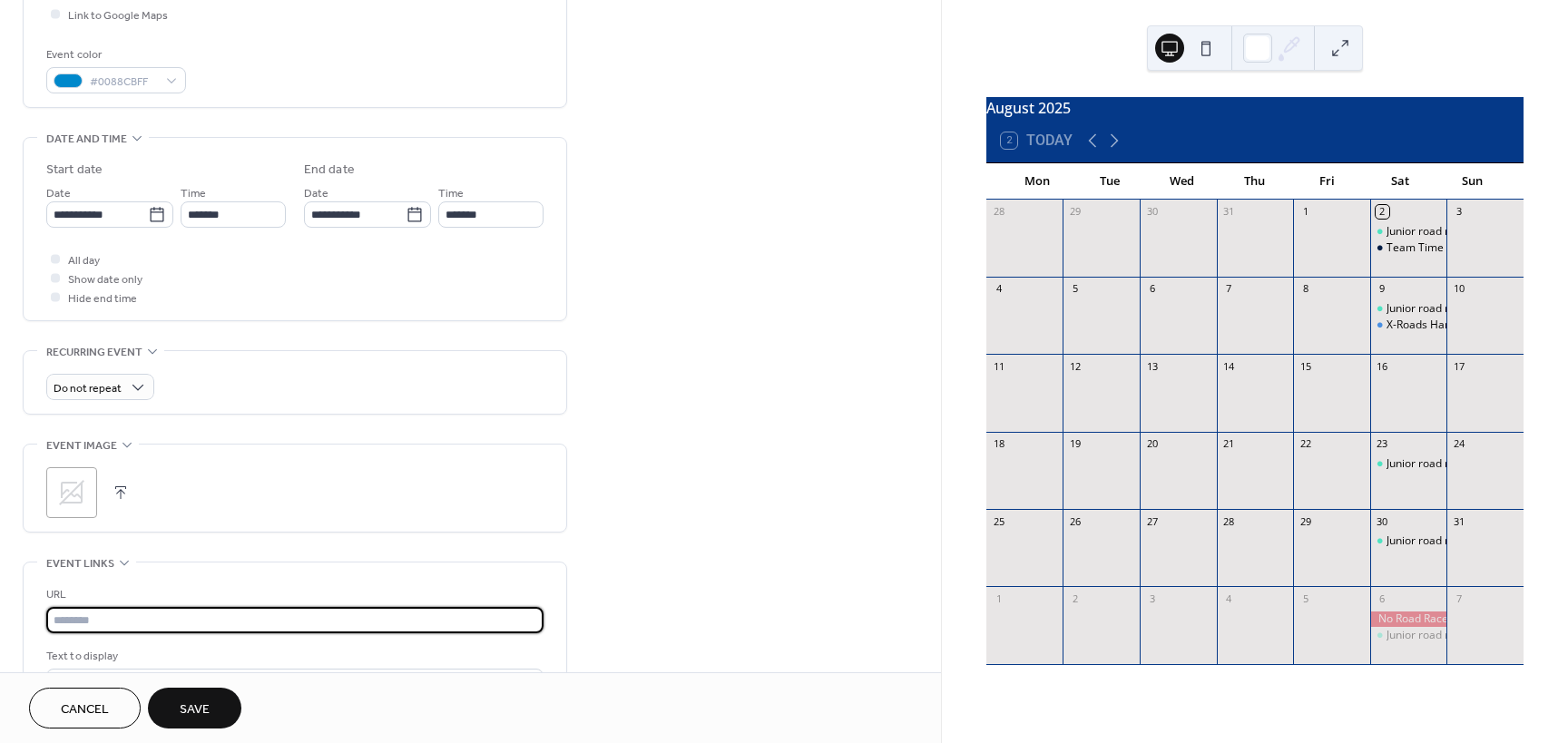 click at bounding box center (295, 620) 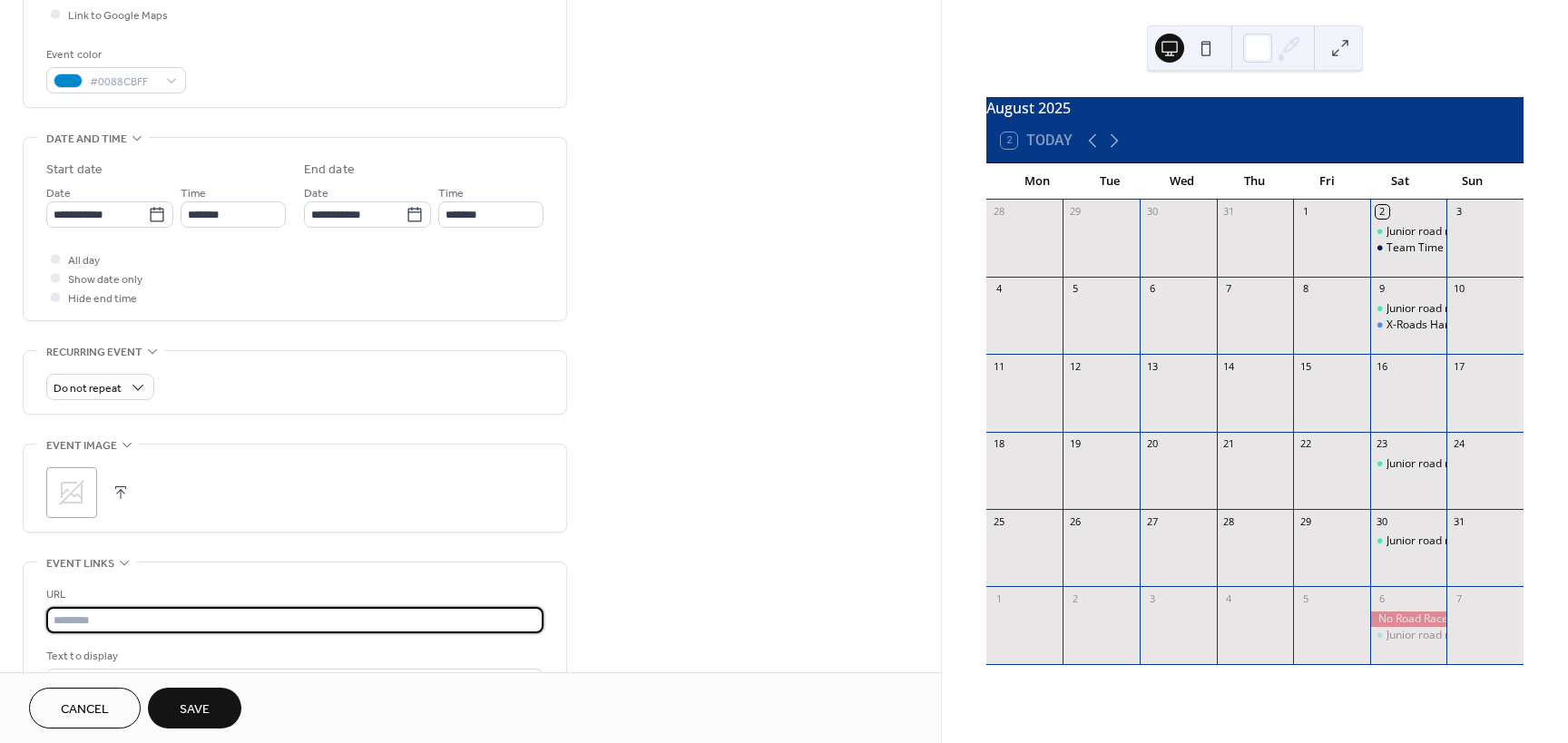 paste on "**********" 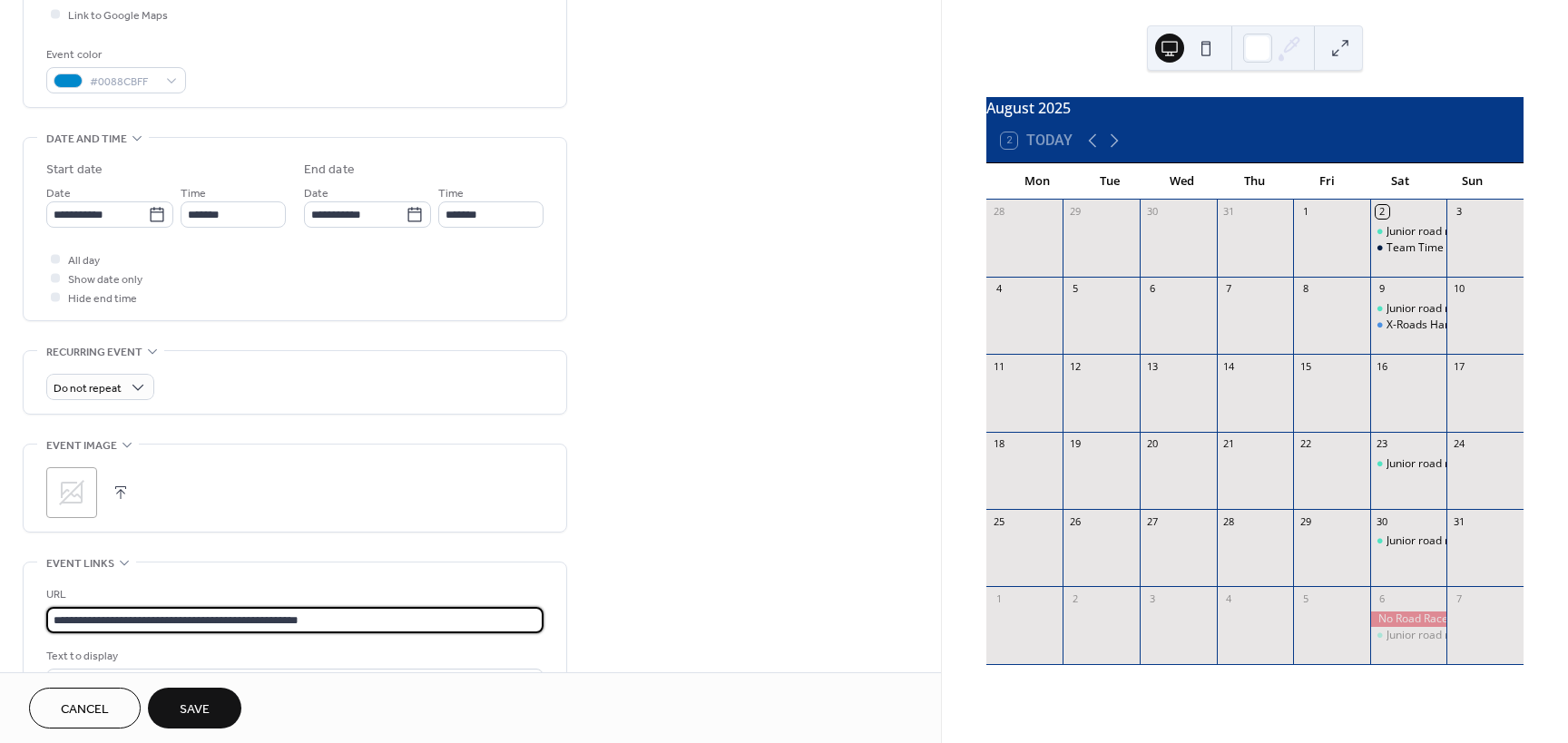 type on "**********" 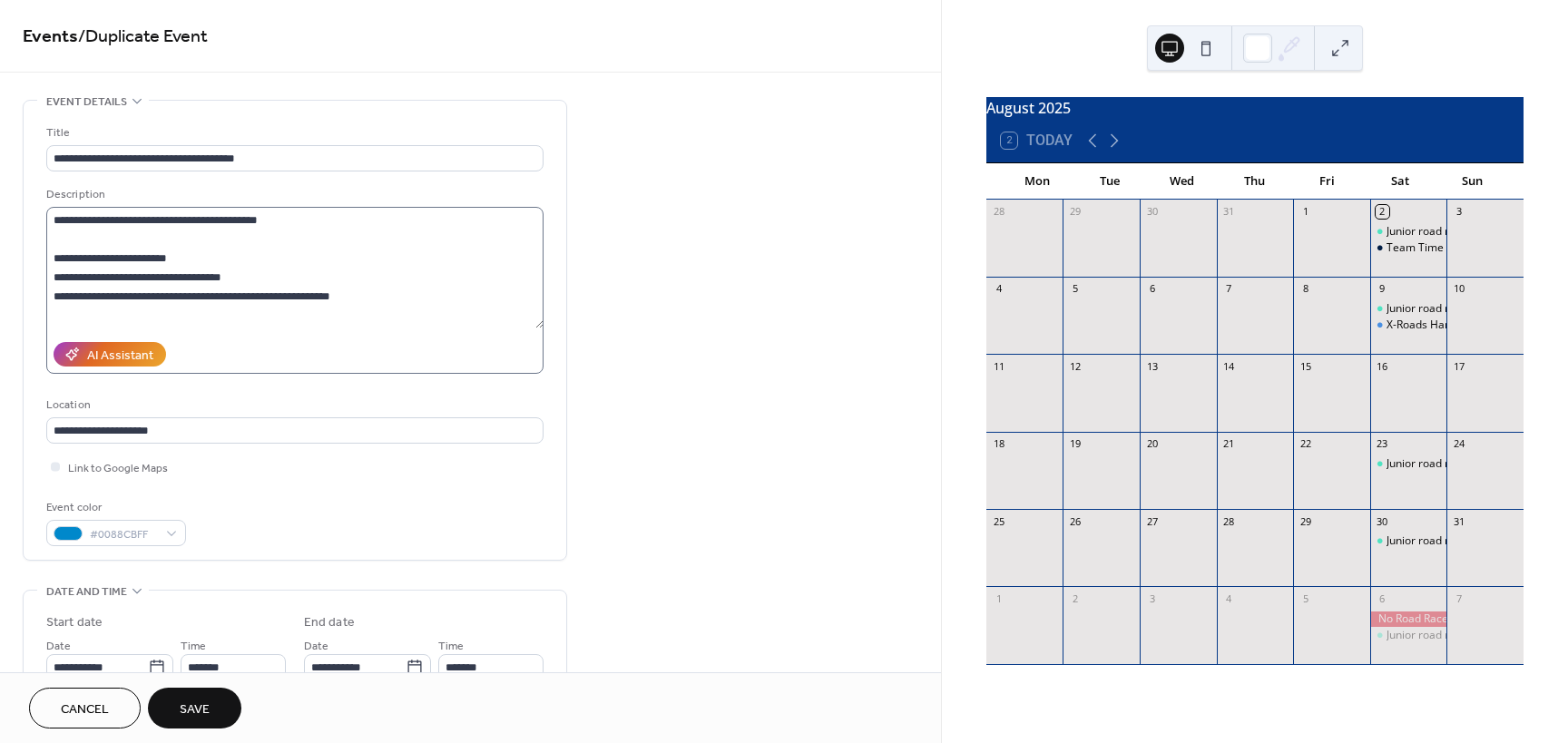 scroll, scrollTop: 0, scrollLeft: 0, axis: both 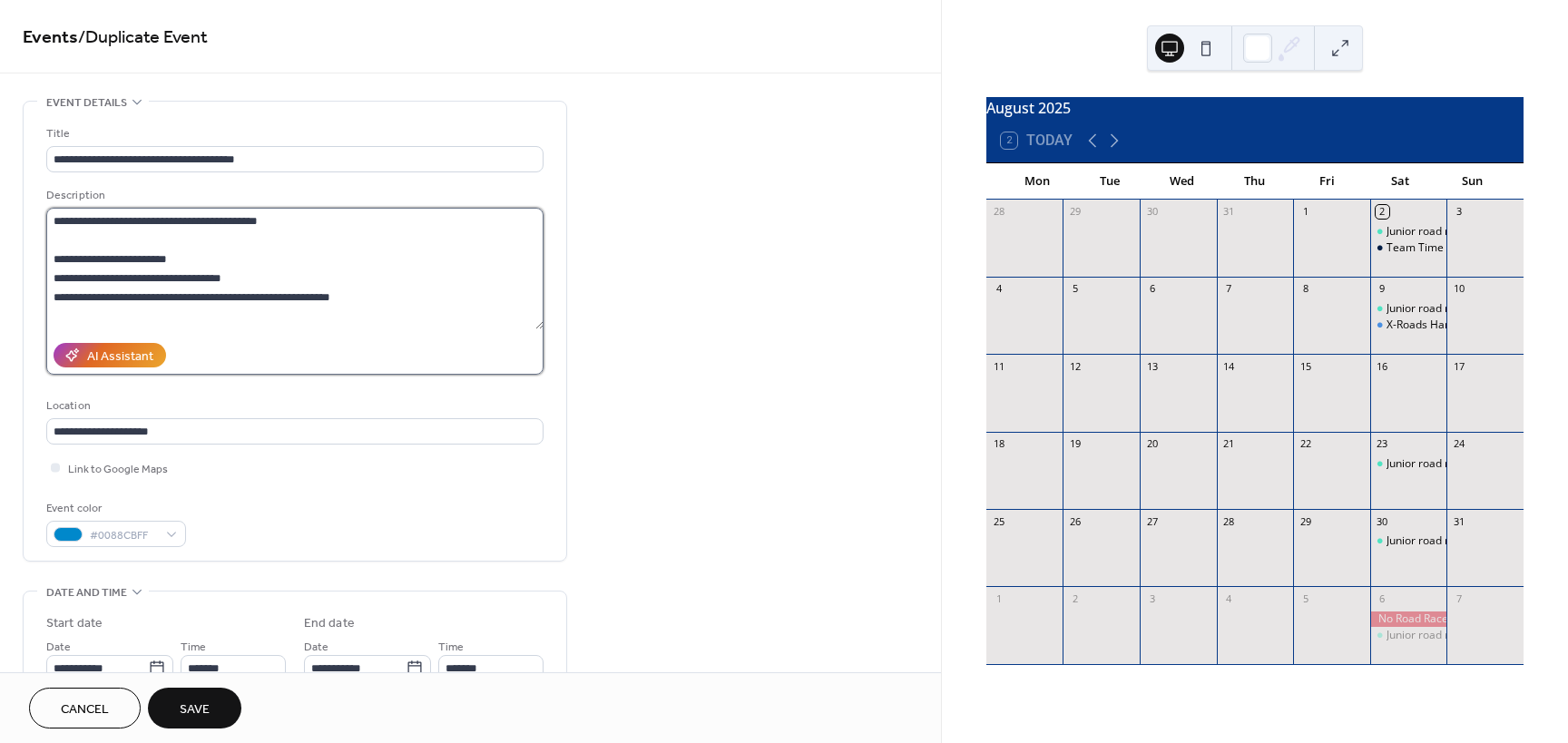 click on "**********" at bounding box center [295, 269] 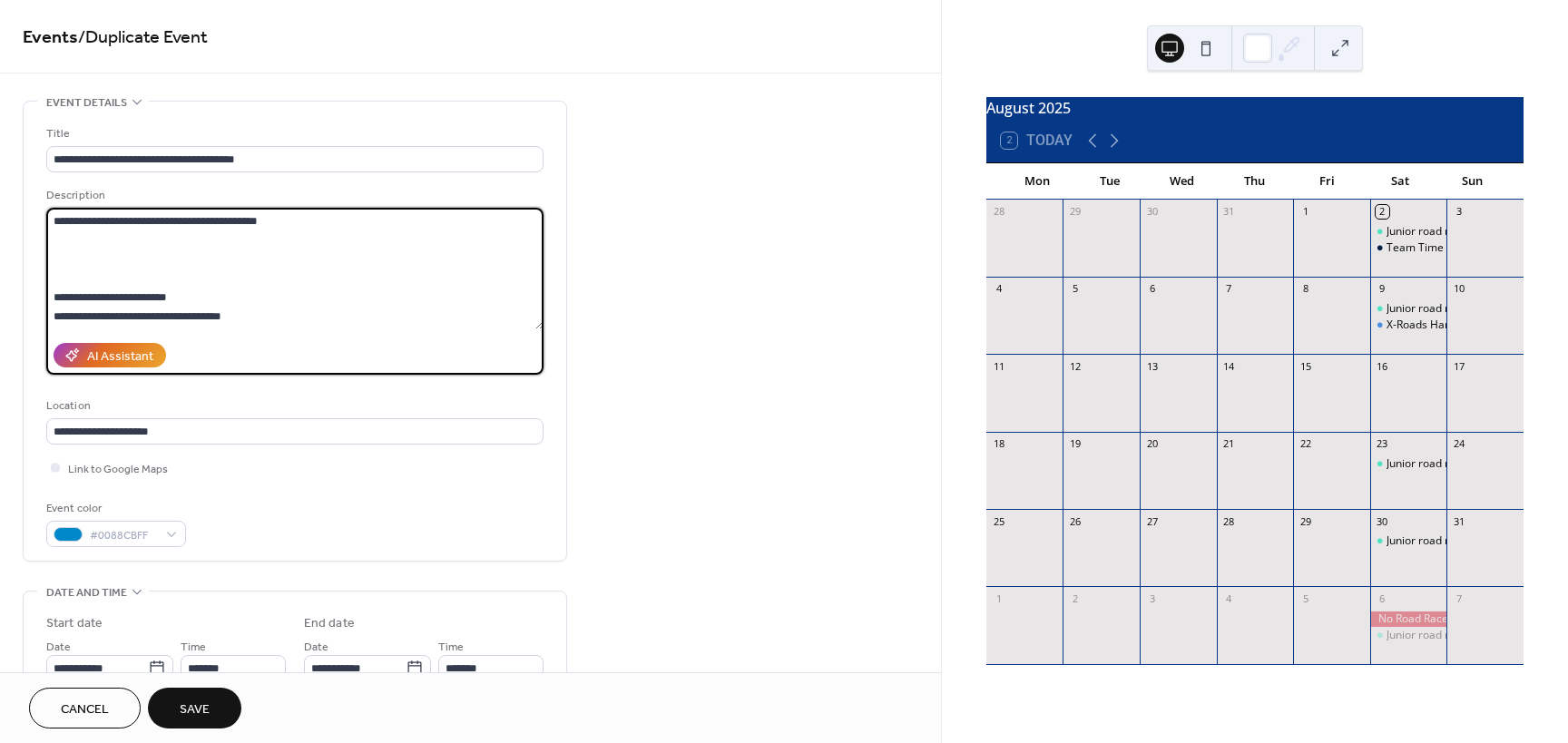paste on "**********" 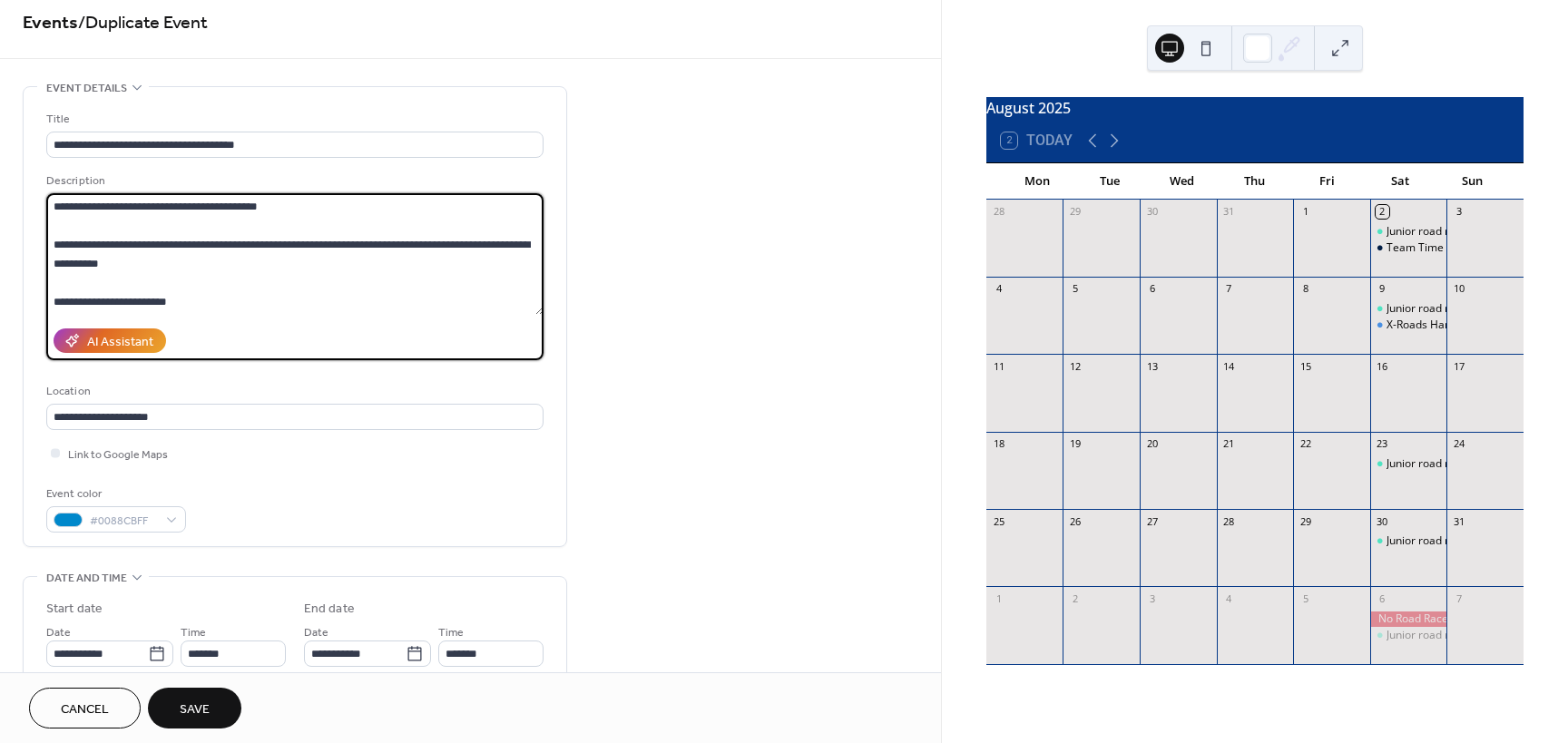 scroll, scrollTop: 0, scrollLeft: 0, axis: both 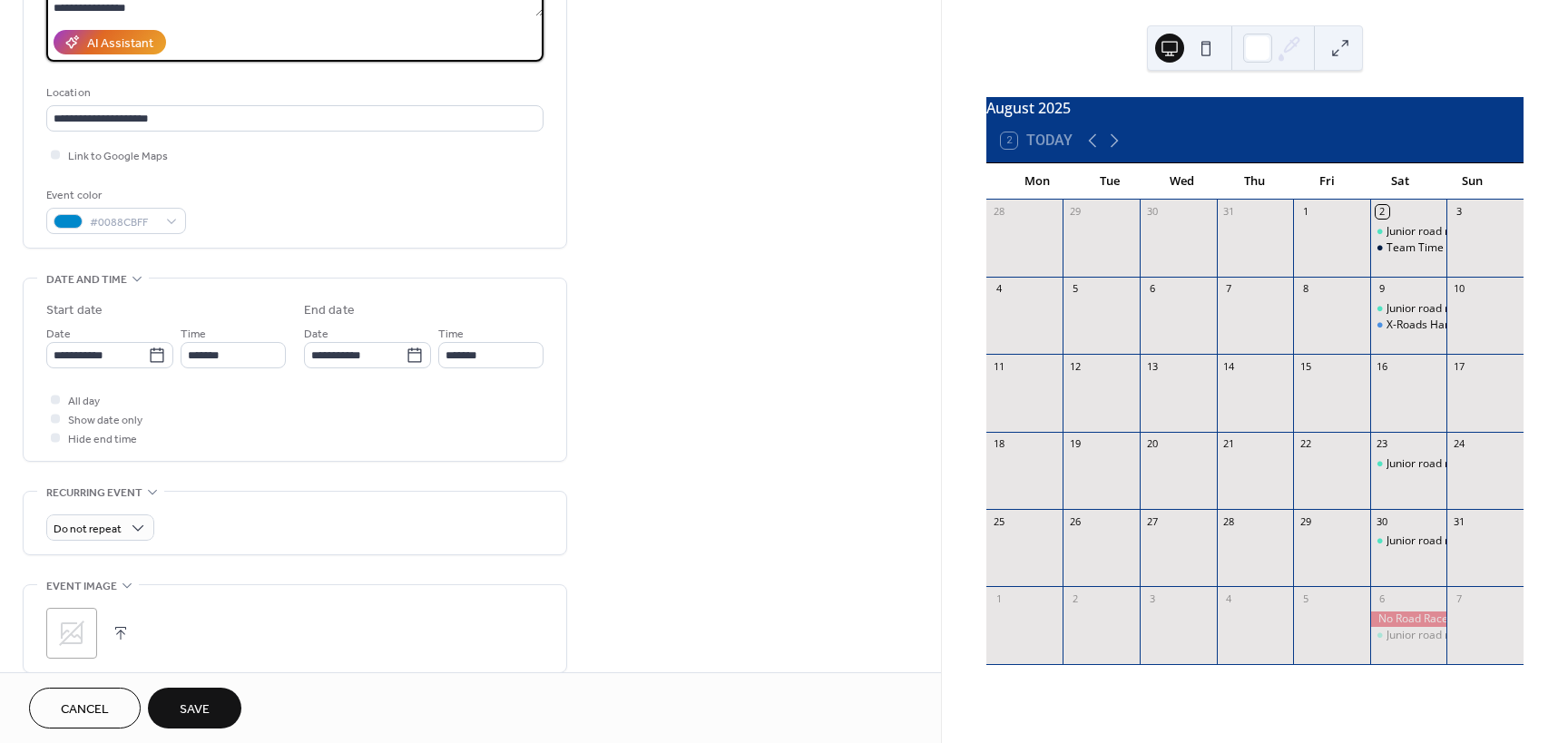 type on "**********" 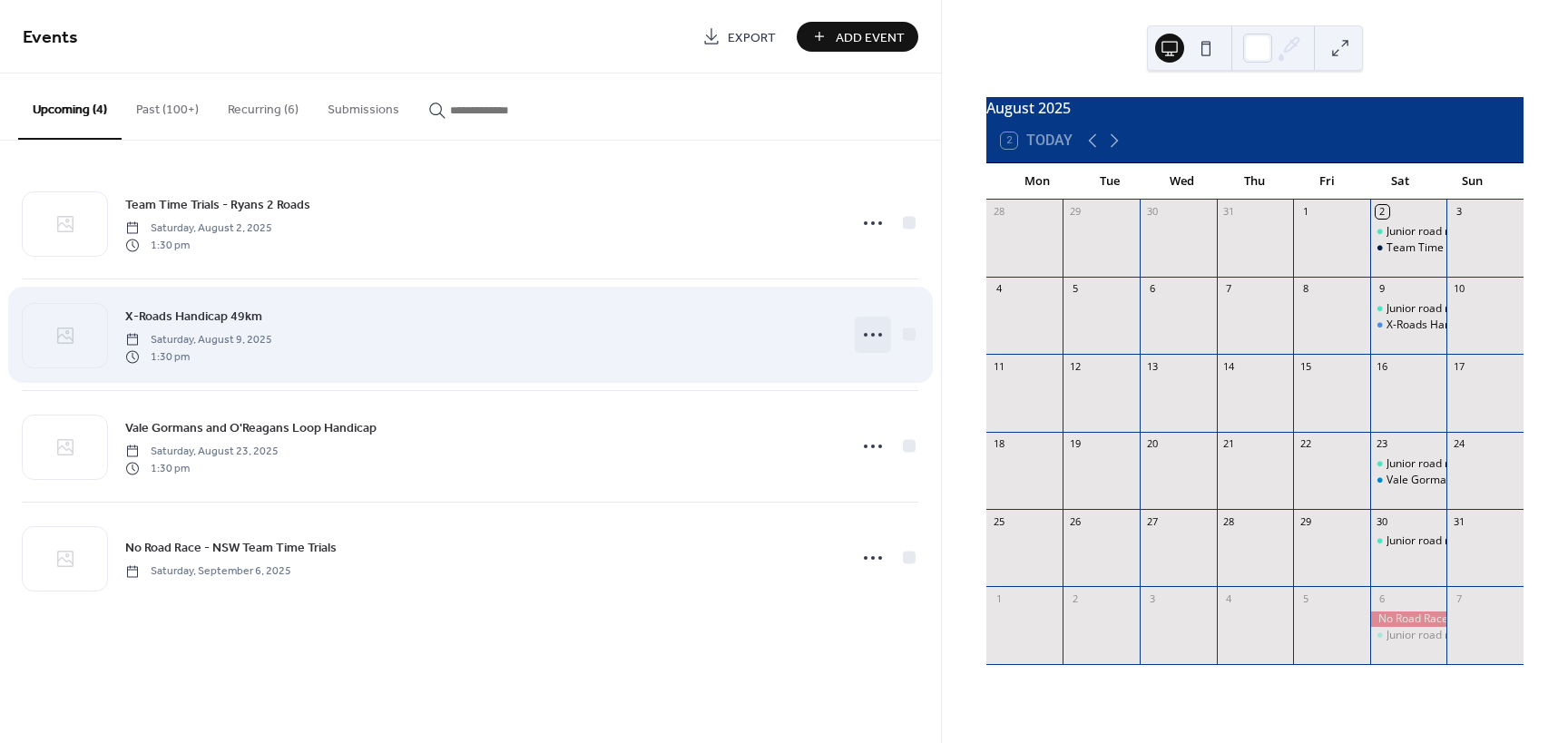 click 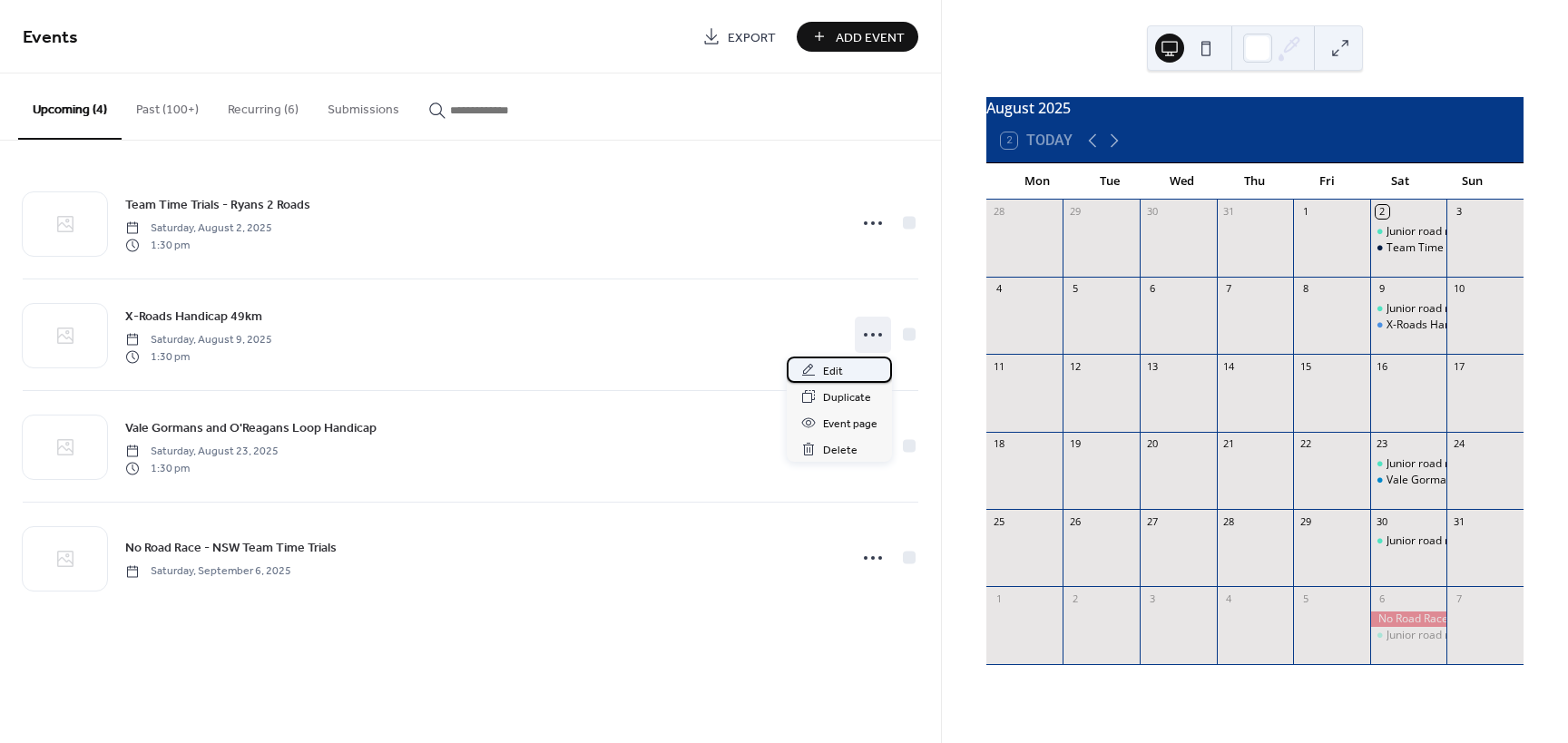 click on "Edit" at bounding box center [839, 369] 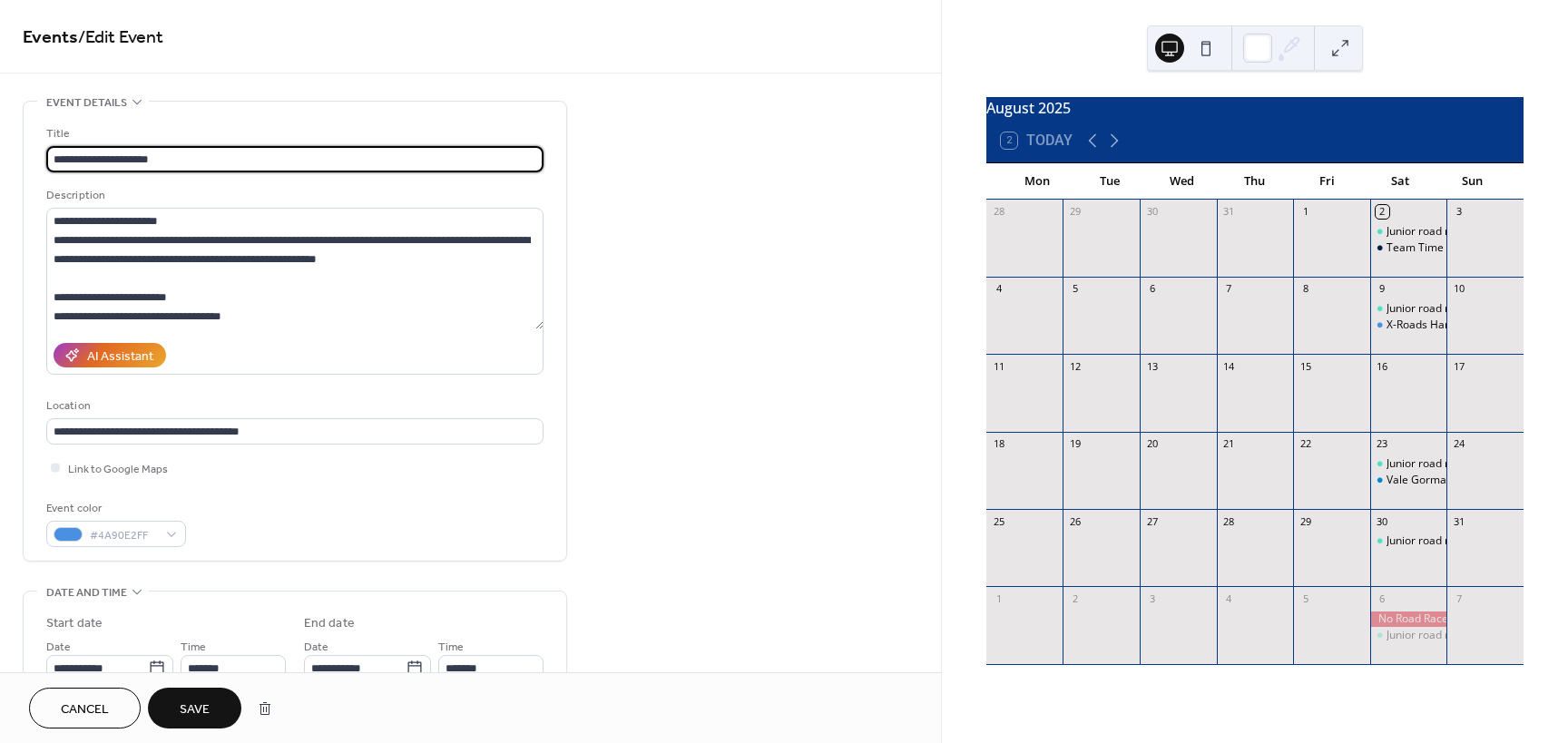 type on "**********" 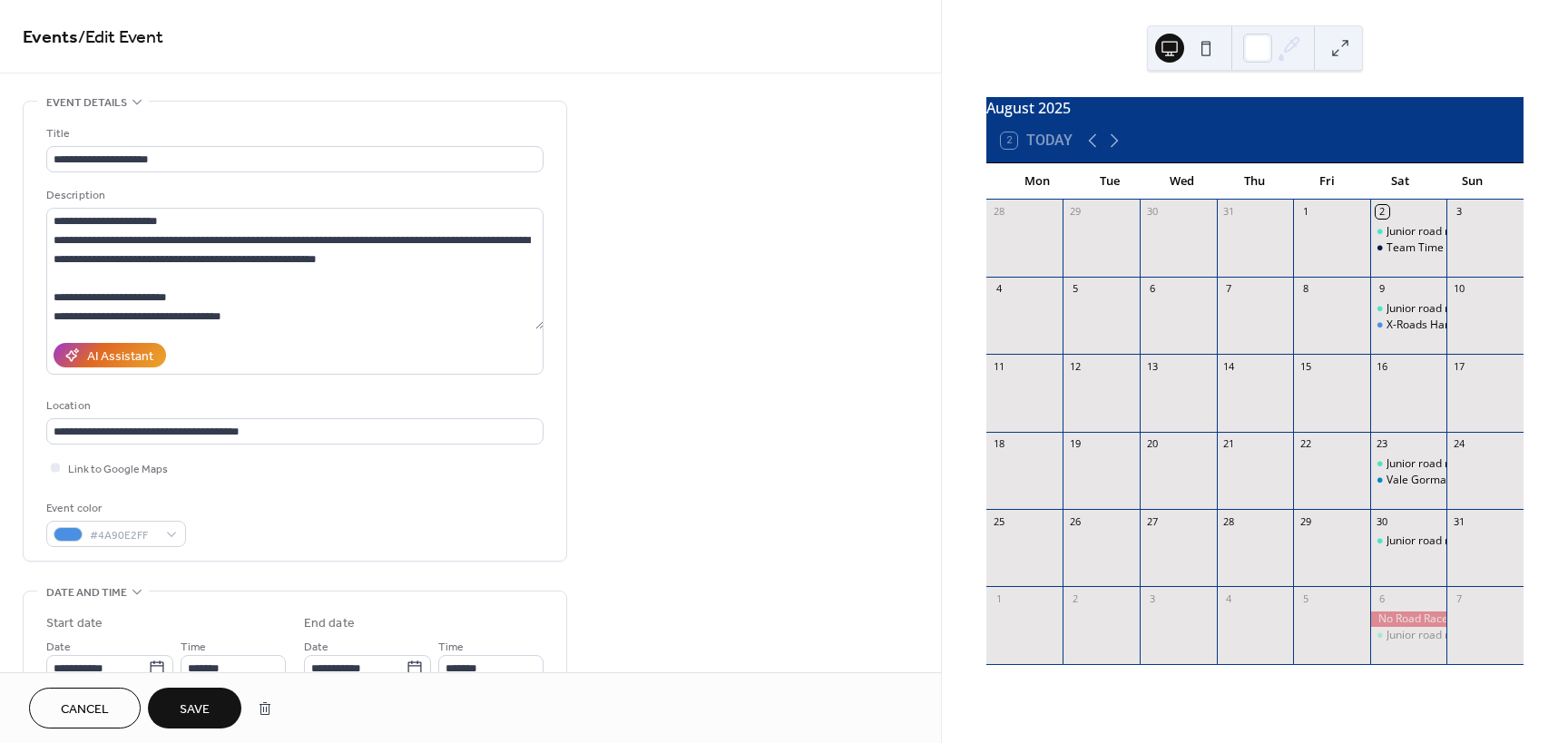 click on "Save" at bounding box center (194, 708) 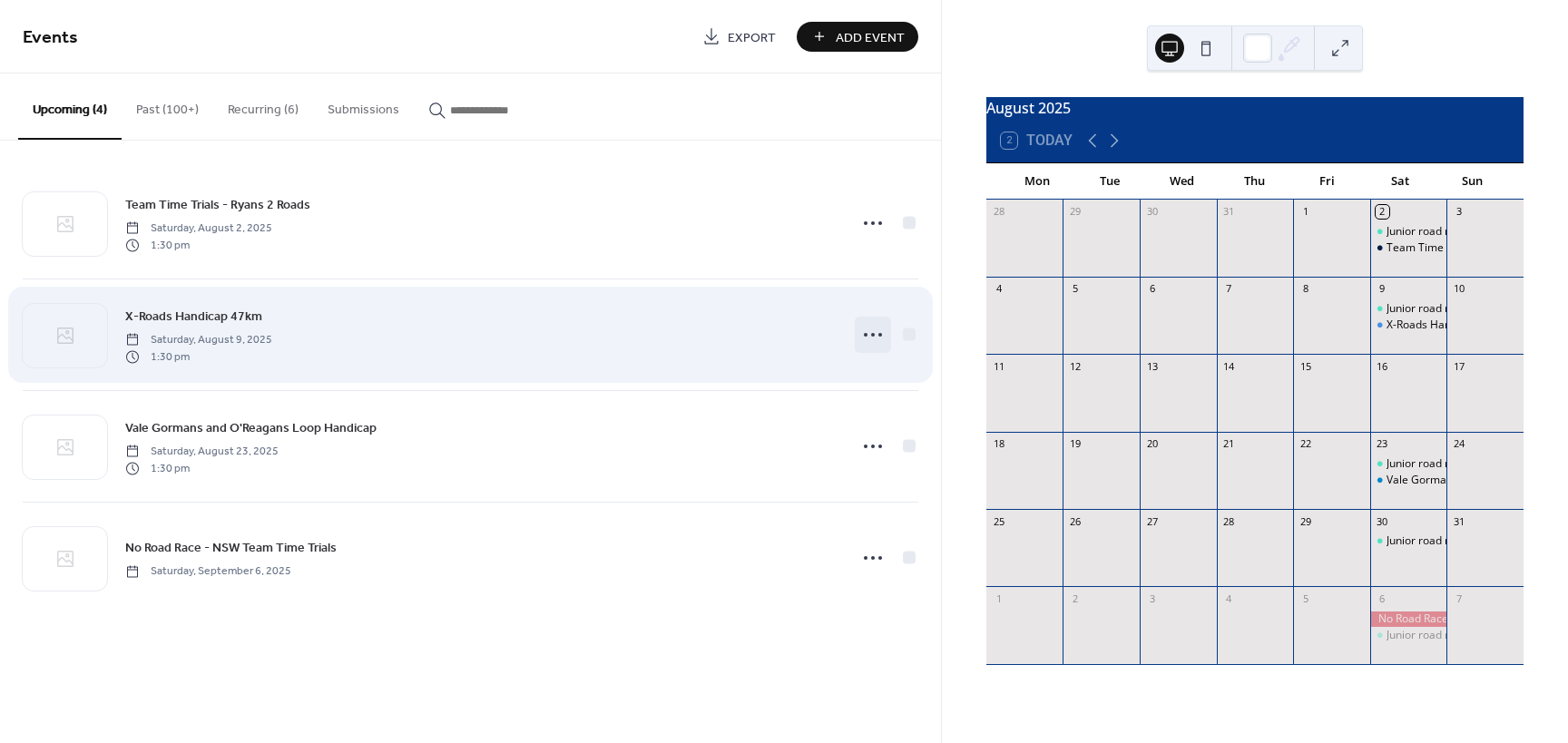 click 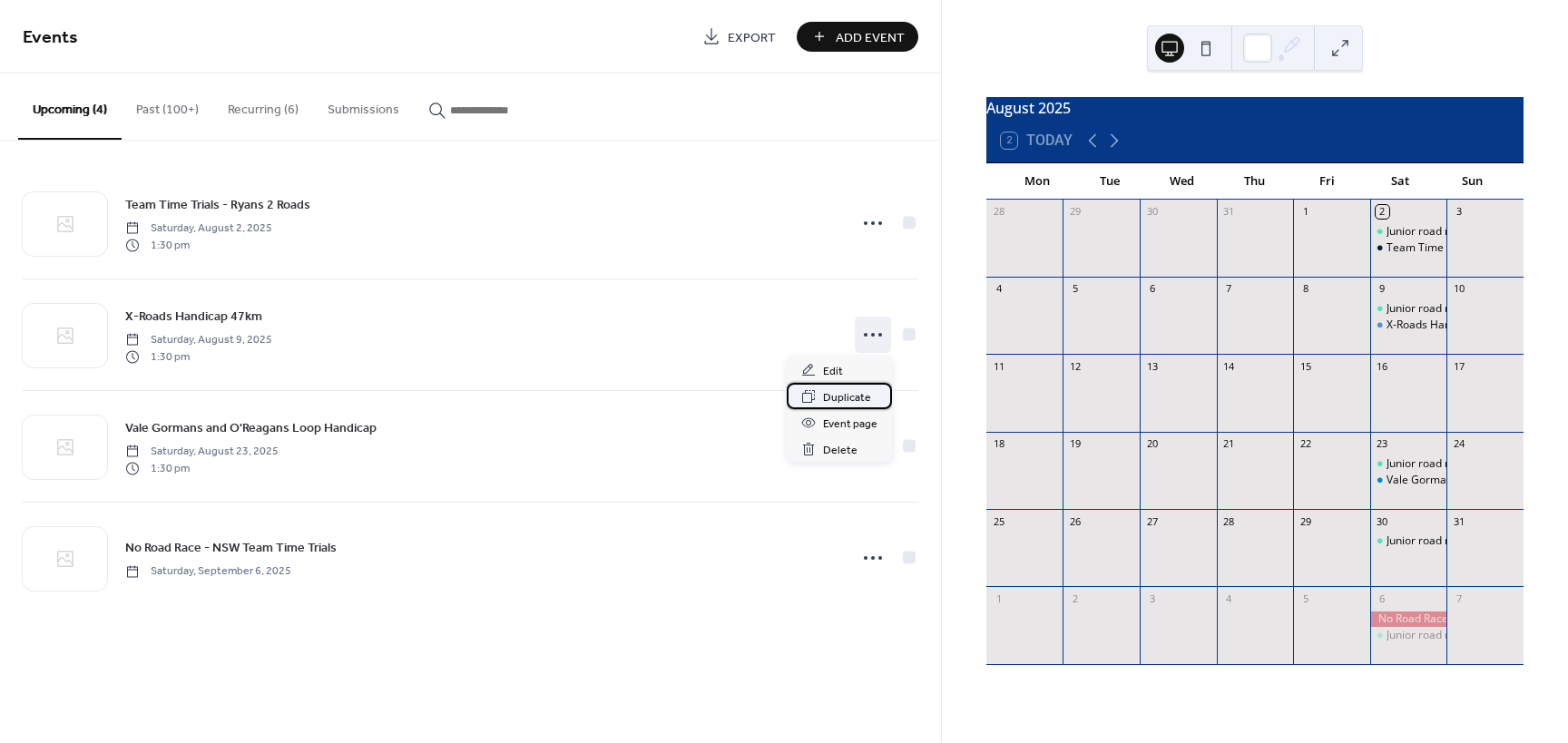 click on "Duplicate" at bounding box center (847, 397) 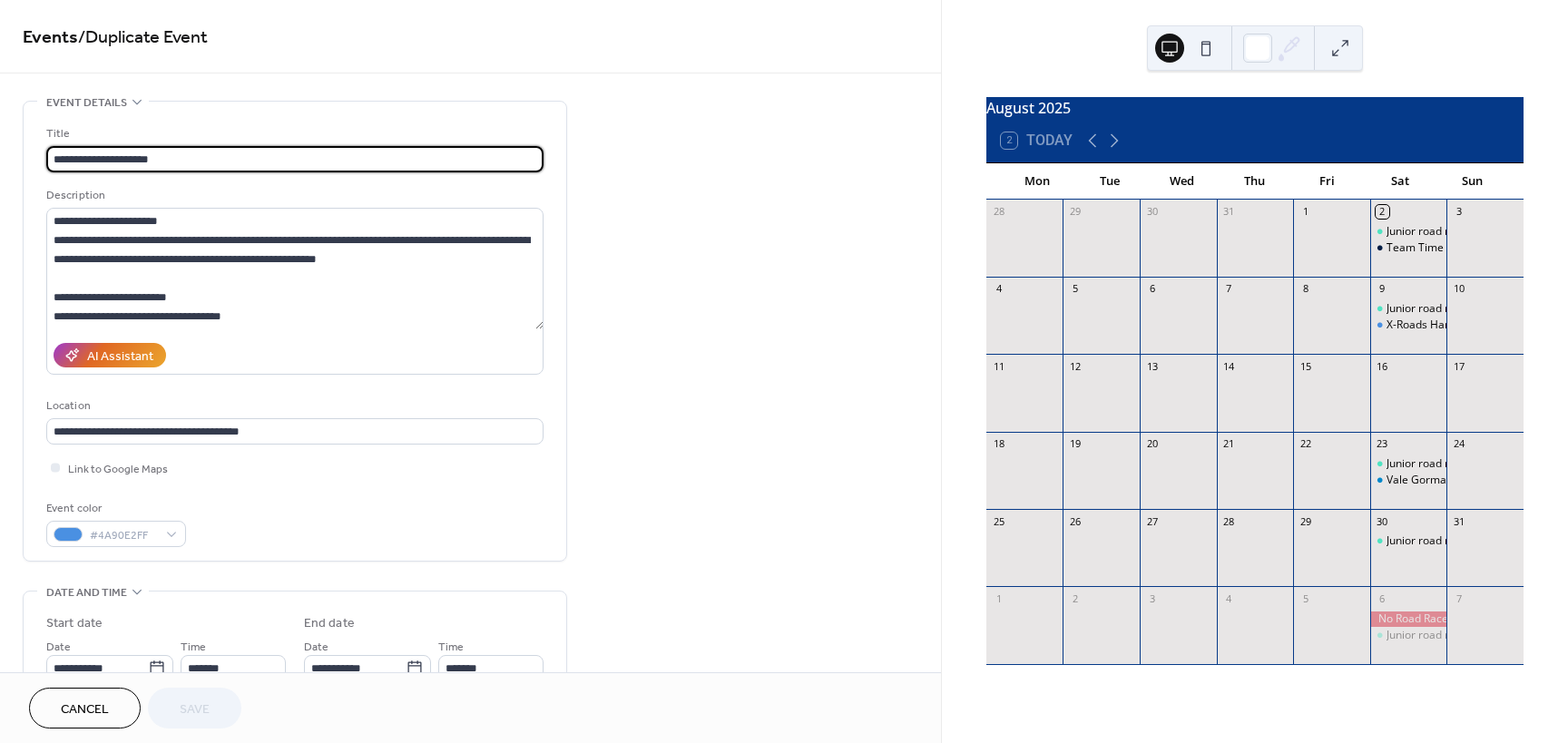 drag, startPoint x: 140, startPoint y: 157, endPoint x: 54, endPoint y: 160, distance: 86.05231 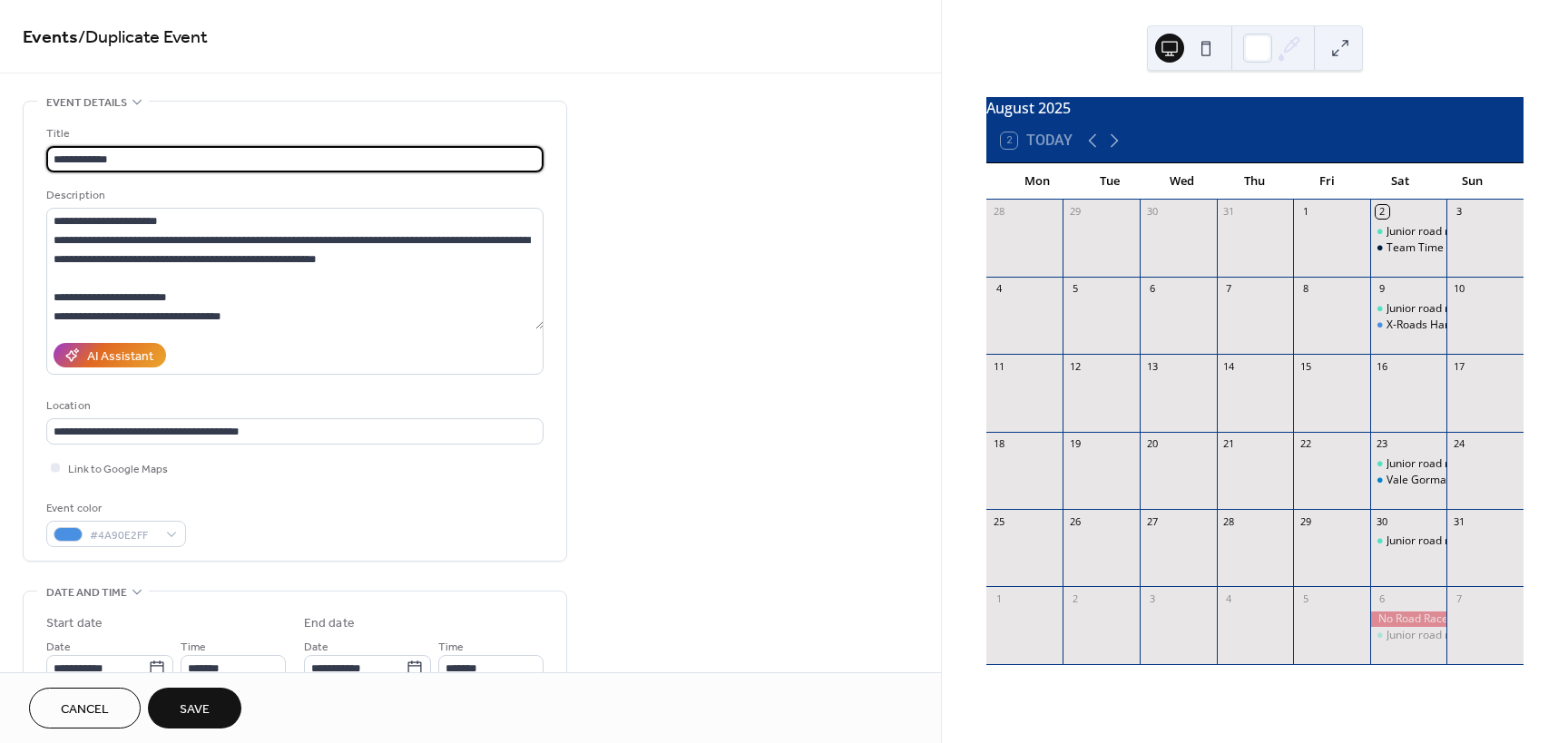click on "**********" at bounding box center (295, 159) 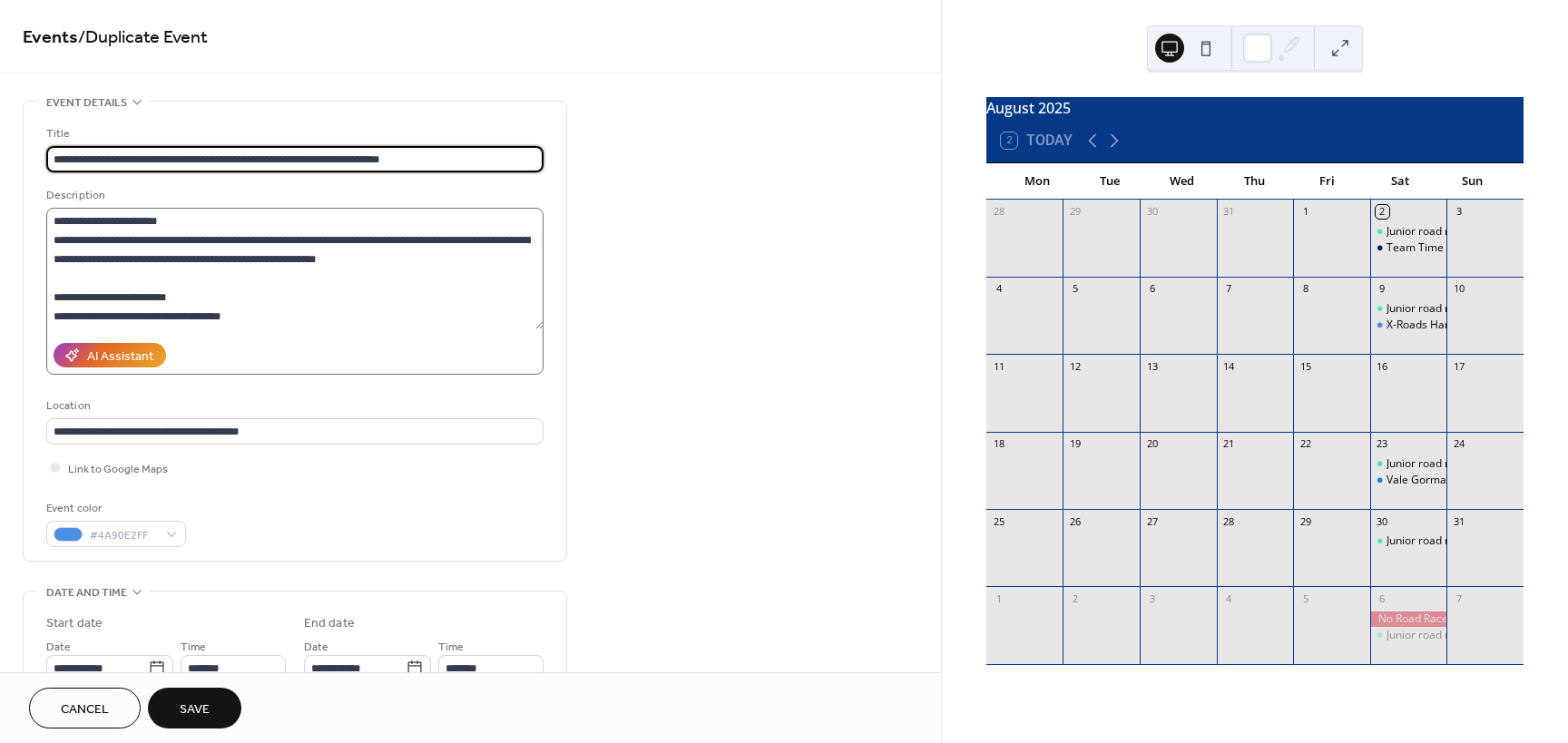 type on "**********" 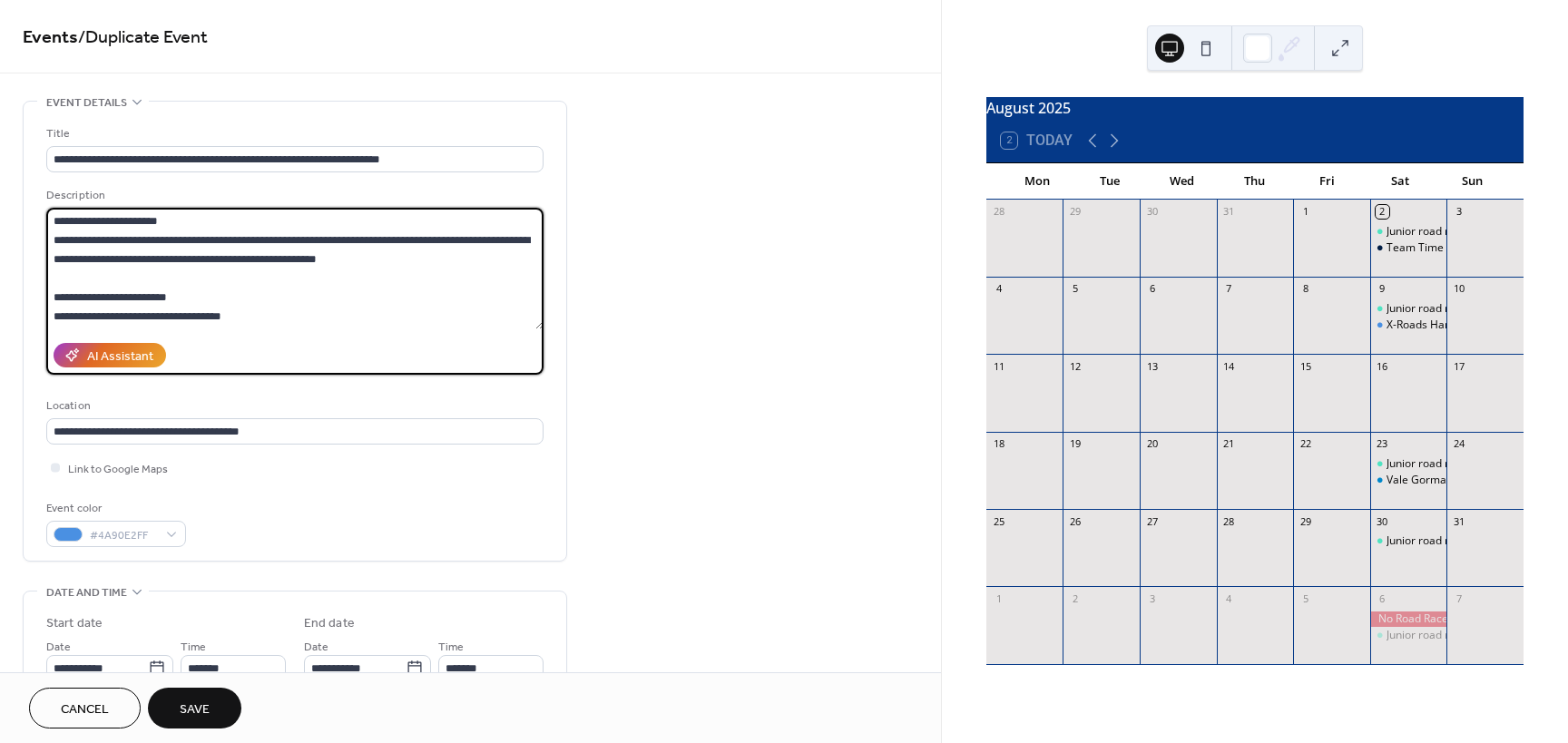 drag, startPoint x: 178, startPoint y: 223, endPoint x: 131, endPoint y: 226, distance: 47.095647 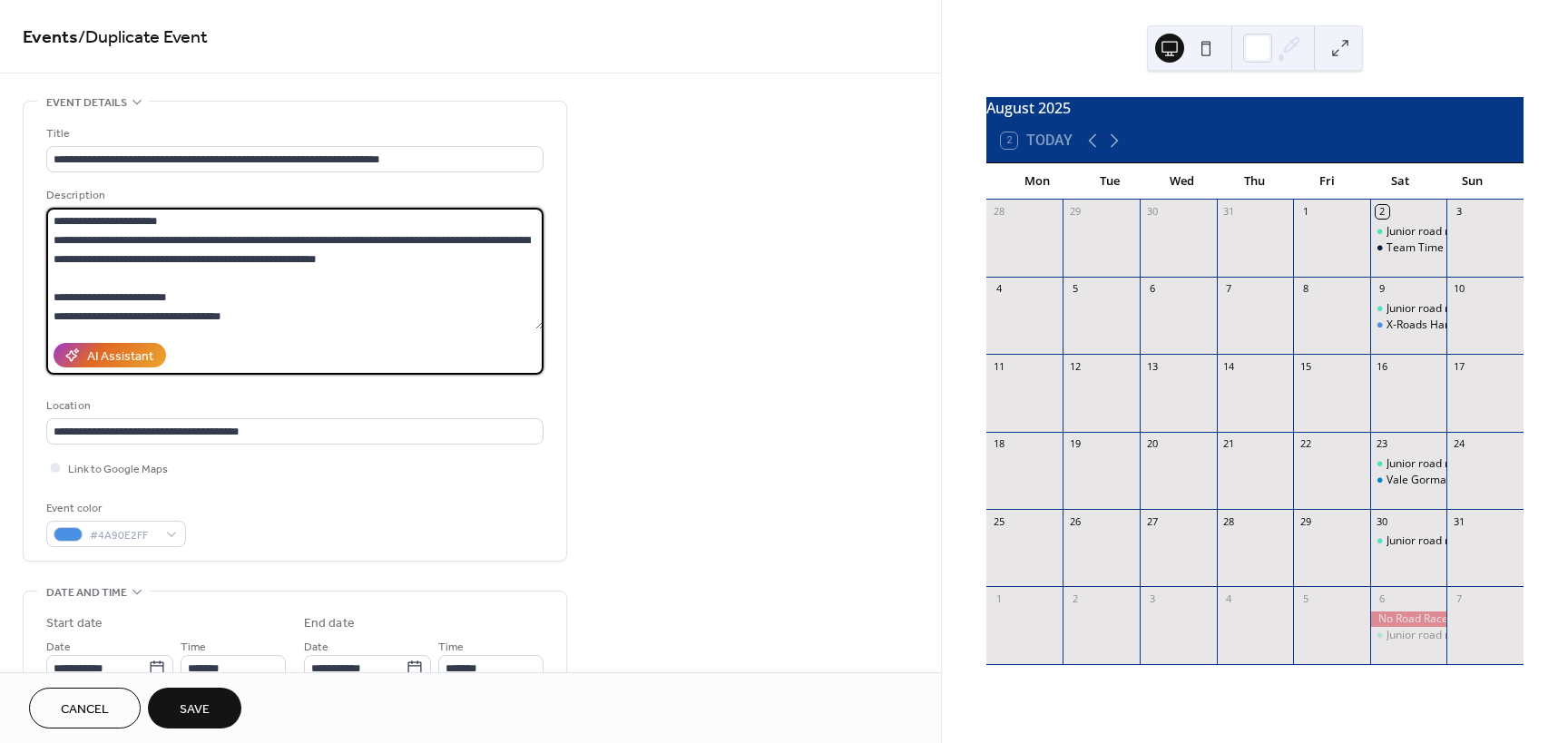 click on "**********" at bounding box center [295, 269] 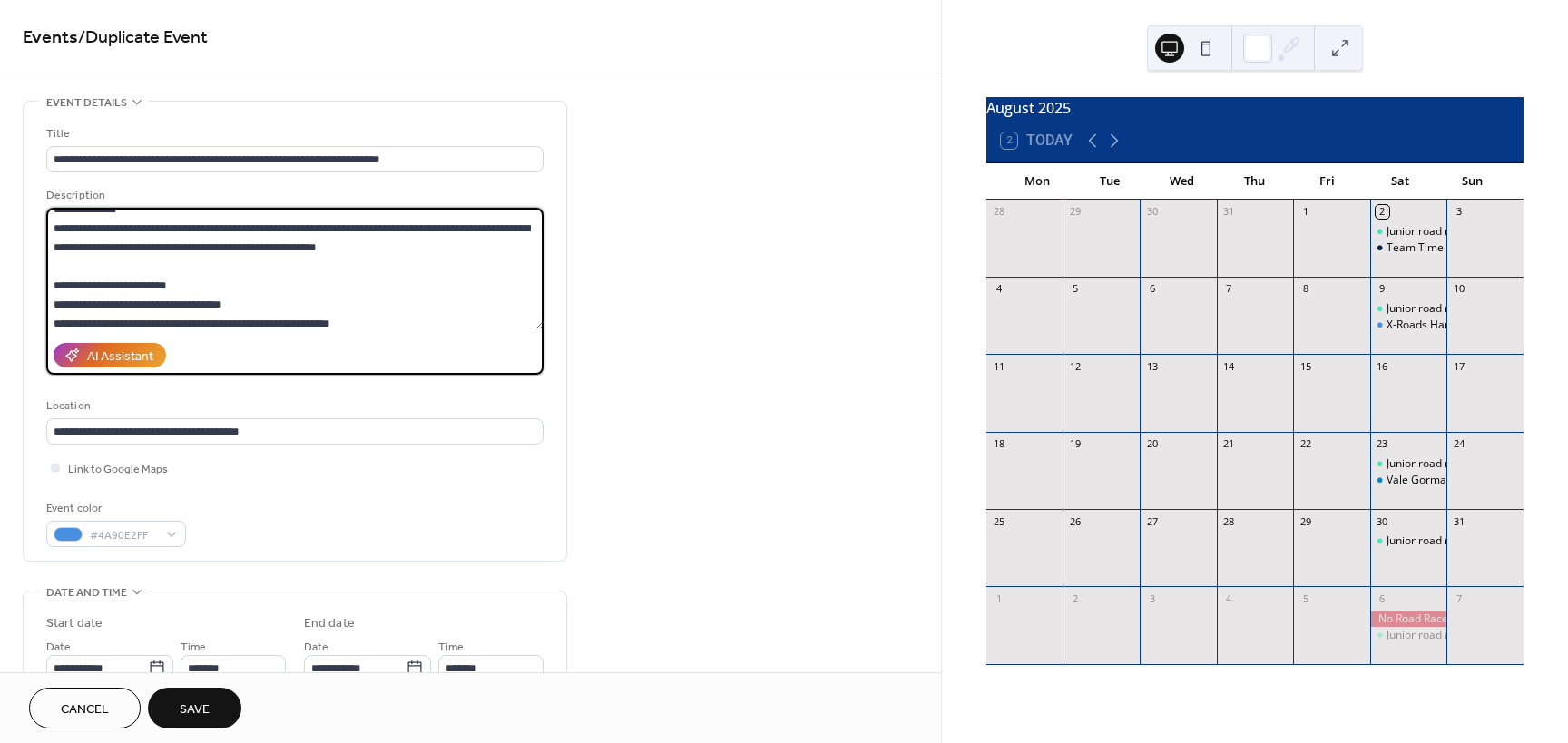 scroll, scrollTop: 0, scrollLeft: 0, axis: both 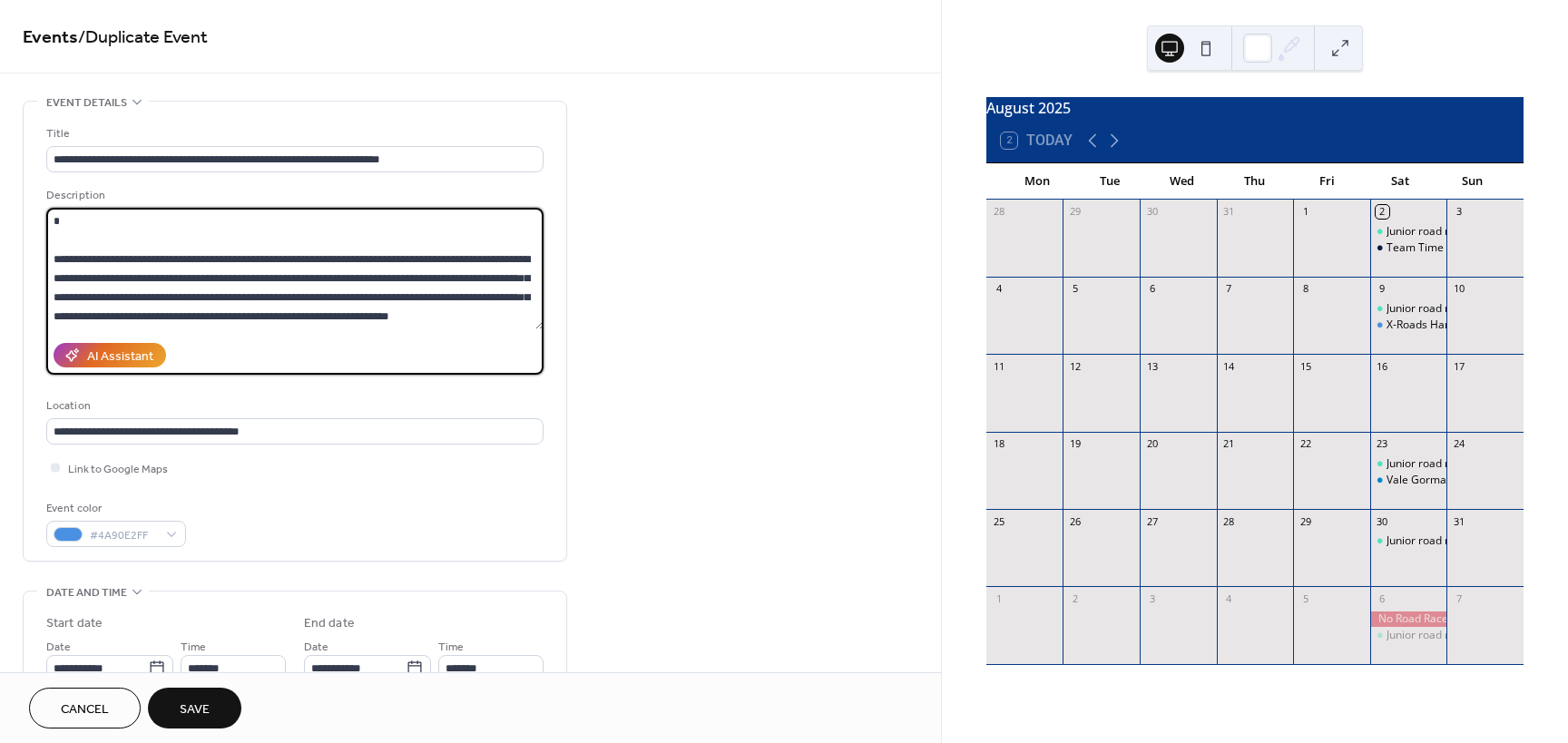 drag, startPoint x: 195, startPoint y: 315, endPoint x: 169, endPoint y: 318, distance: 26.1725 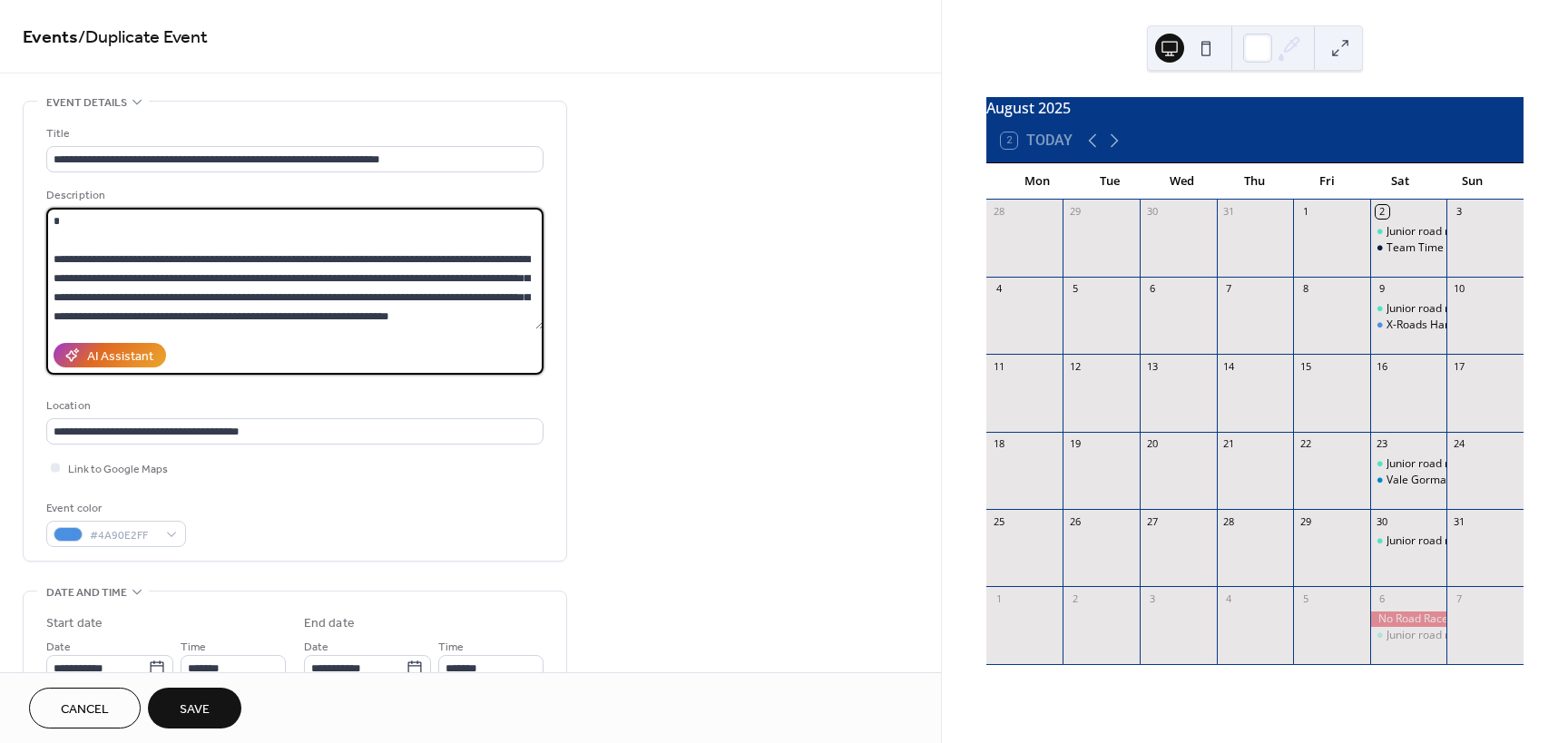 click on "**********" at bounding box center (295, 269) 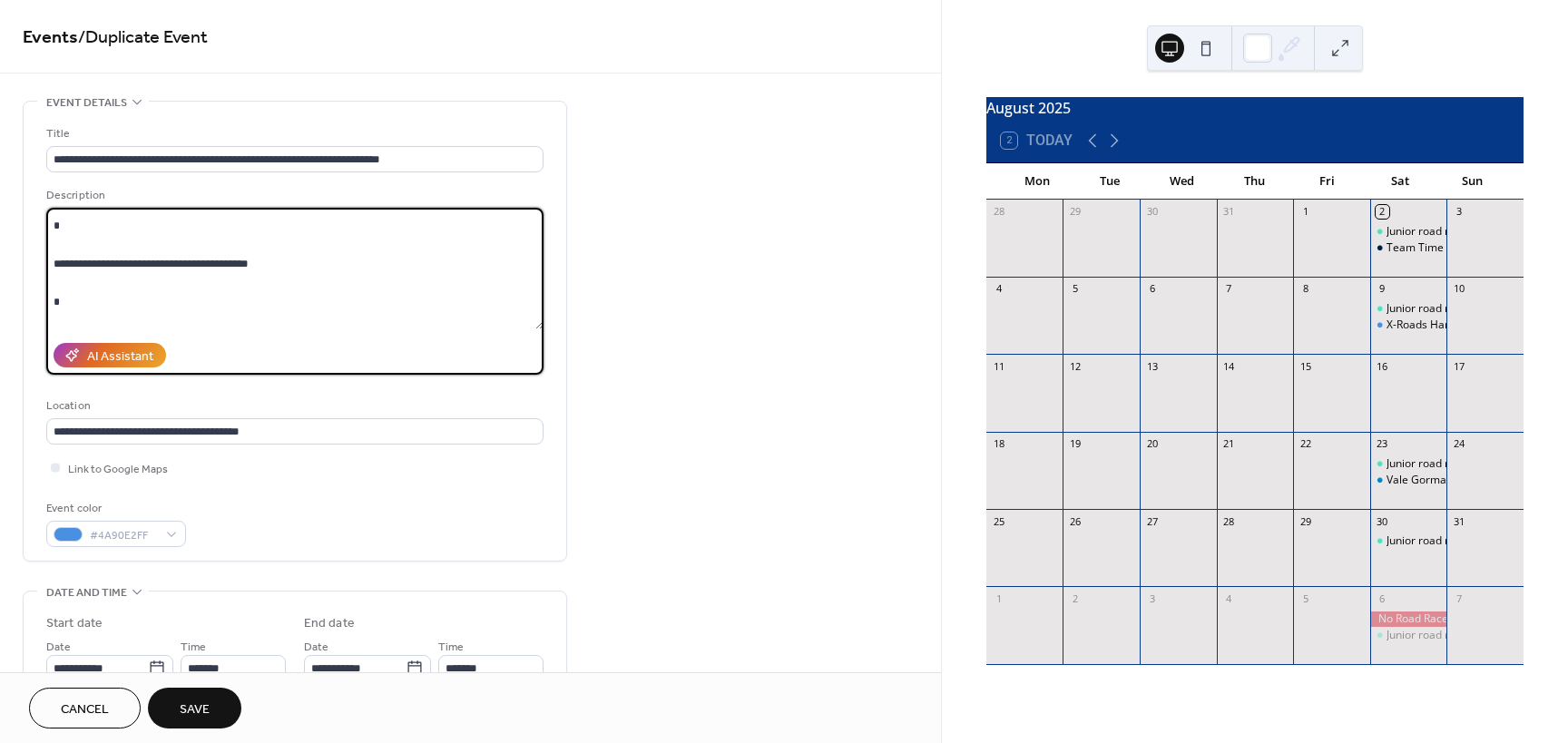 scroll, scrollTop: 0, scrollLeft: 0, axis: both 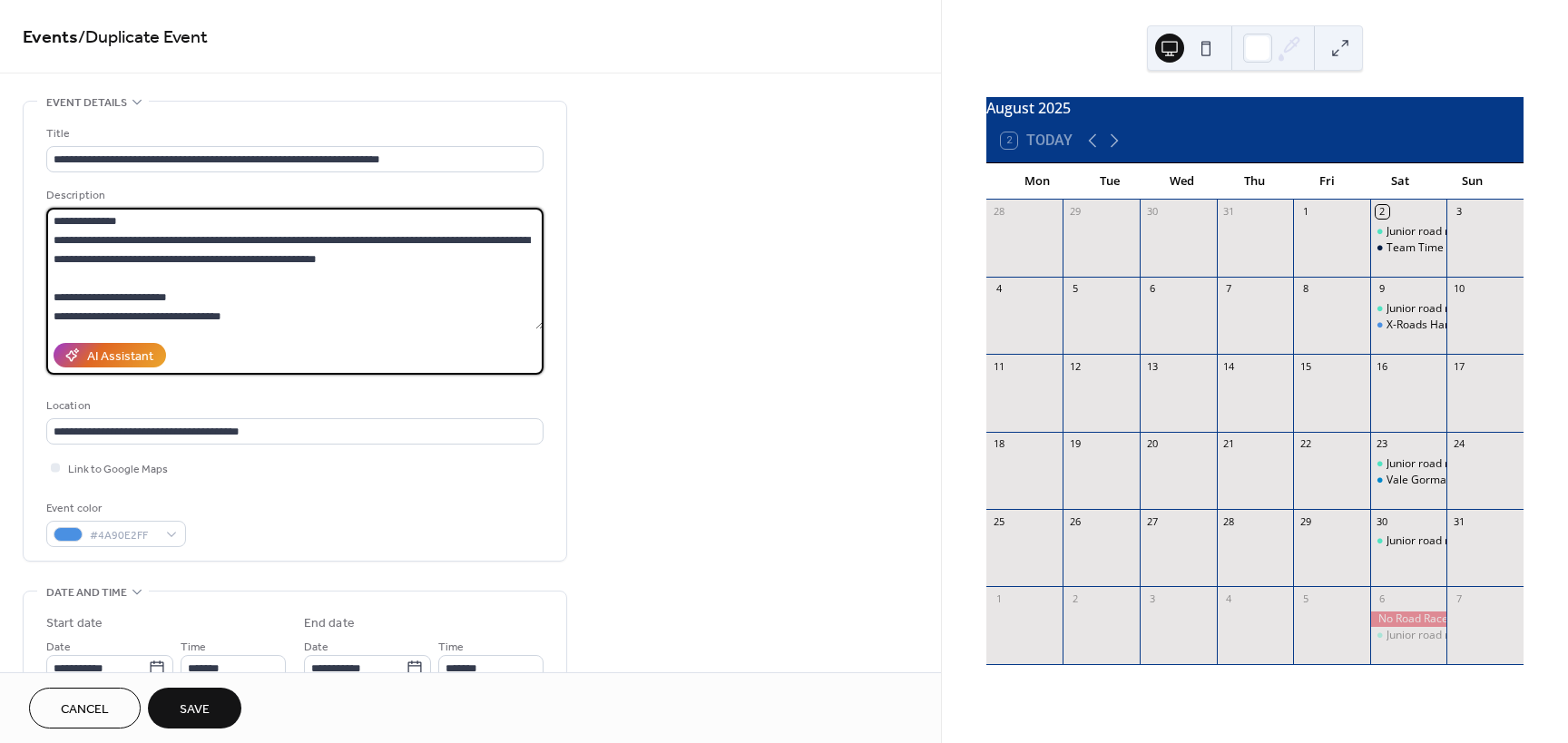click on "**********" at bounding box center [295, 269] 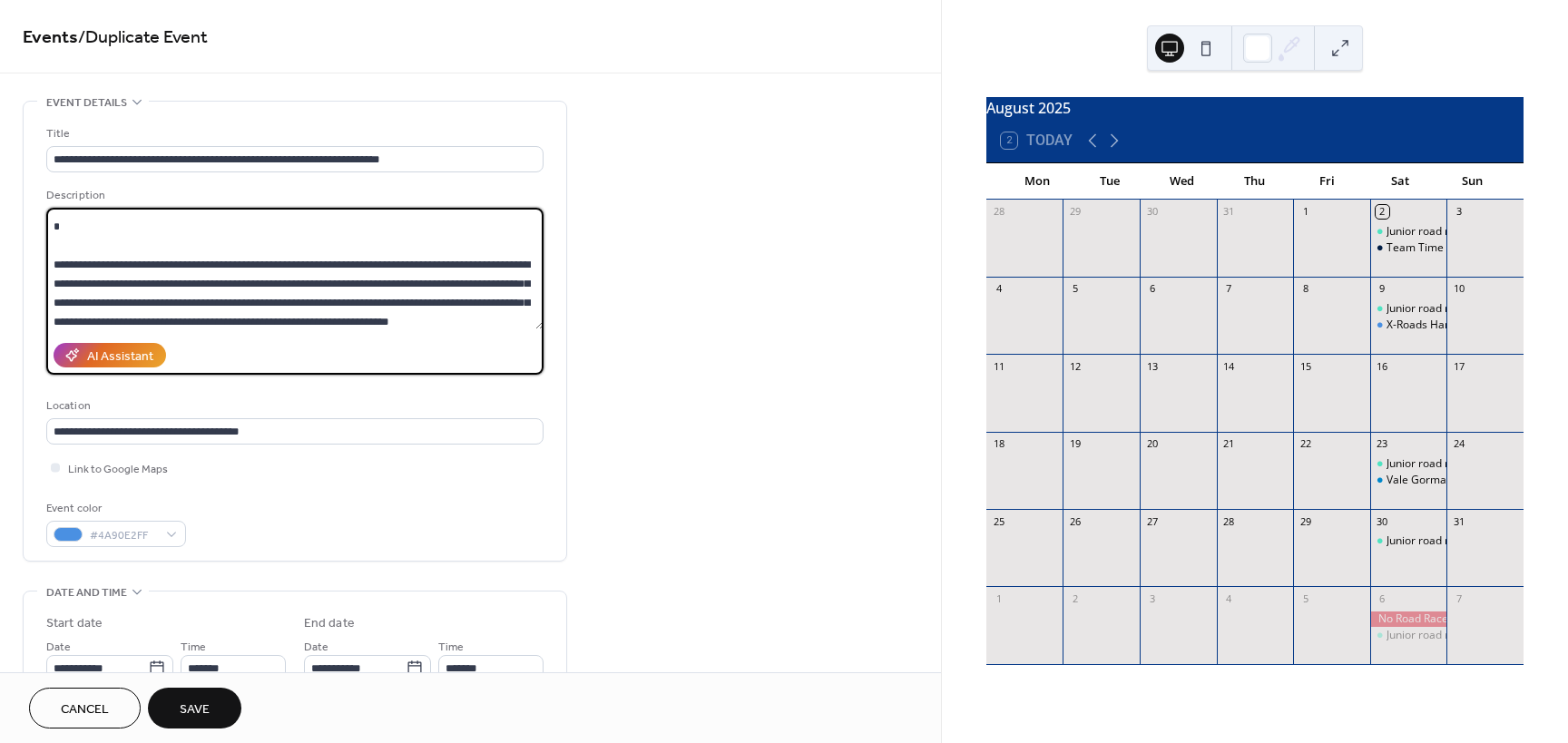 scroll, scrollTop: 229, scrollLeft: 0, axis: vertical 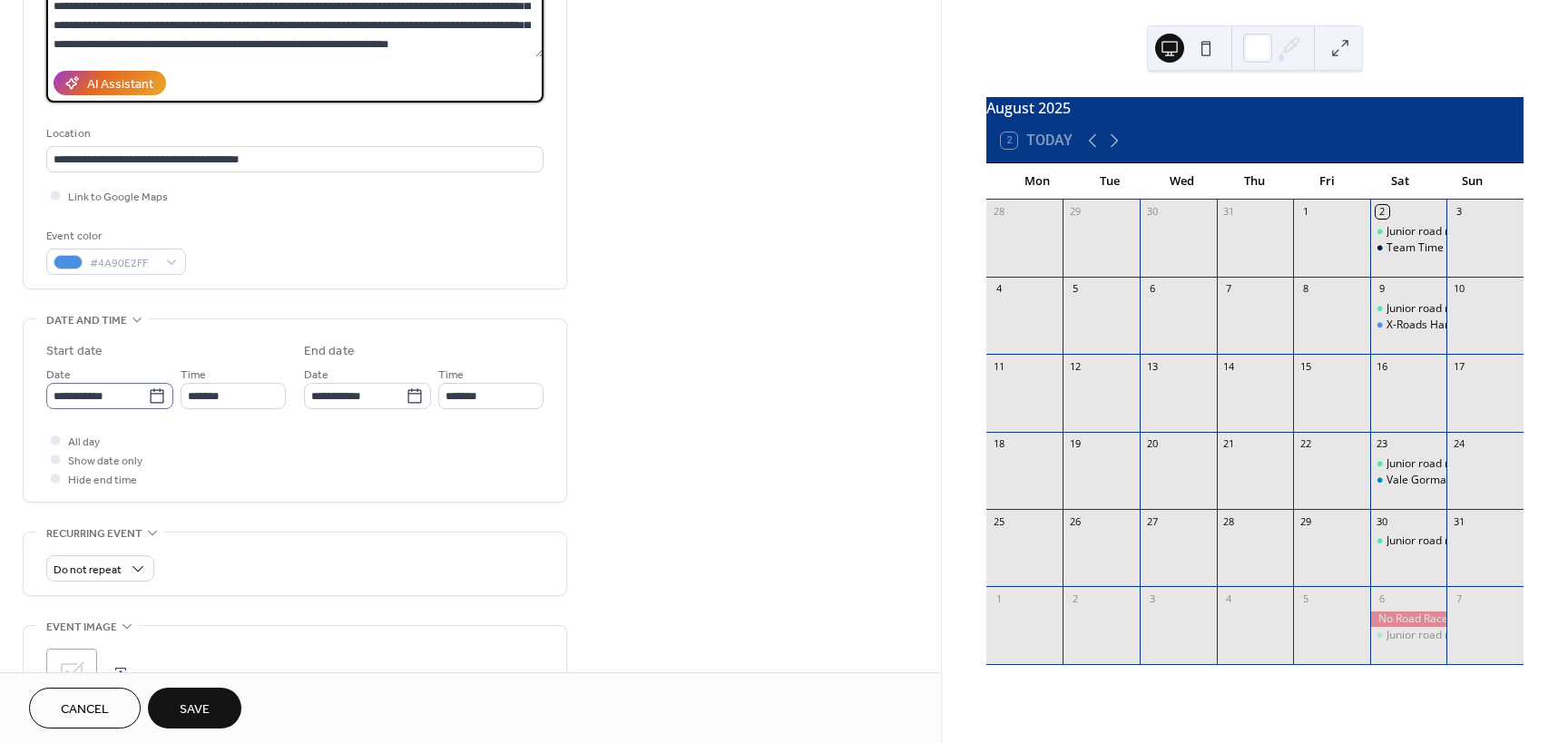 type on "**********" 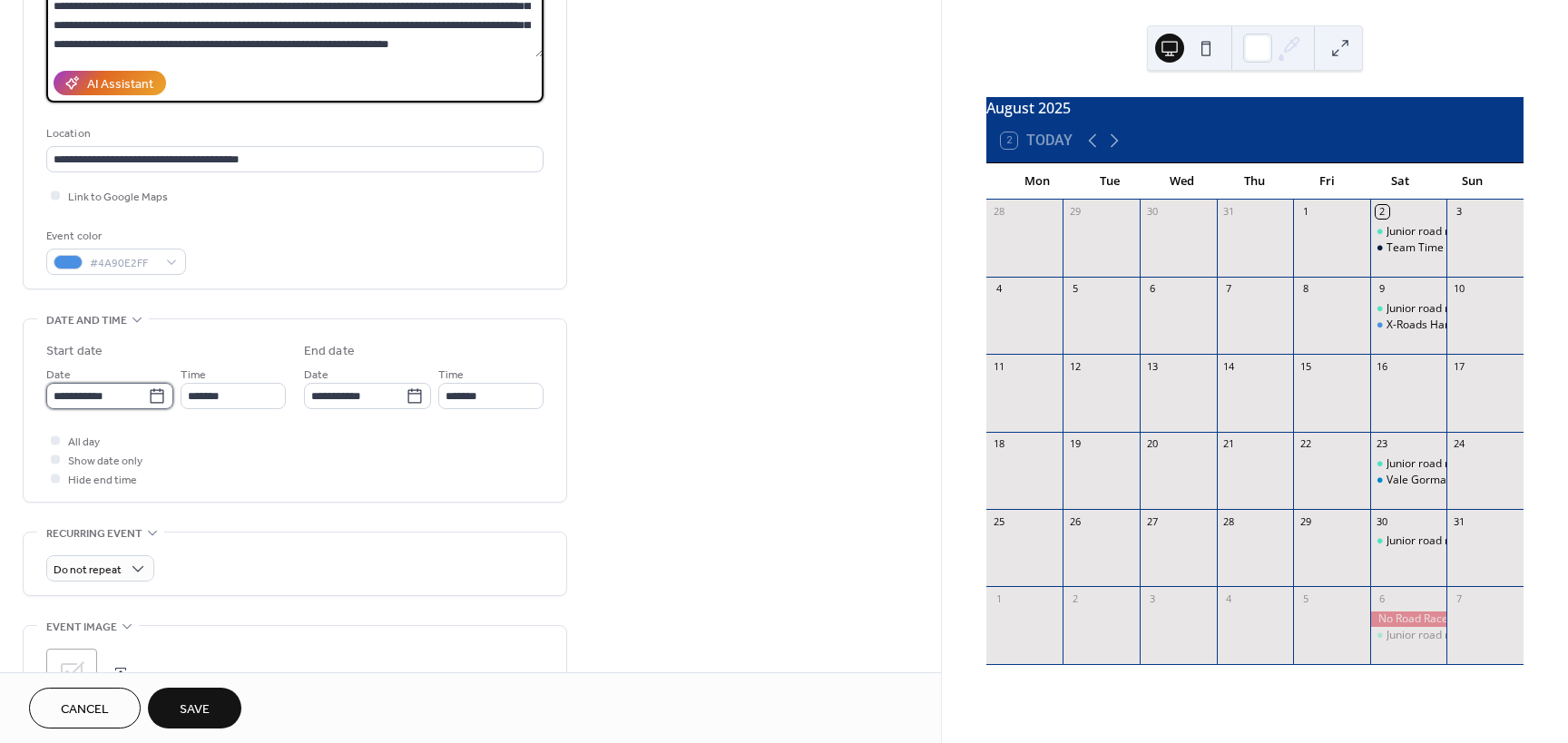 click on "**********" at bounding box center (97, 396) 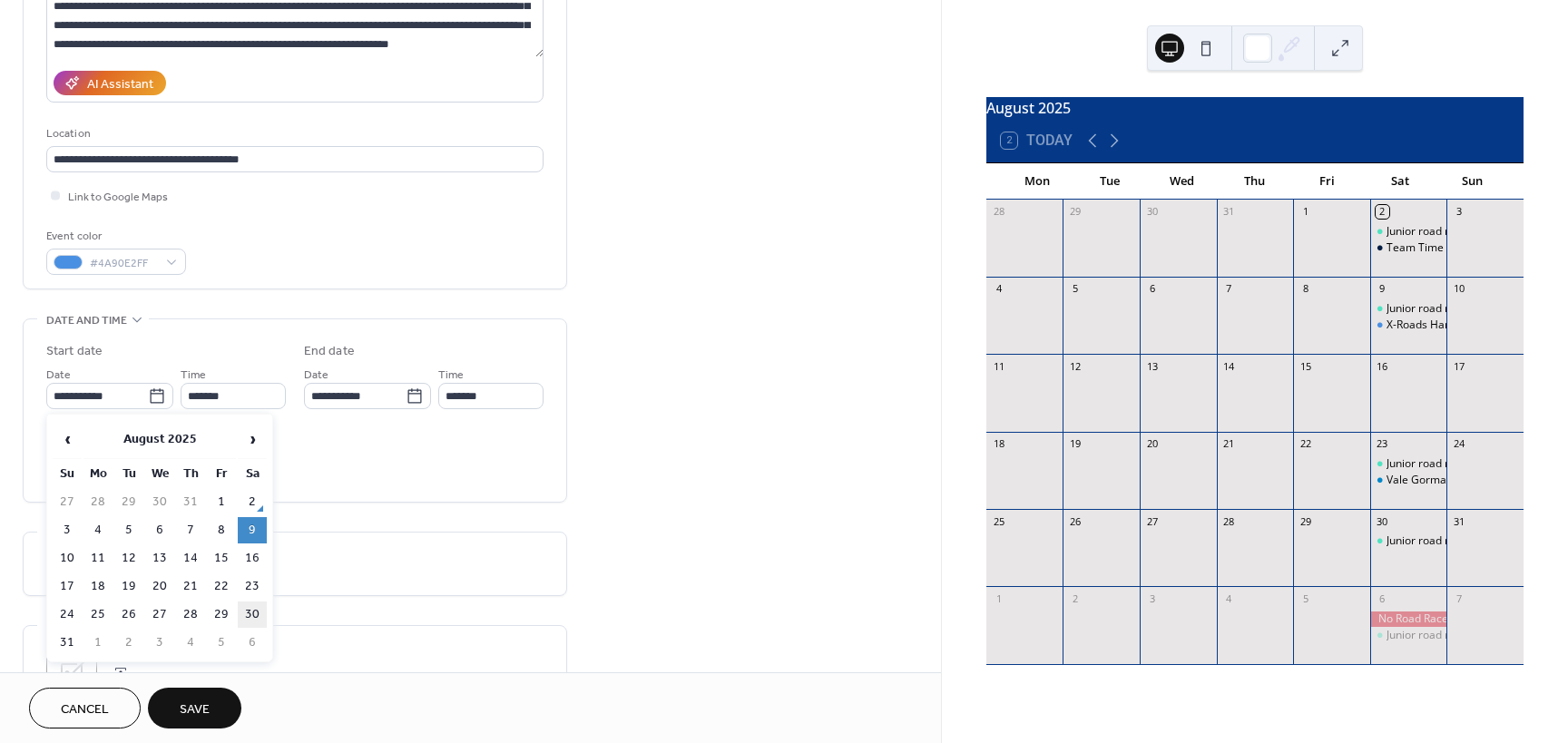 click on "30" at bounding box center (252, 614) 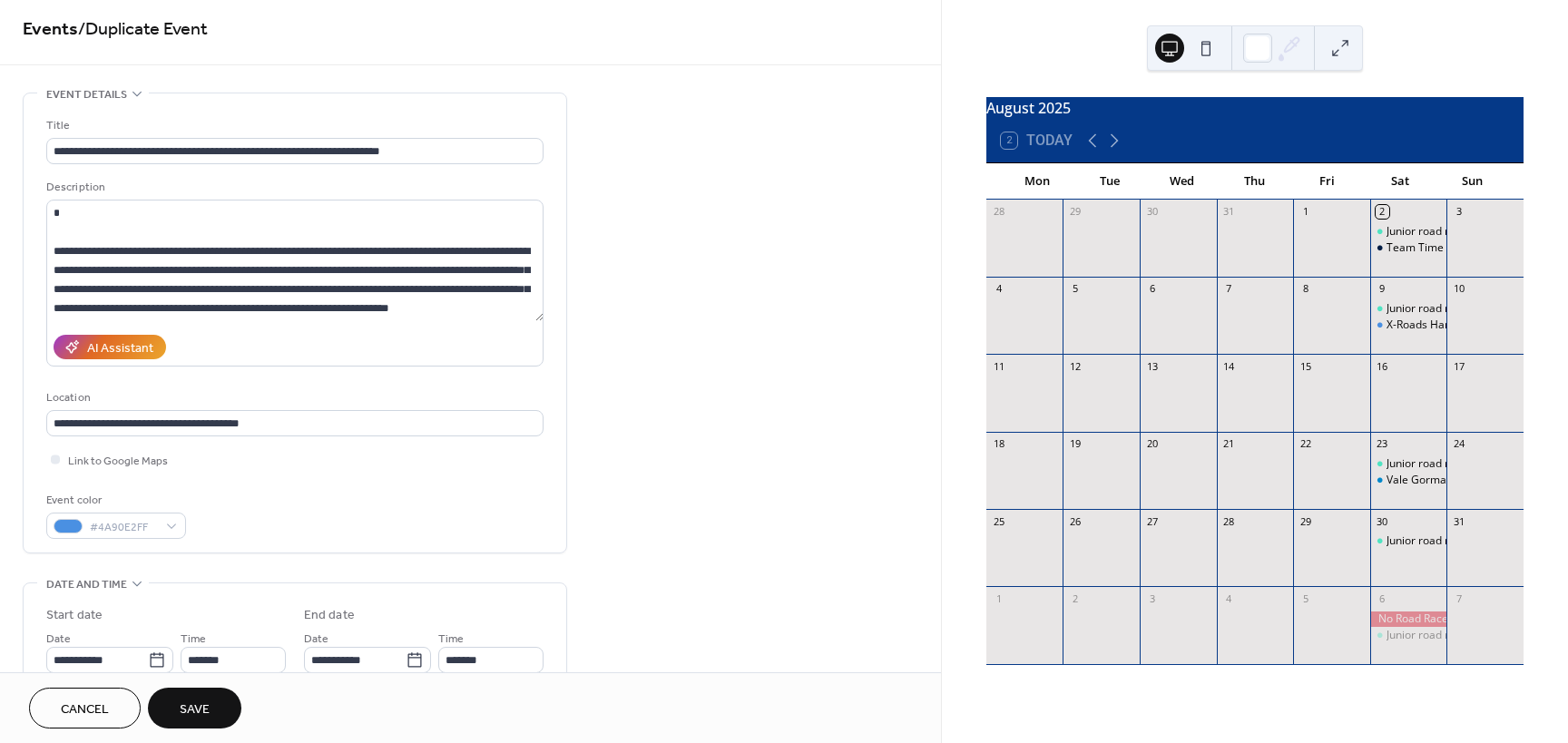 scroll, scrollTop: 0, scrollLeft: 0, axis: both 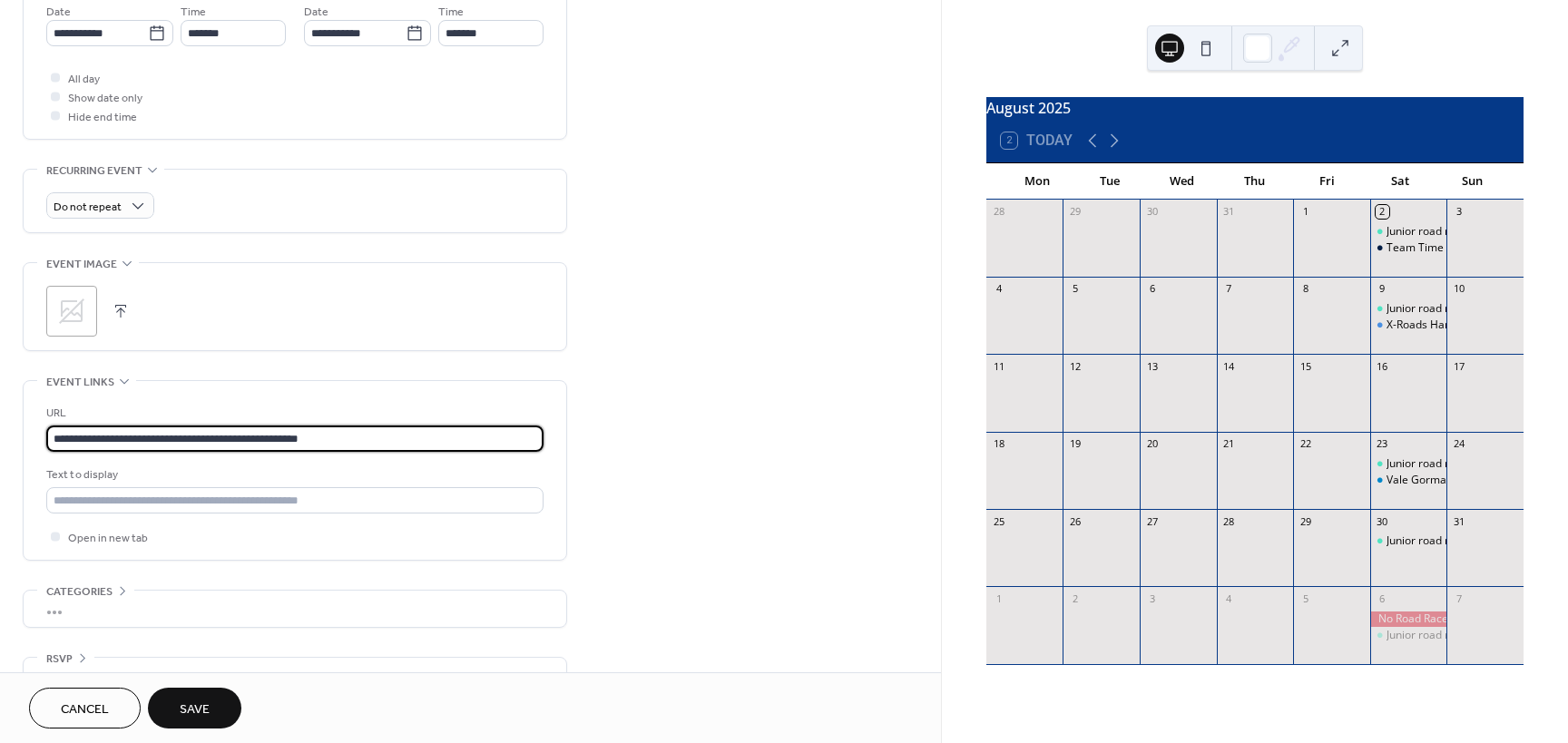 drag, startPoint x: 331, startPoint y: 438, endPoint x: 25, endPoint y: 455, distance: 306.47186 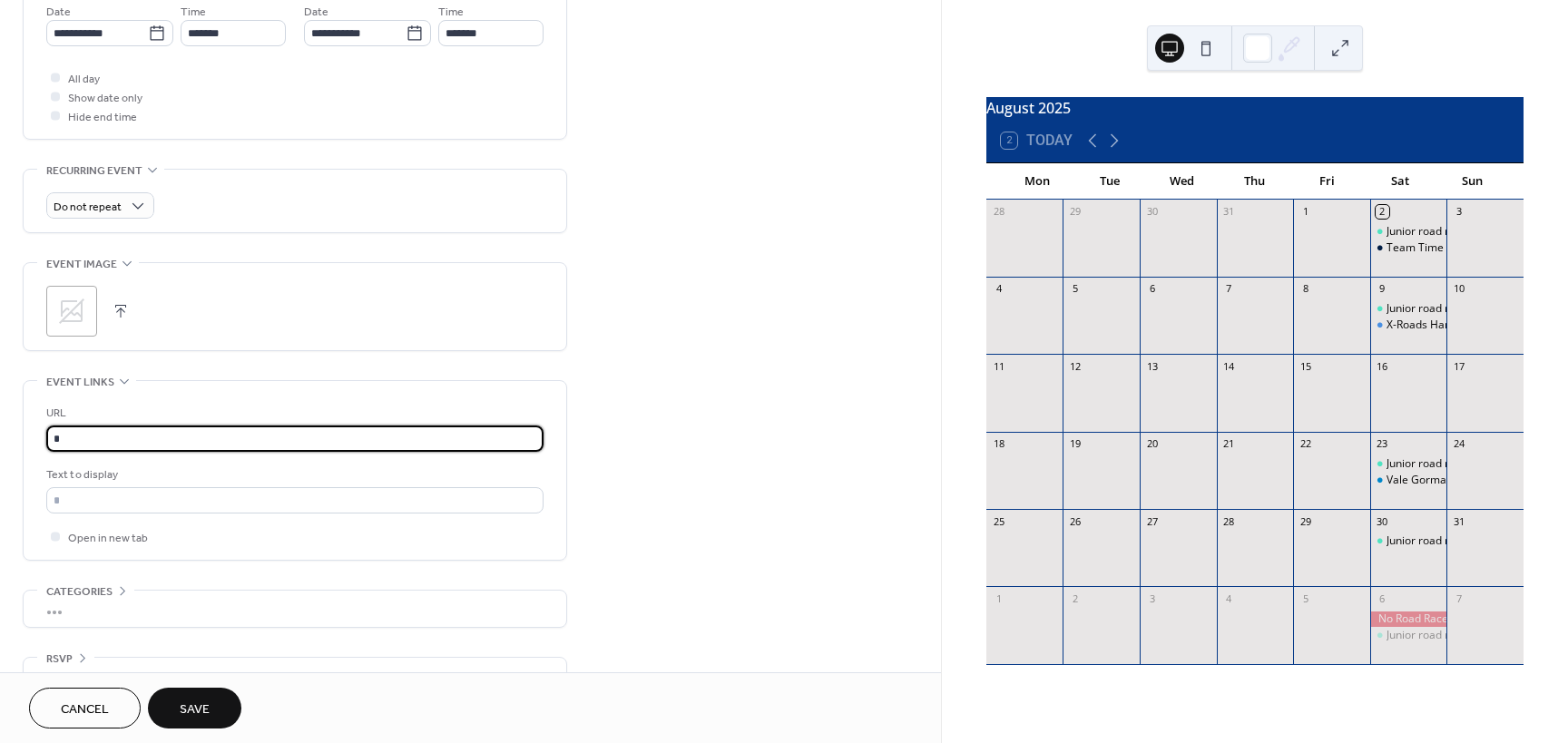 type on "*" 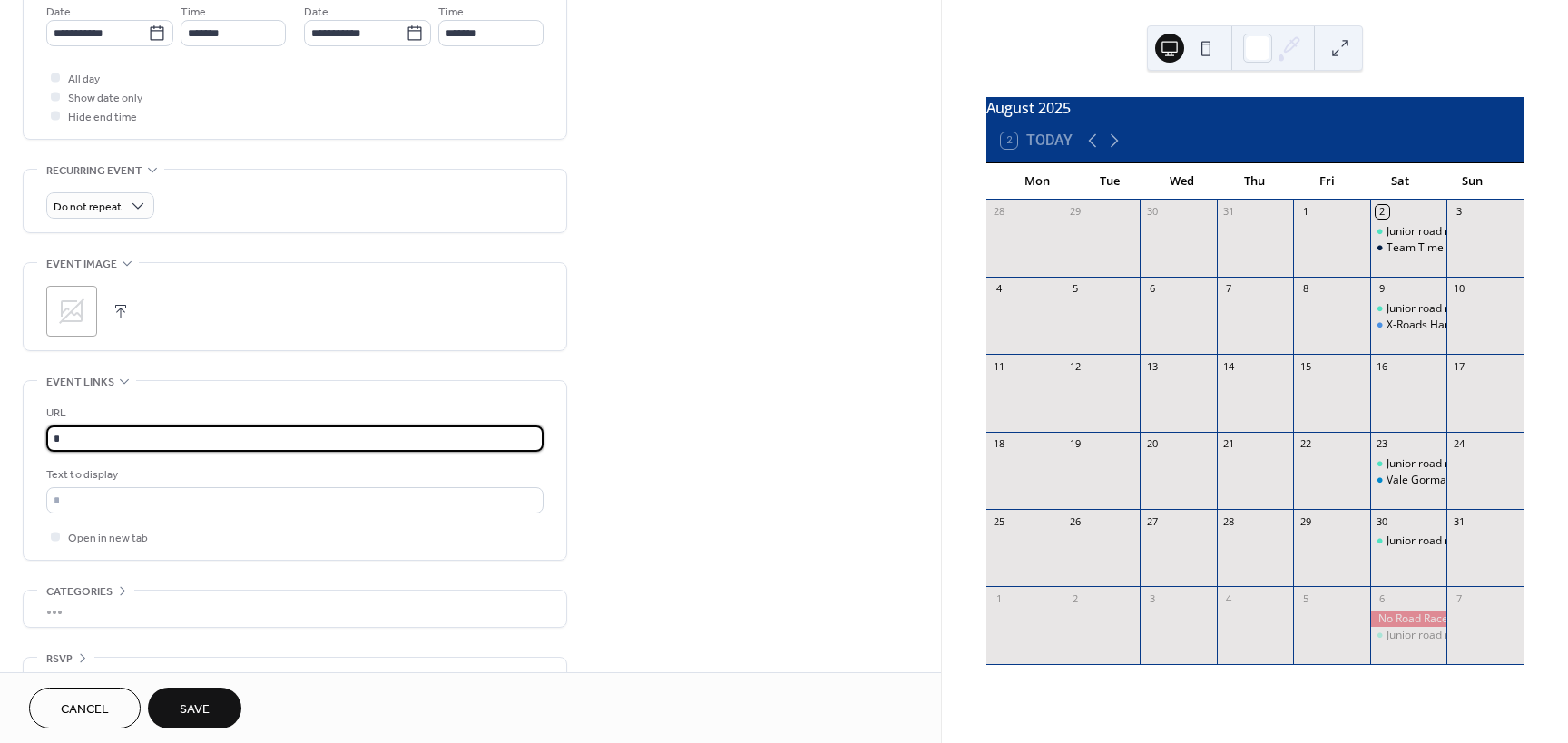scroll, scrollTop: 0, scrollLeft: 0, axis: both 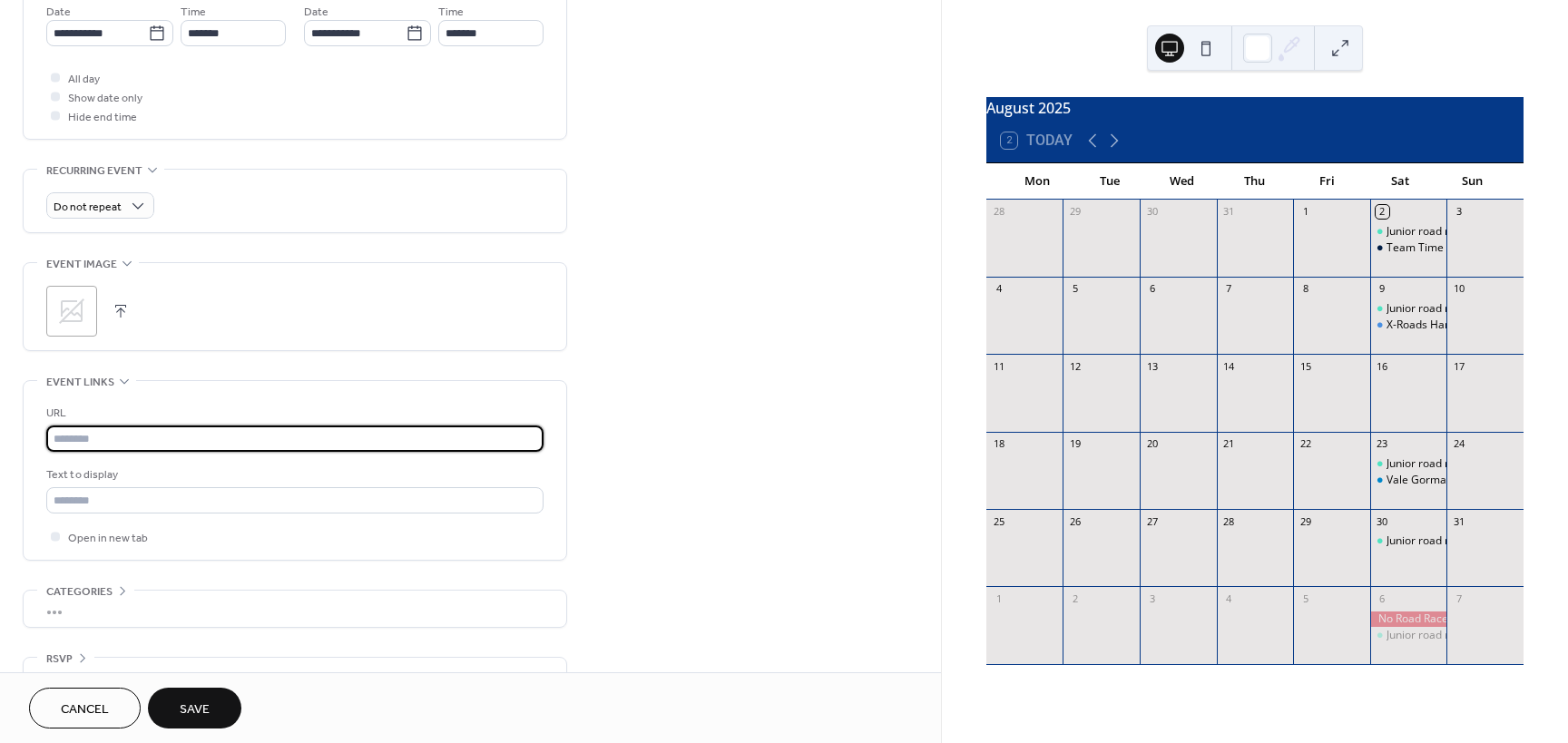 paste on "**********" 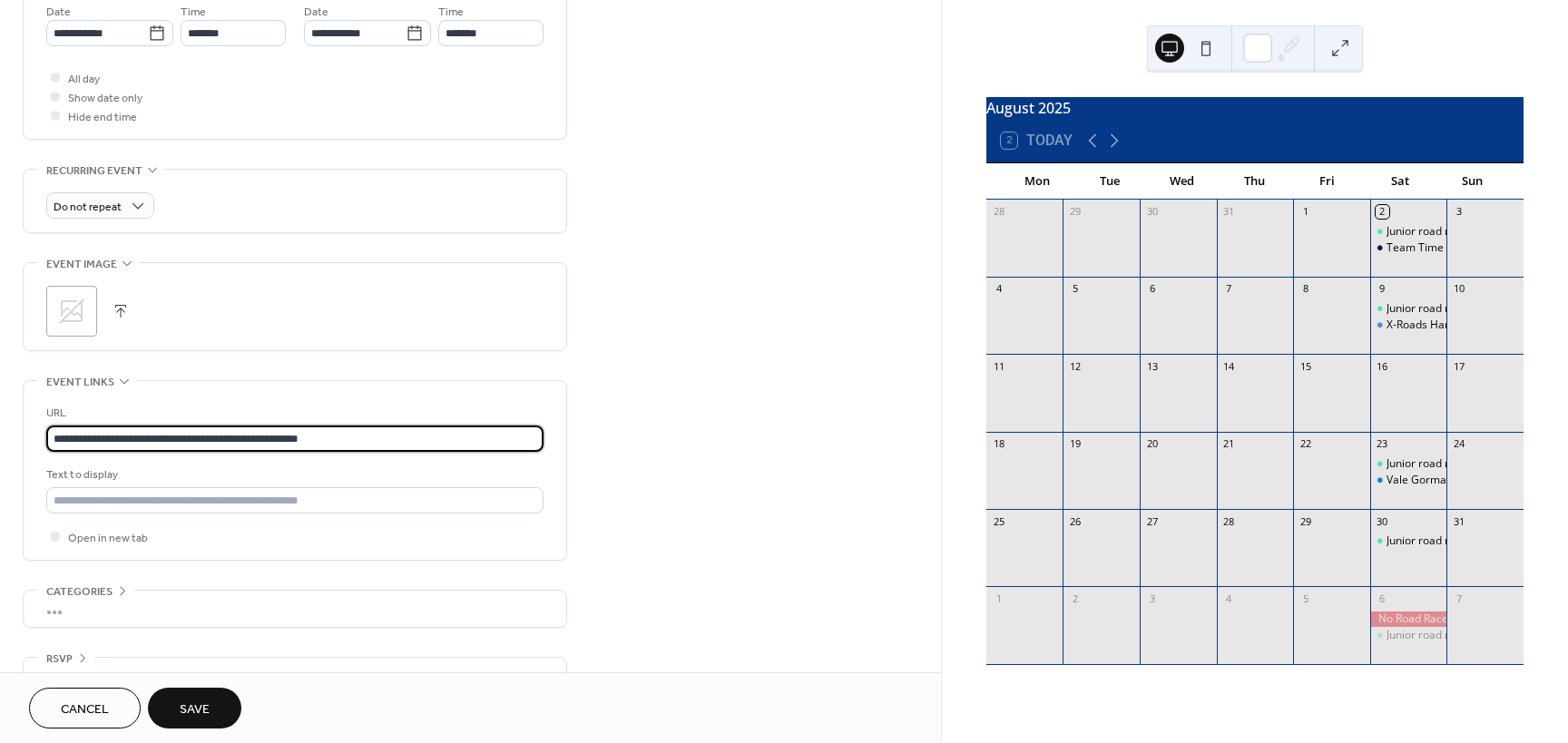 type on "**********" 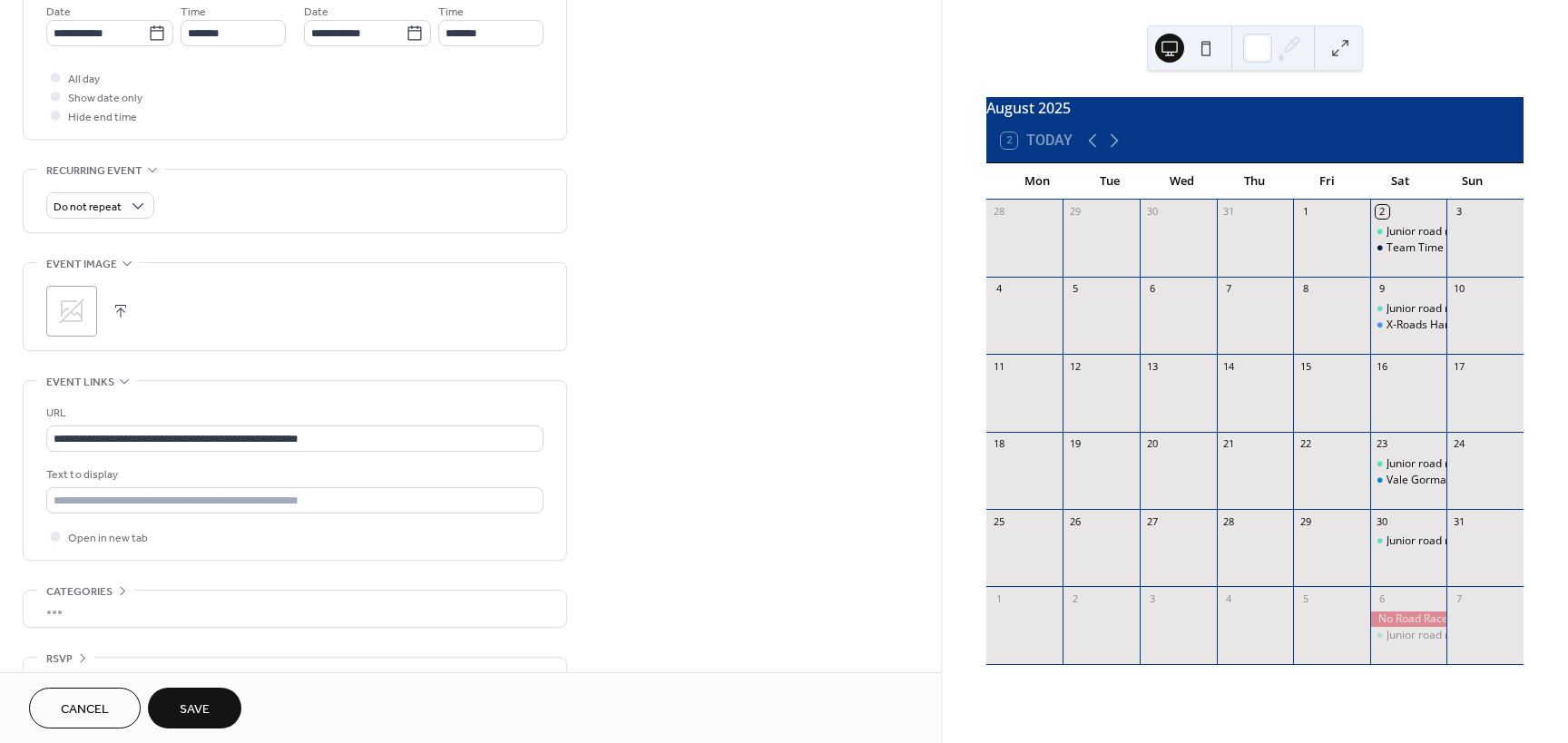 click on "**********" at bounding box center [470, 89] 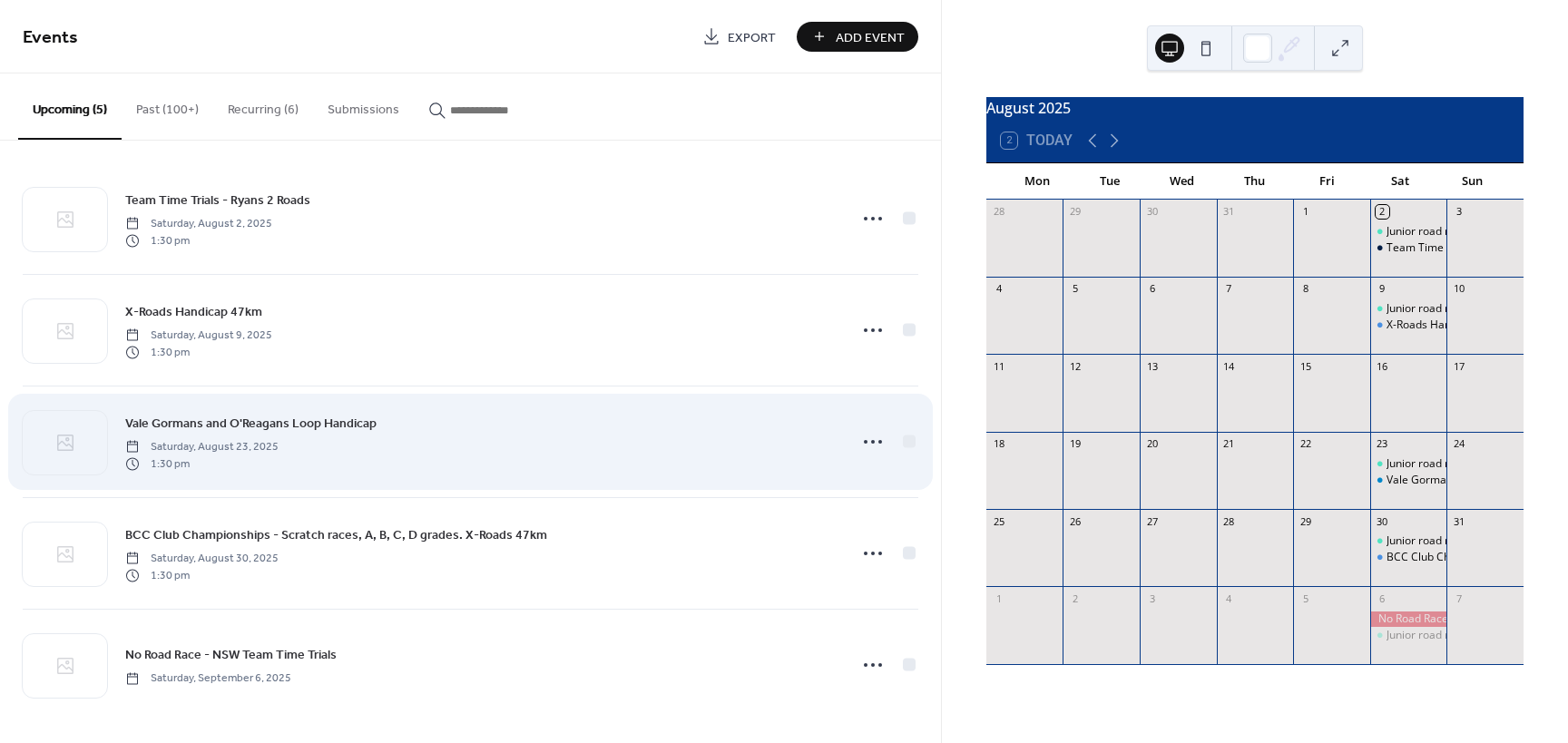 scroll, scrollTop: 9, scrollLeft: 0, axis: vertical 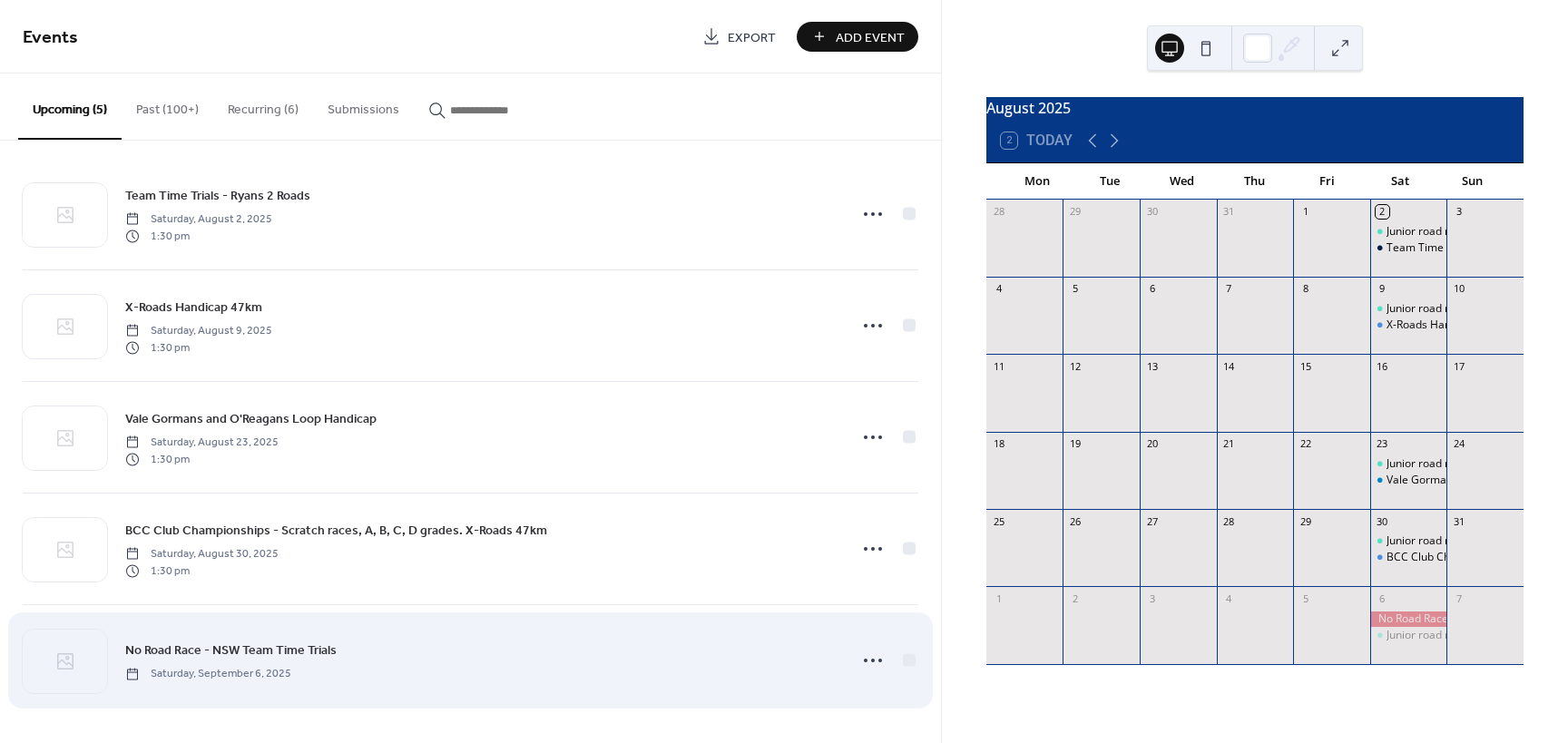 click on "No Road Race - NSW Team Time Trials Saturday, September 6, 2025" at bounding box center [480, 660] 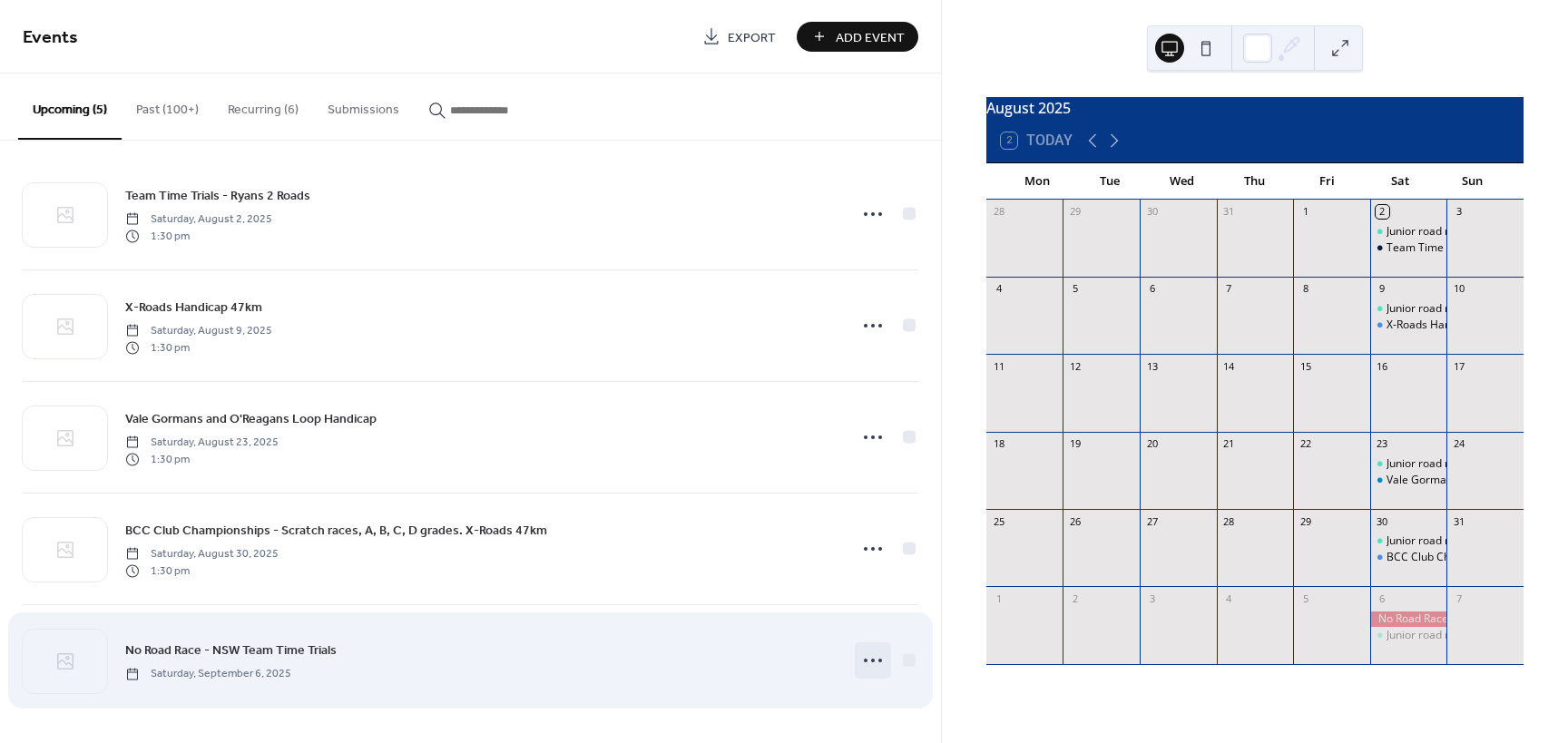 click 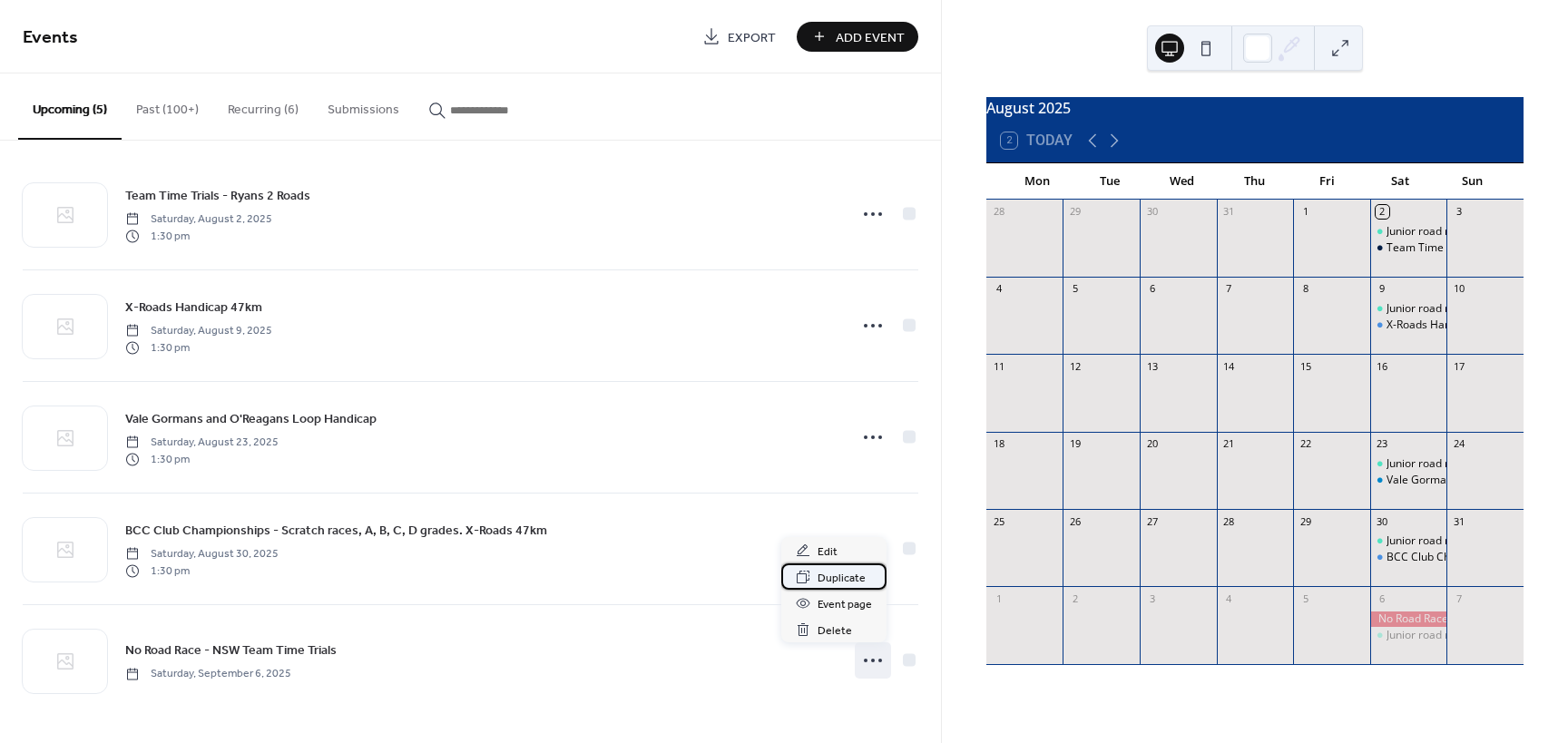 click on "Duplicate" at bounding box center (841, 578) 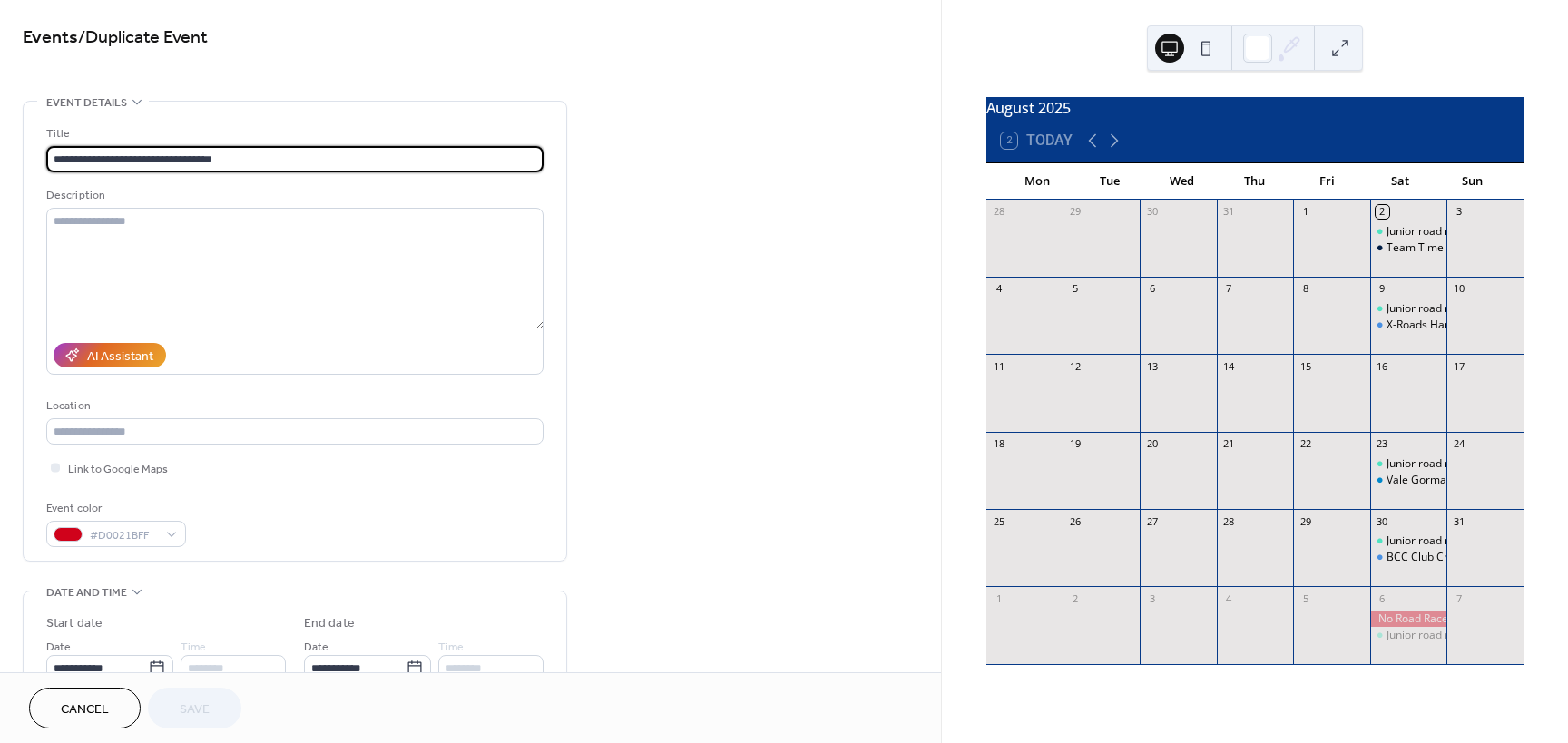 drag, startPoint x: 152, startPoint y: 158, endPoint x: 241, endPoint y: 157, distance: 89.005618 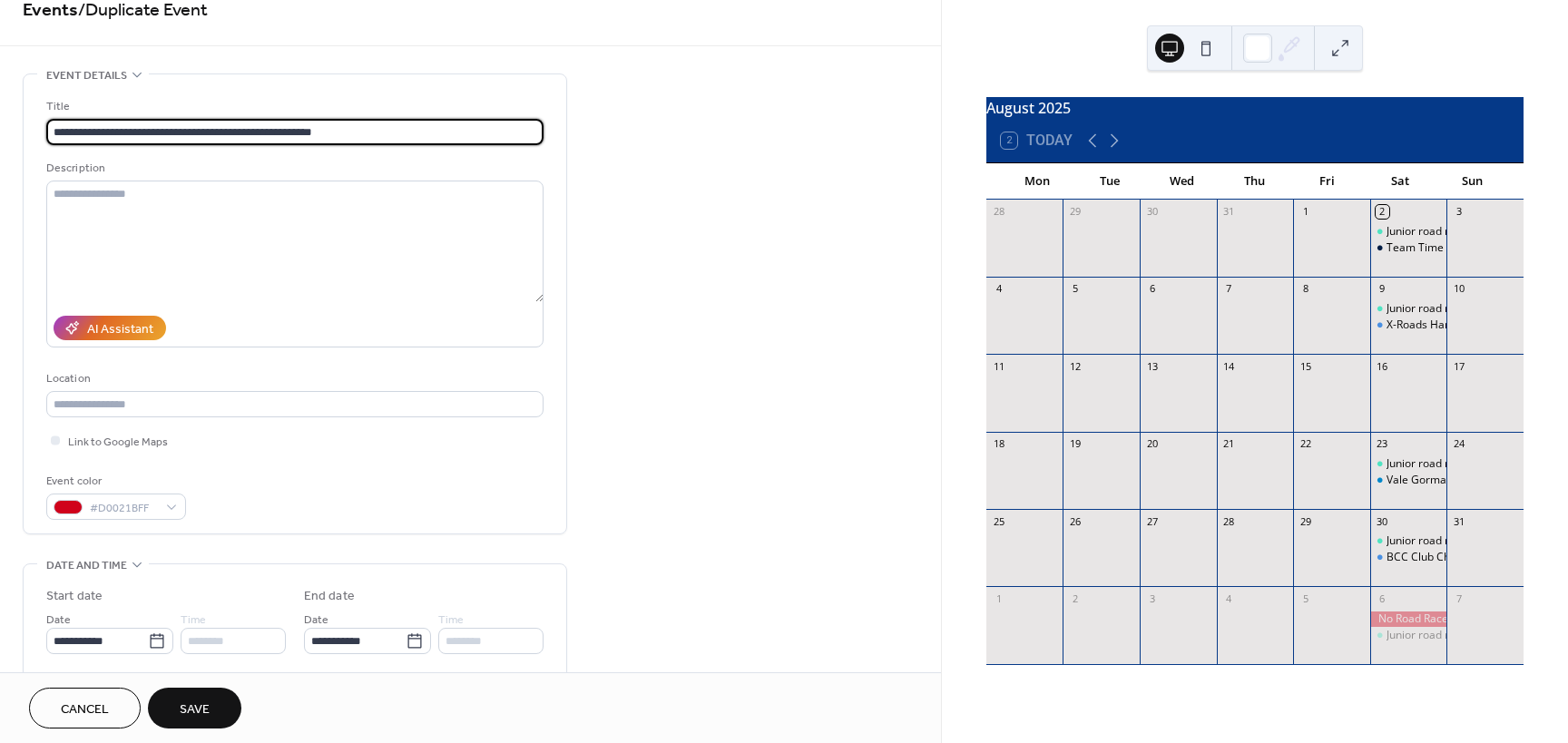 scroll, scrollTop: 0, scrollLeft: 0, axis: both 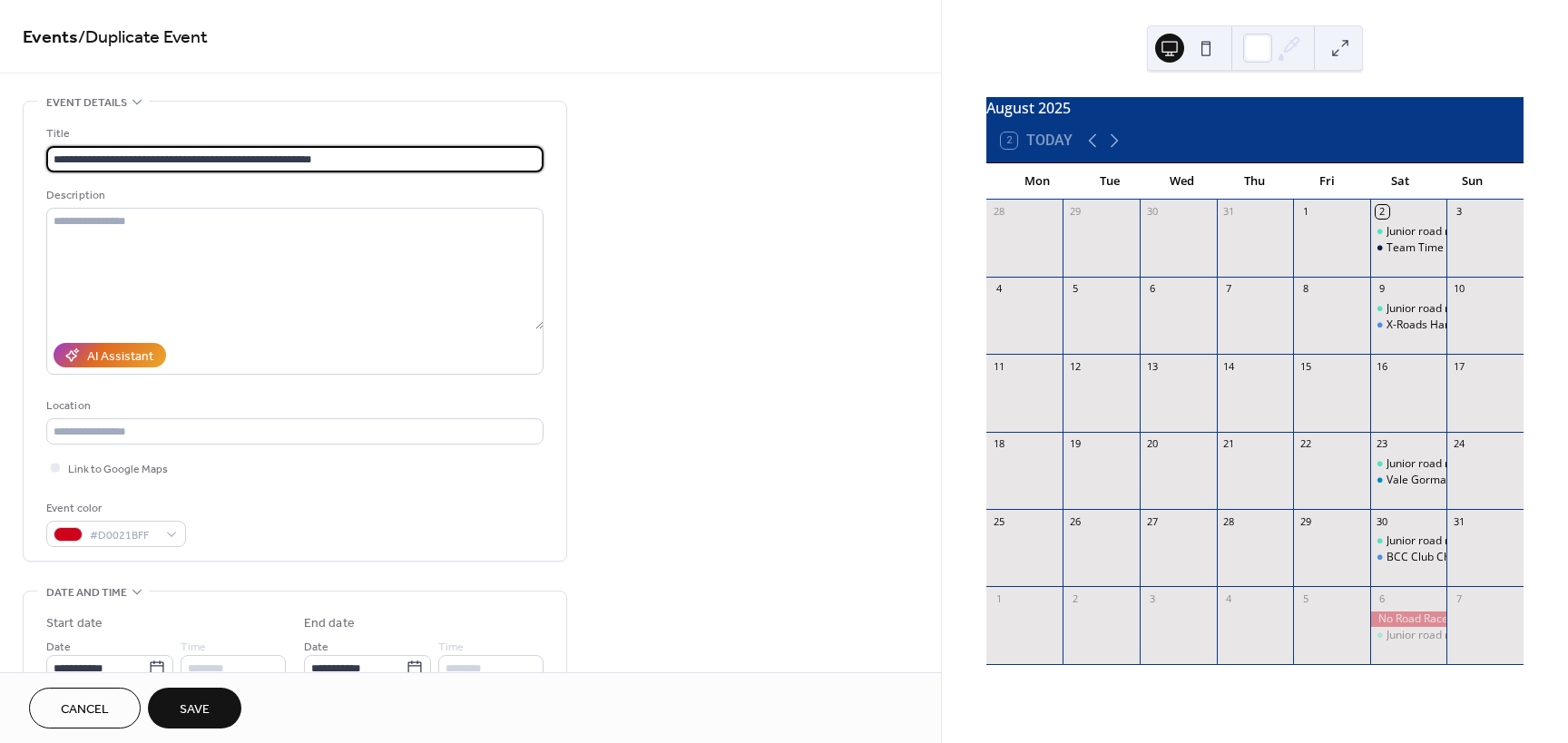 type on "**********" 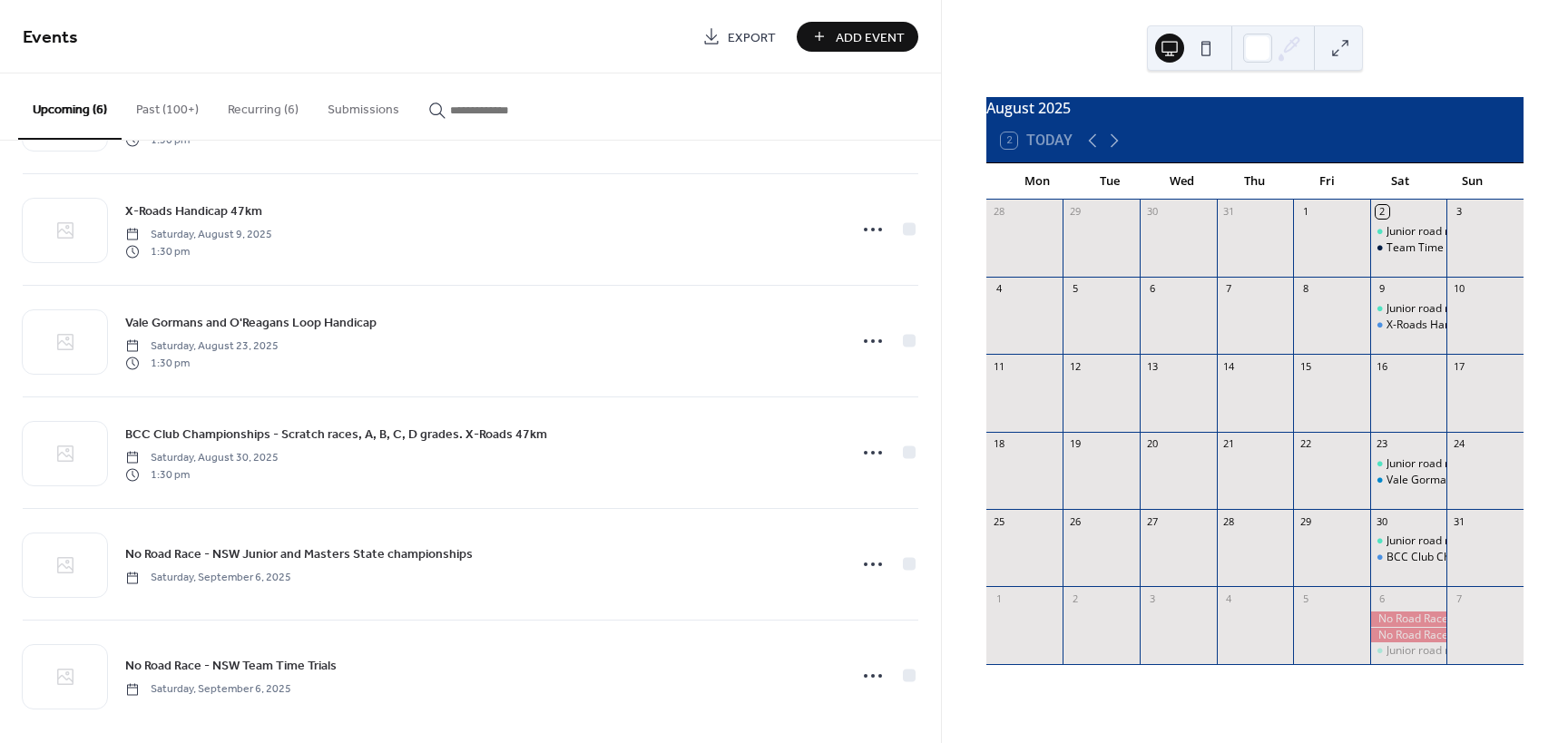 scroll, scrollTop: 121, scrollLeft: 0, axis: vertical 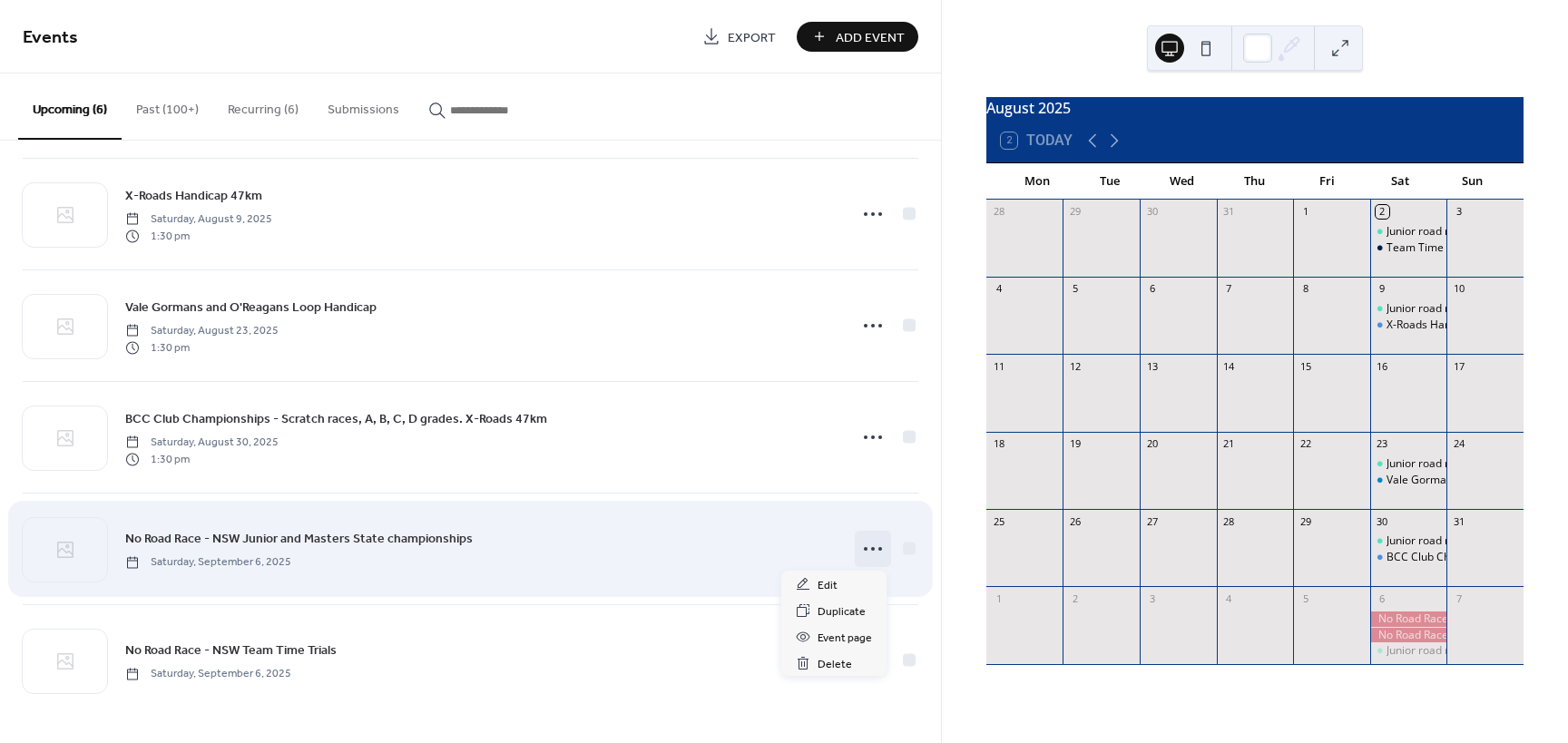 click 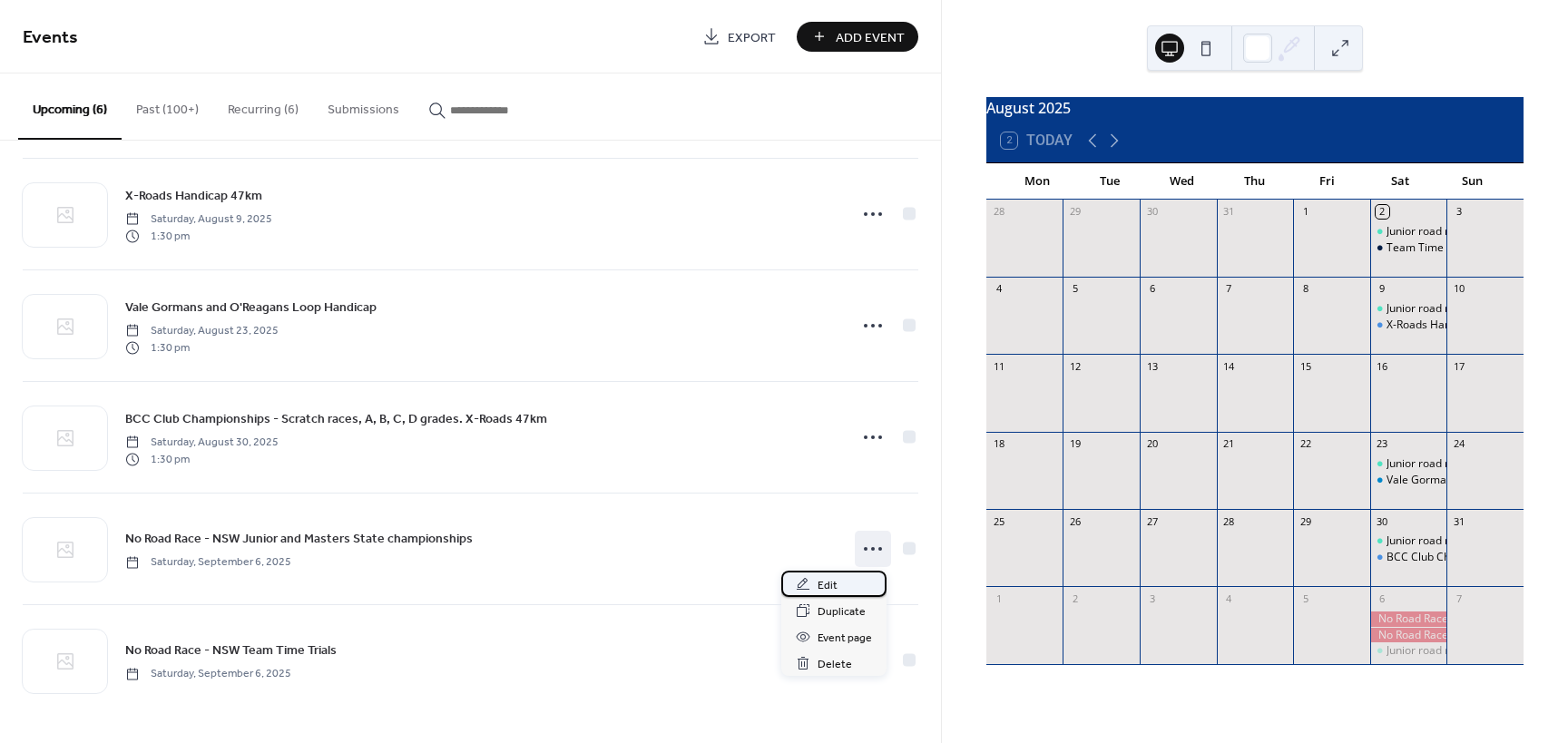 click on "Edit" at bounding box center [828, 585] 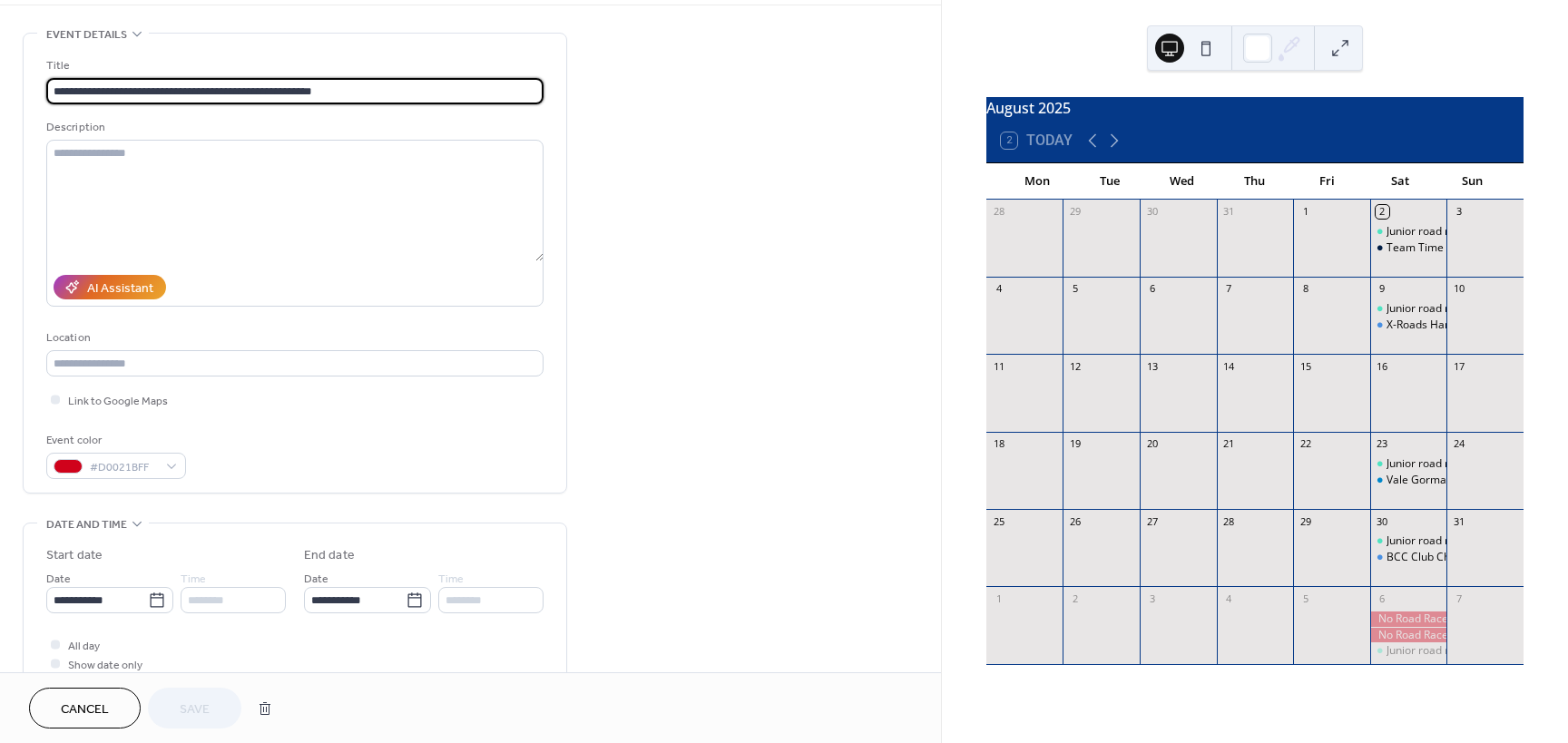 scroll, scrollTop: 181, scrollLeft: 0, axis: vertical 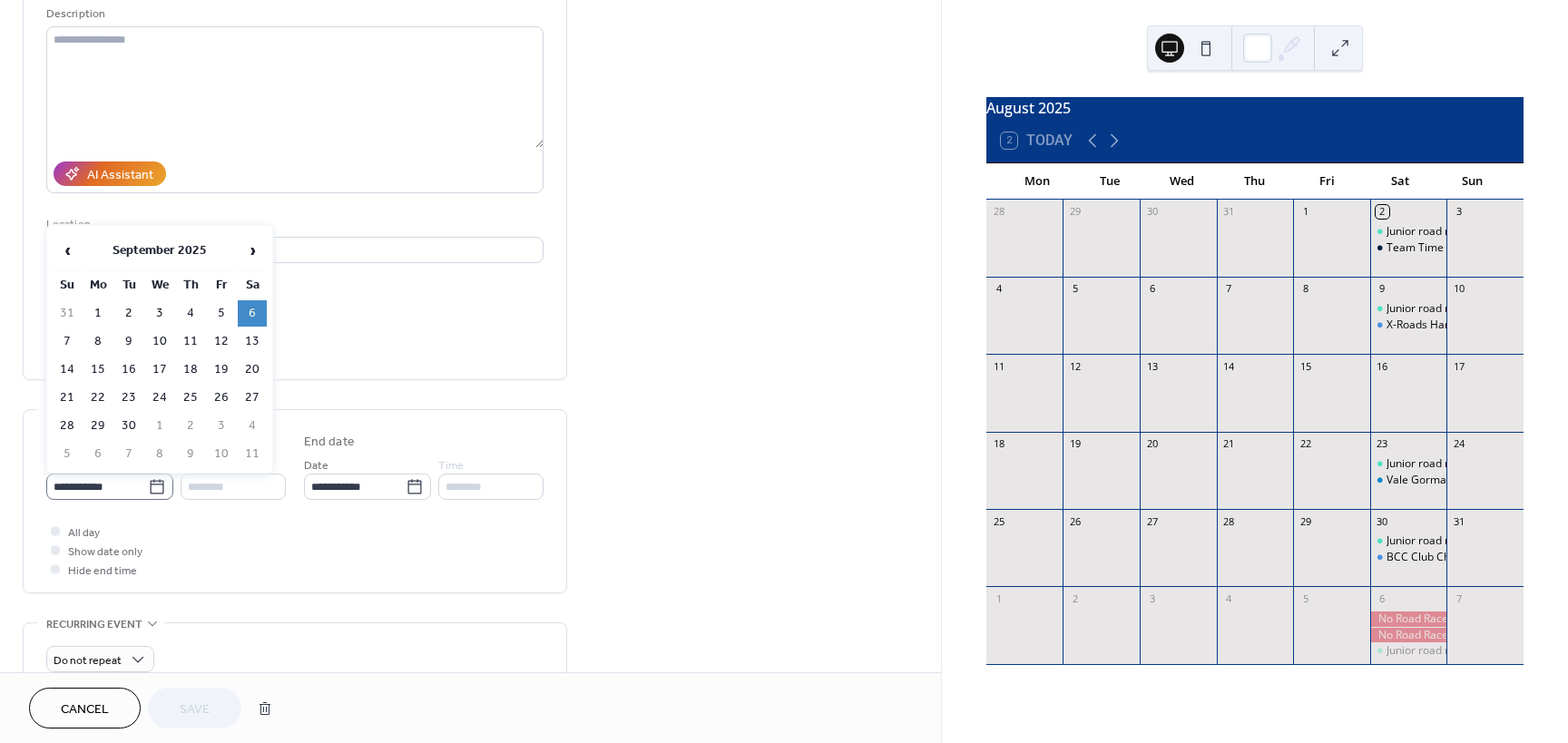 click on "**********" at bounding box center (110, 486) 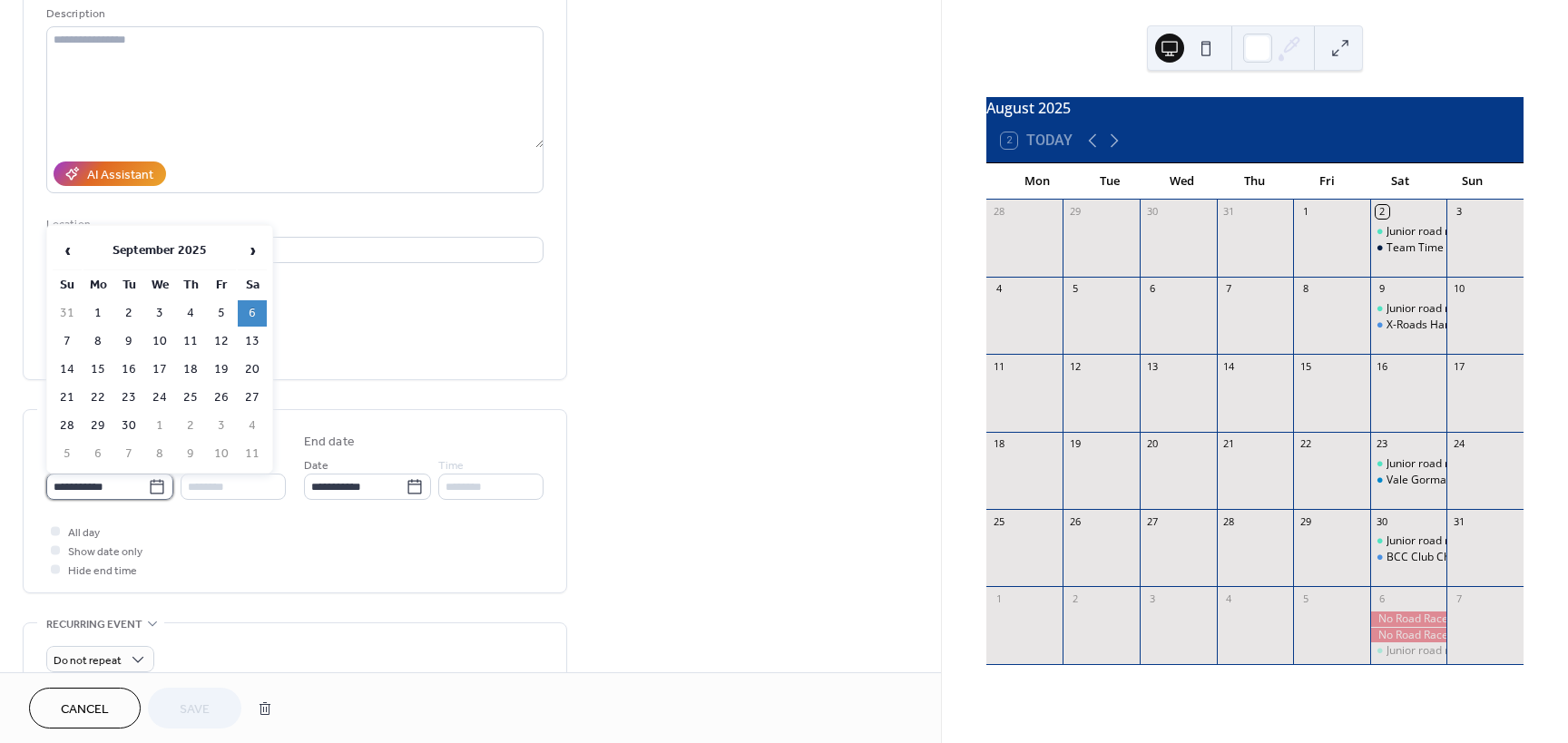 click on "**********" at bounding box center [97, 486] 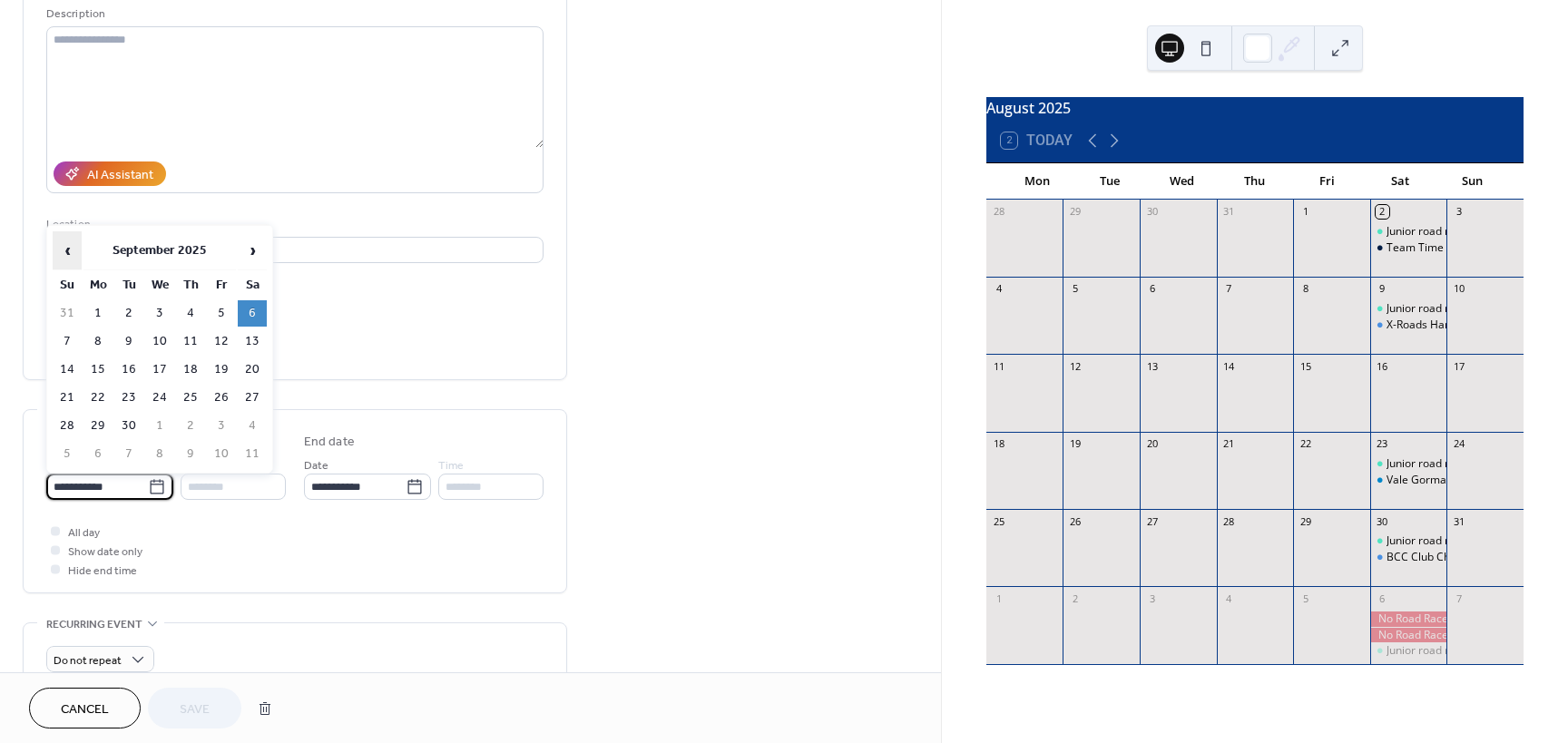click on "‹" at bounding box center [67, 250] 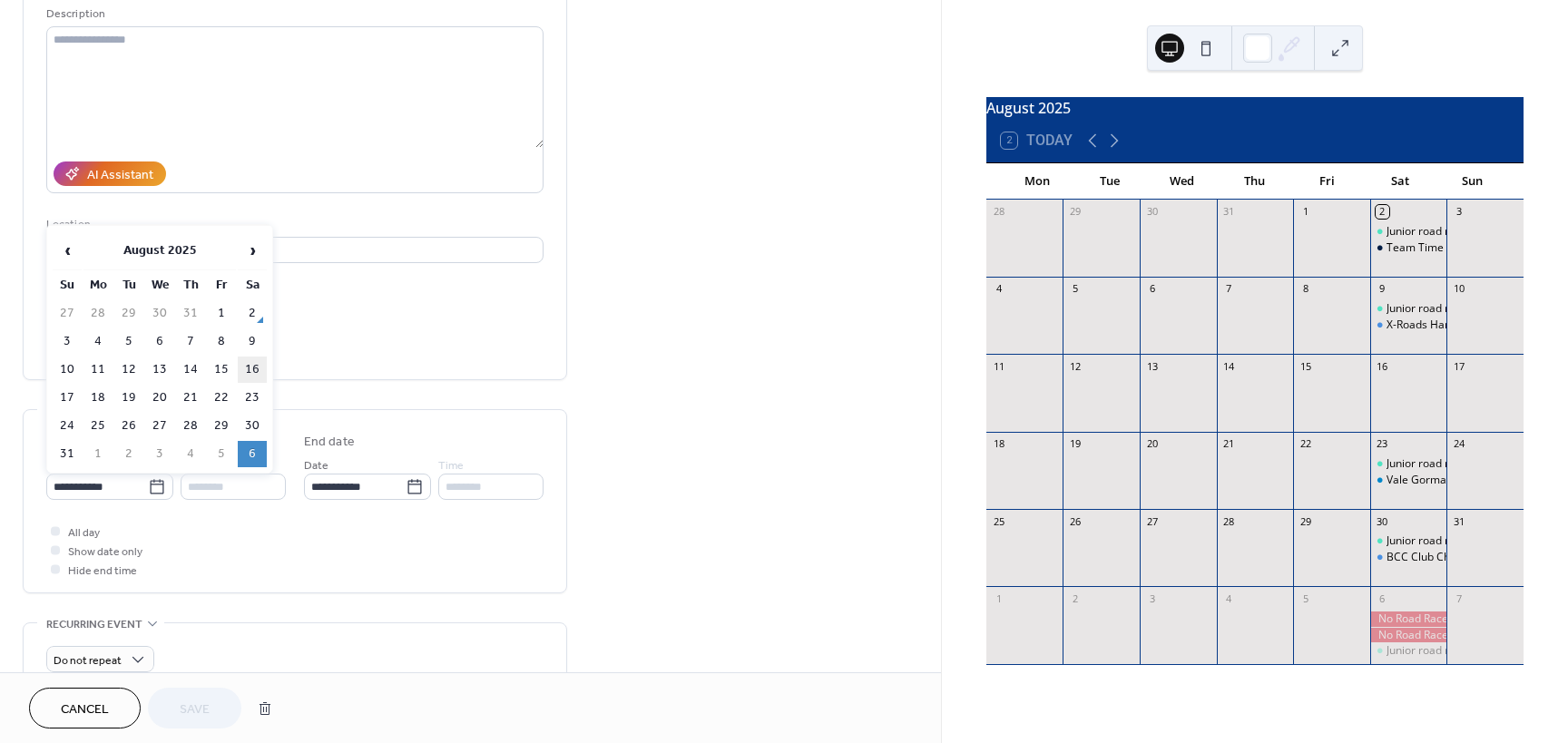 click on "16" at bounding box center (252, 369) 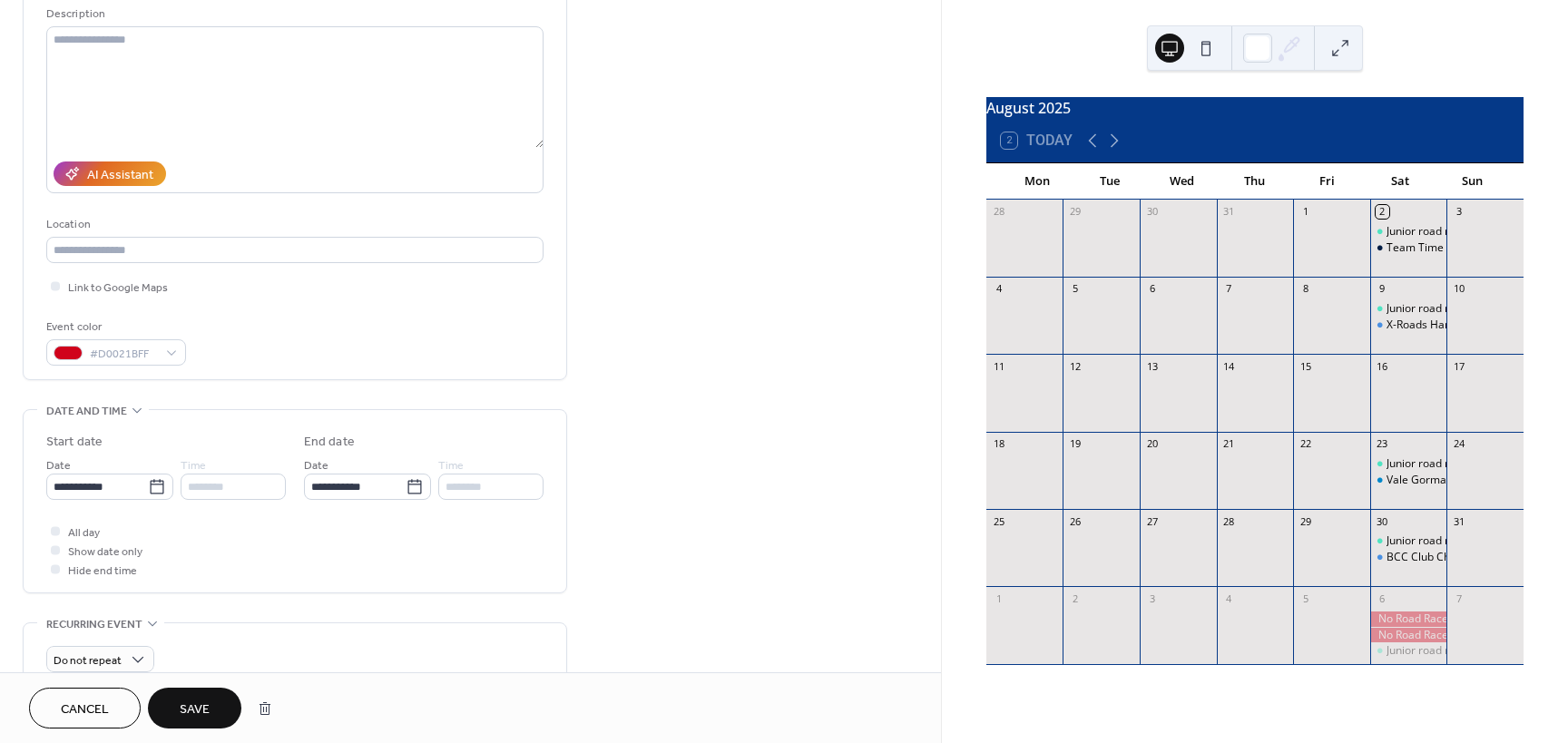 click on "Save" at bounding box center [194, 709] 